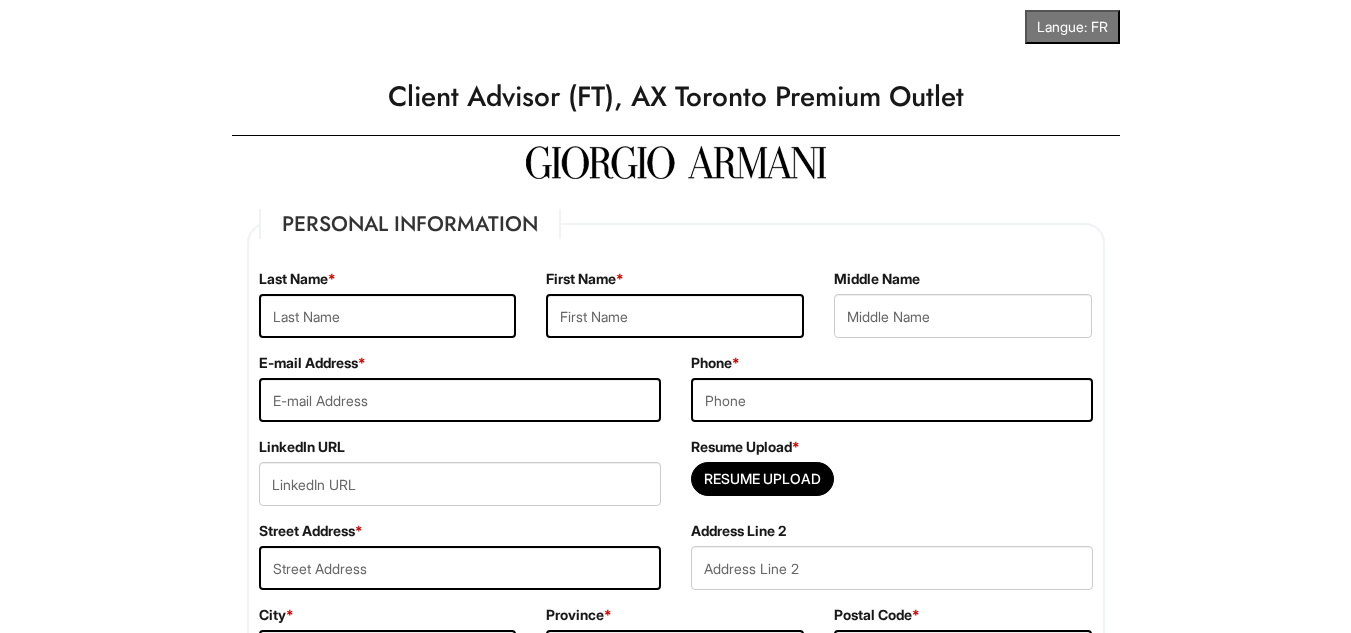 scroll, scrollTop: 0, scrollLeft: 0, axis: both 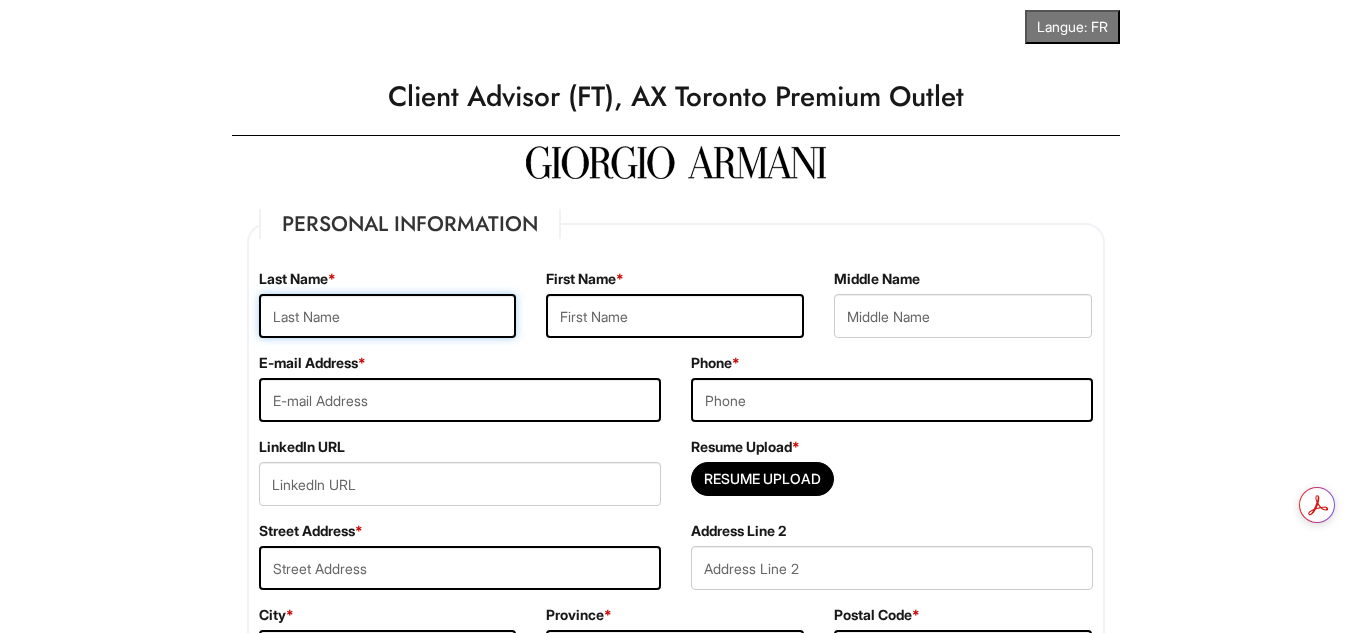 click at bounding box center (388, 316) 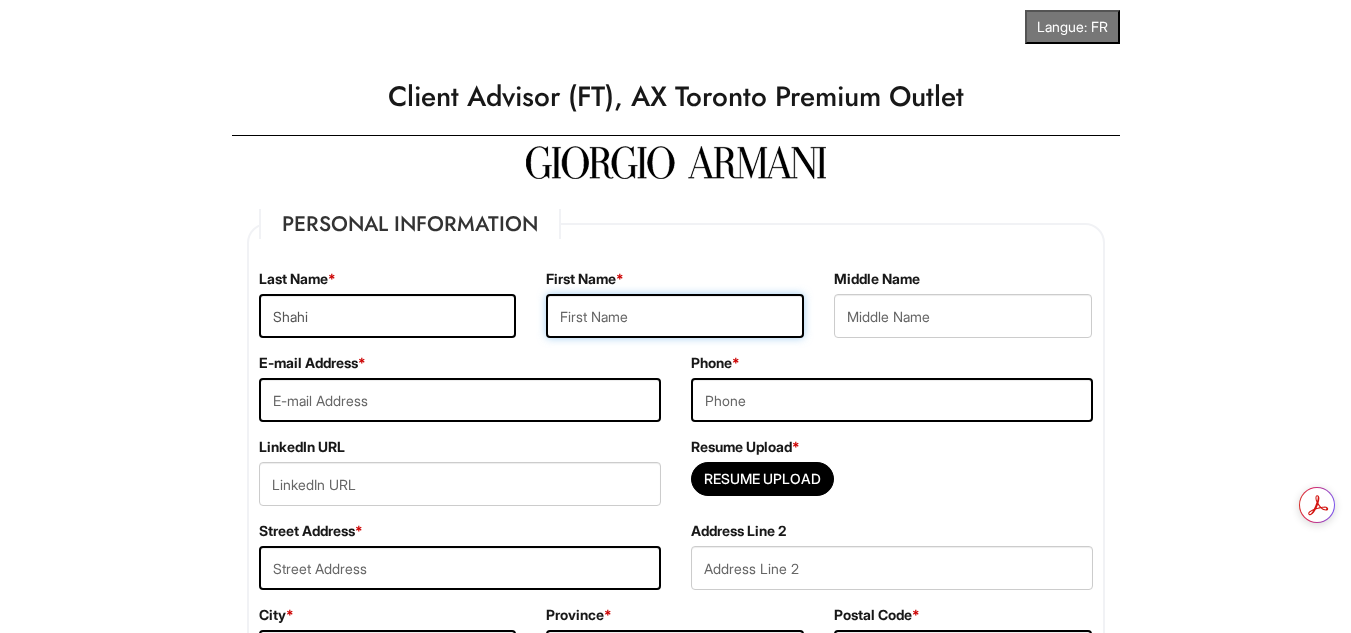type on "[PERSON_NAME]" 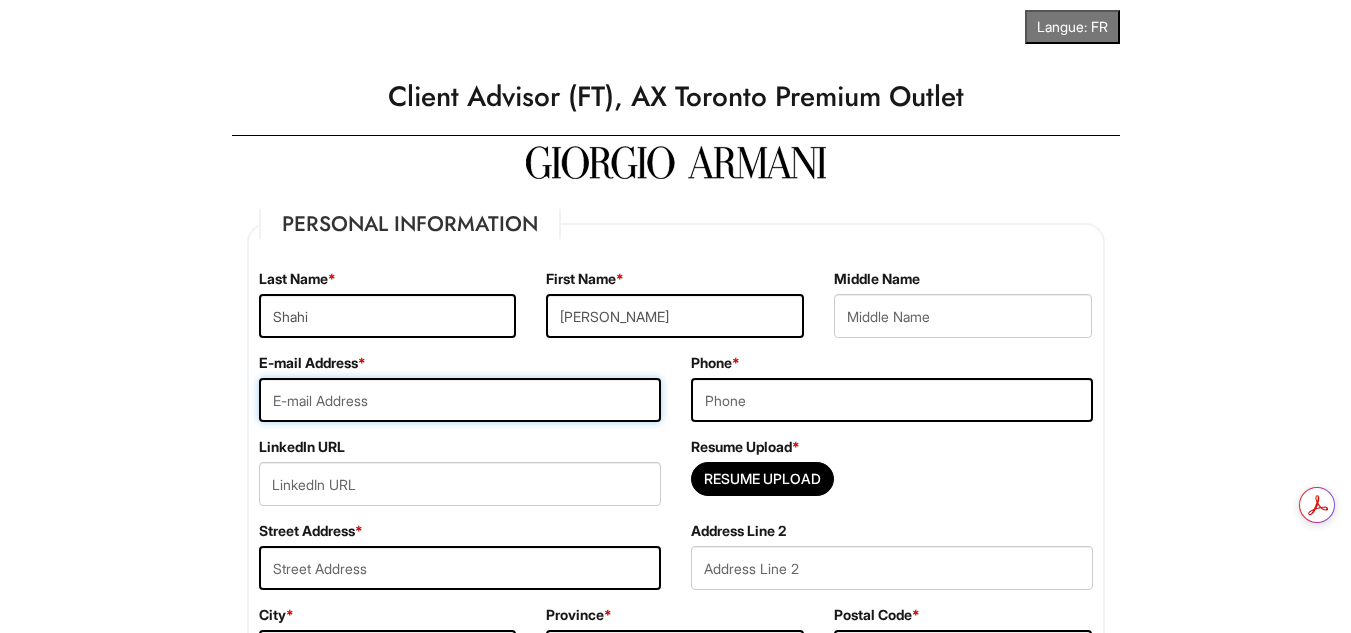 type on "[EMAIL_ADDRESS][DOMAIN_NAME]" 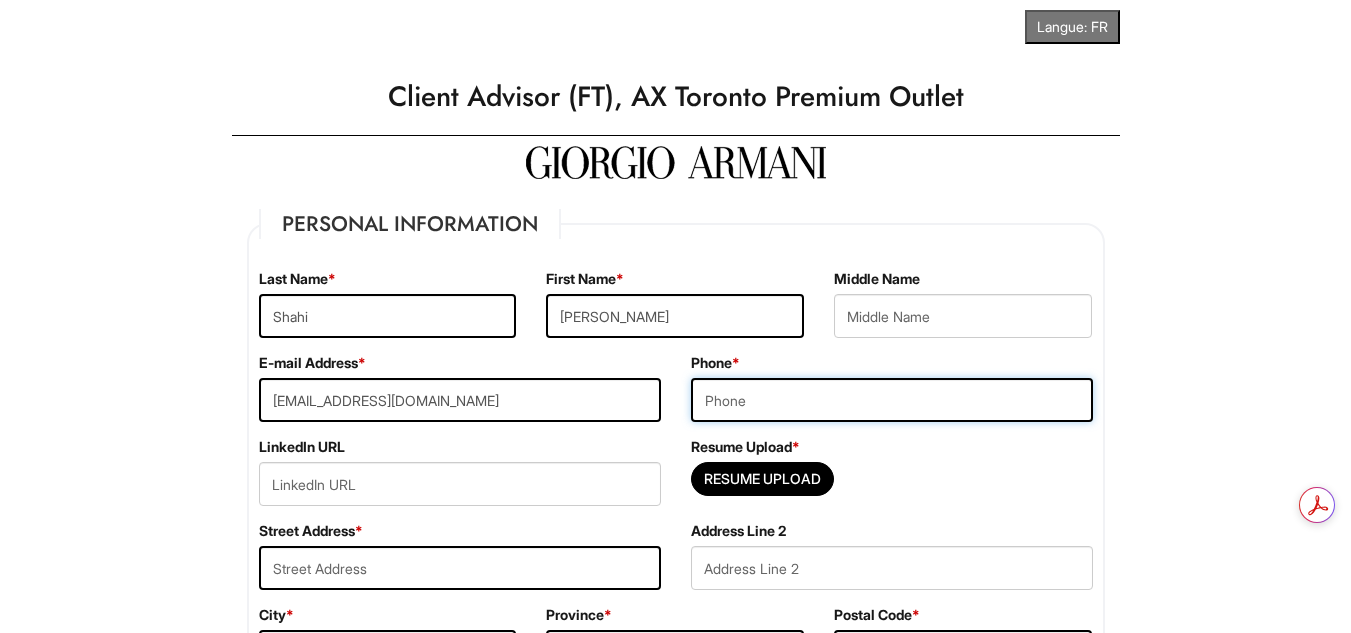 type on "5483332024" 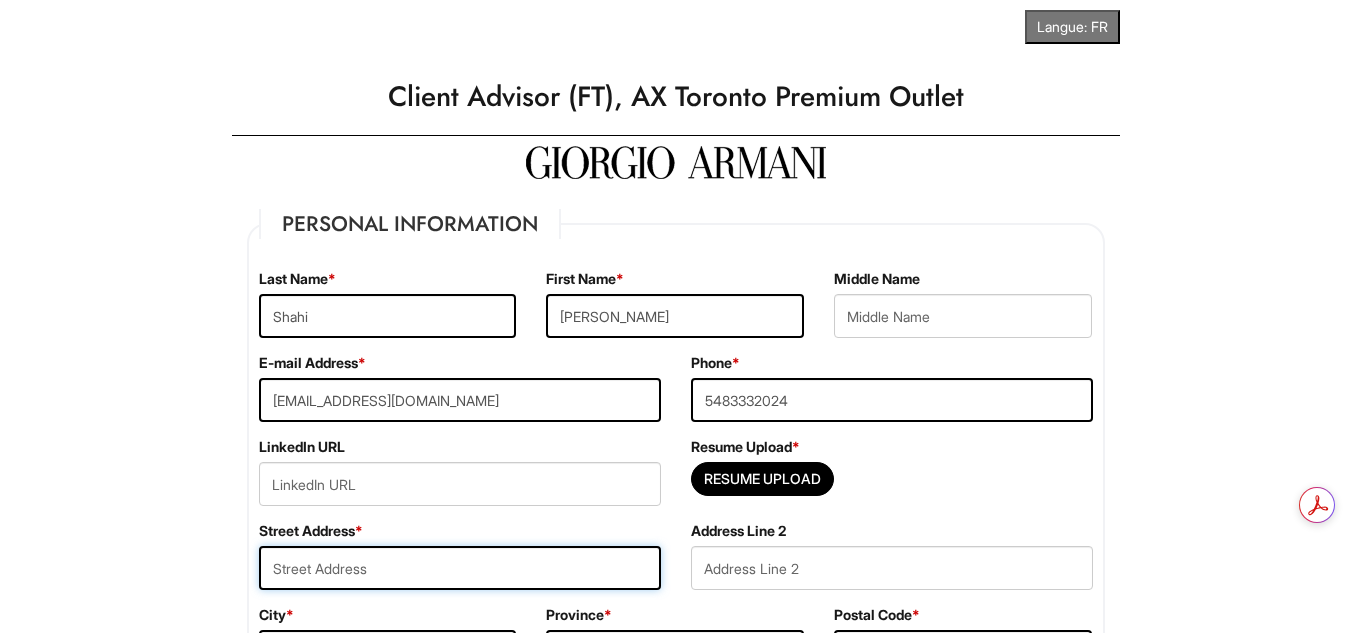 type on "603" 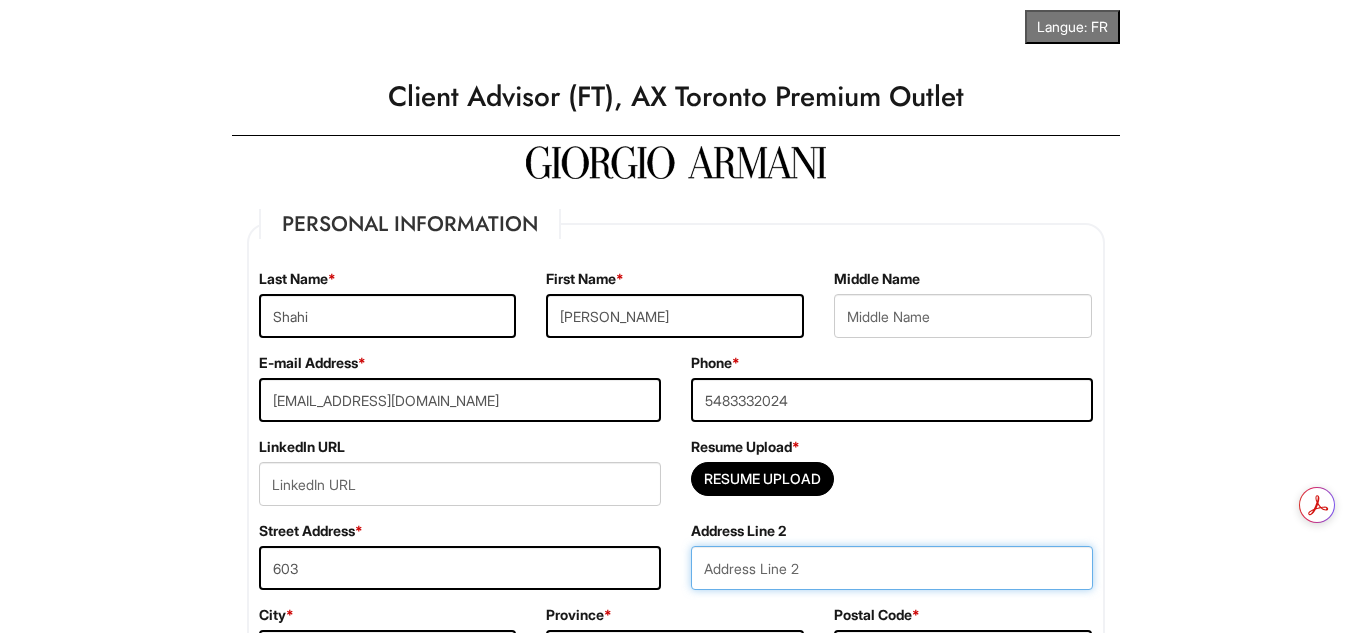 type on "[STREET_ADDRESS]" 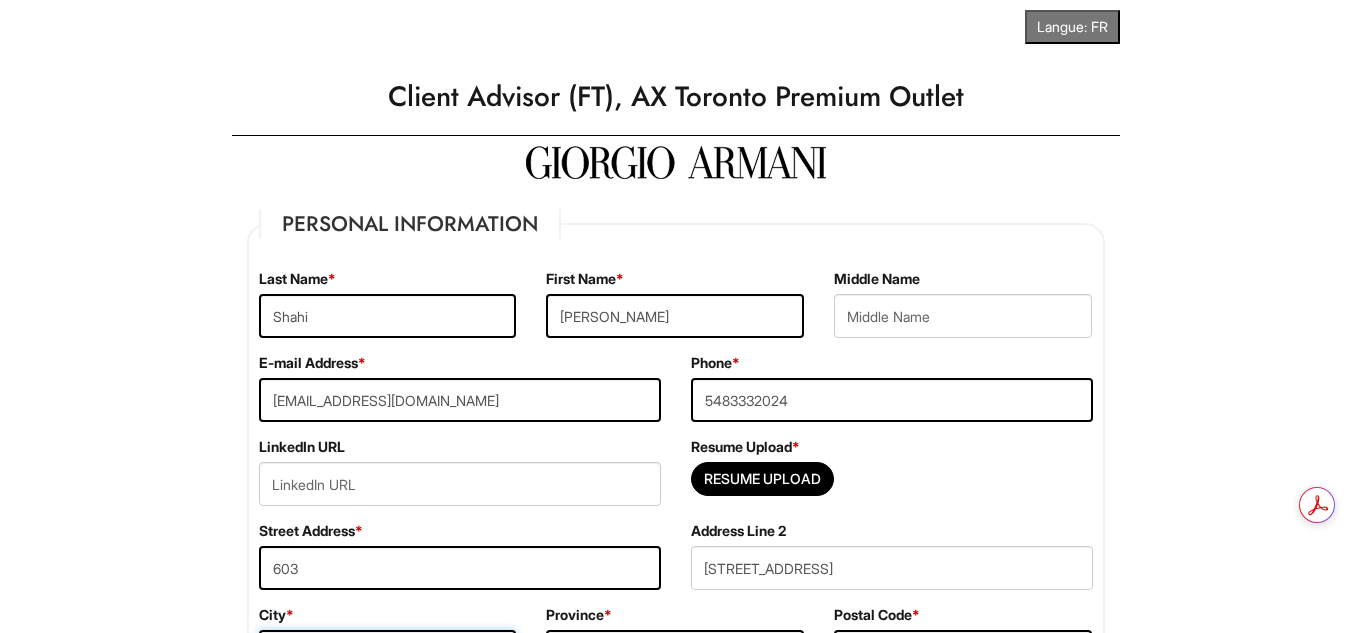 type on "[GEOGRAPHIC_DATA]" 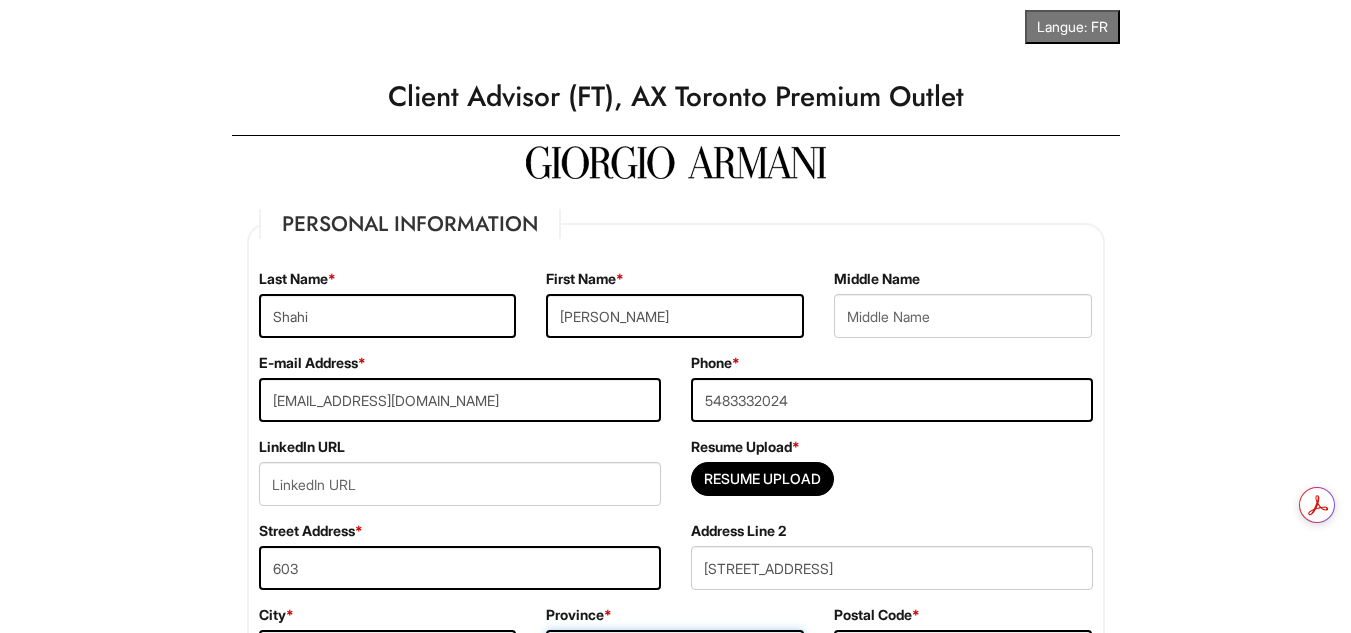 select on "ON" 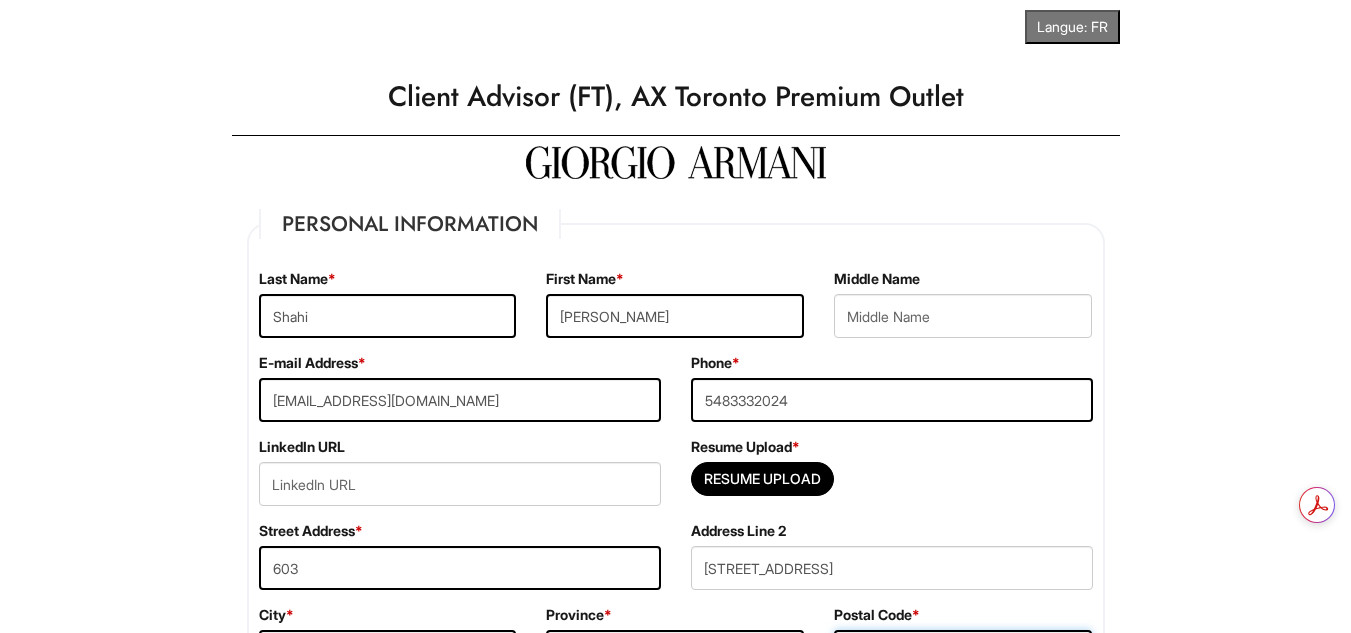 type on "N2L 3K2" 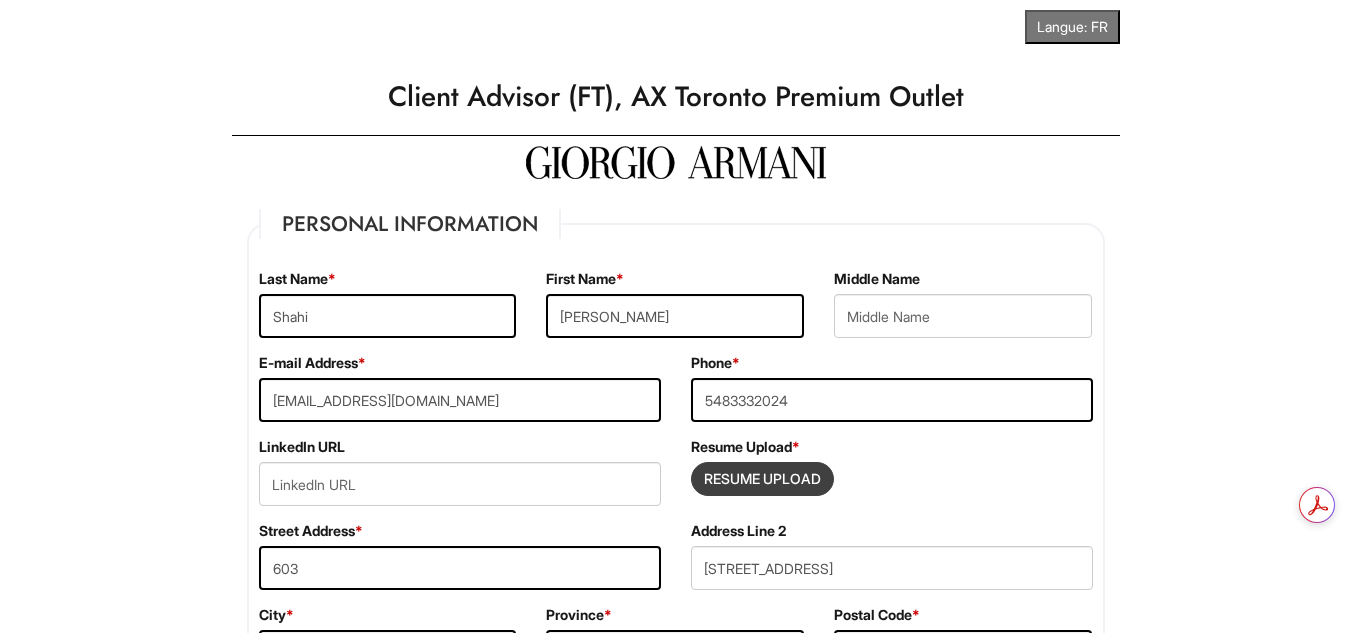 click at bounding box center [762, 479] 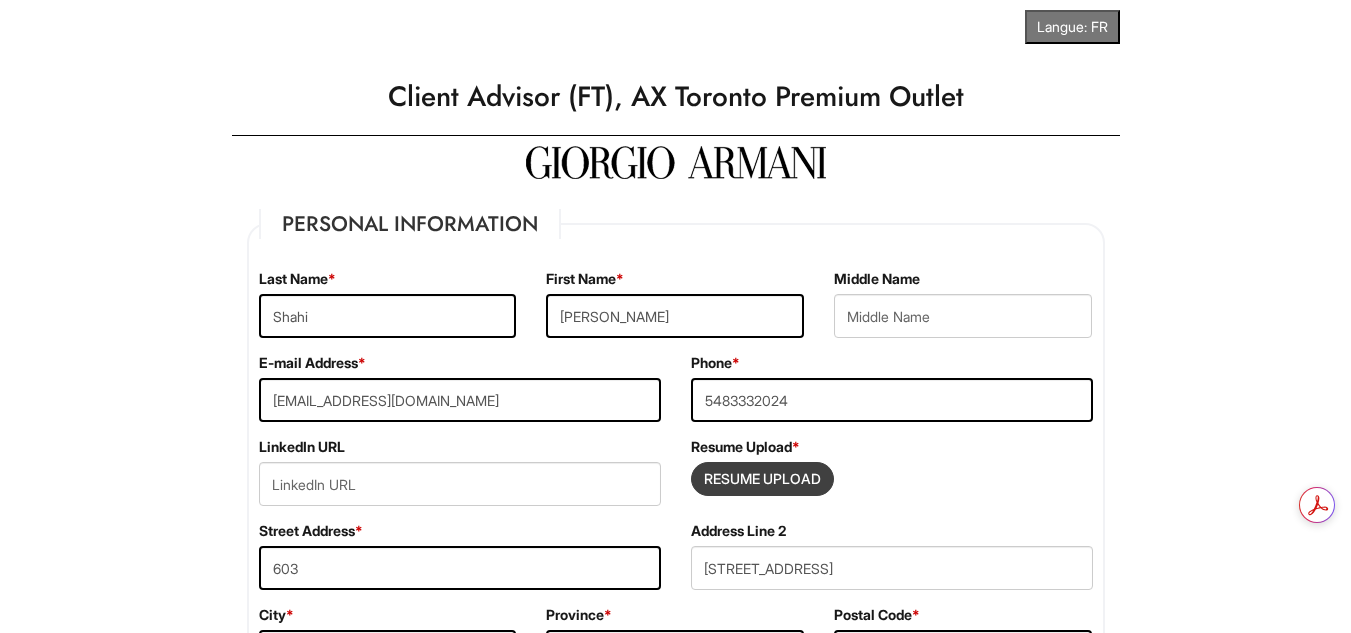 type on "C:\fakepath\[PERSON_NAME] Resume2.0.docx" 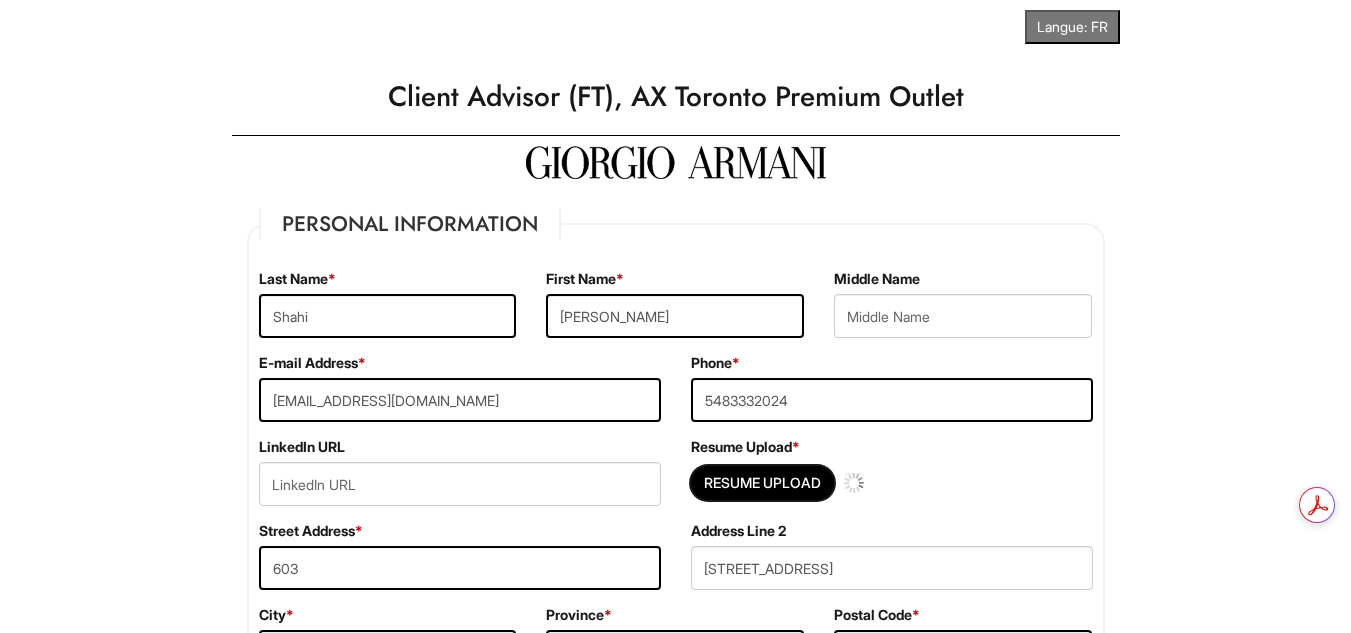 type 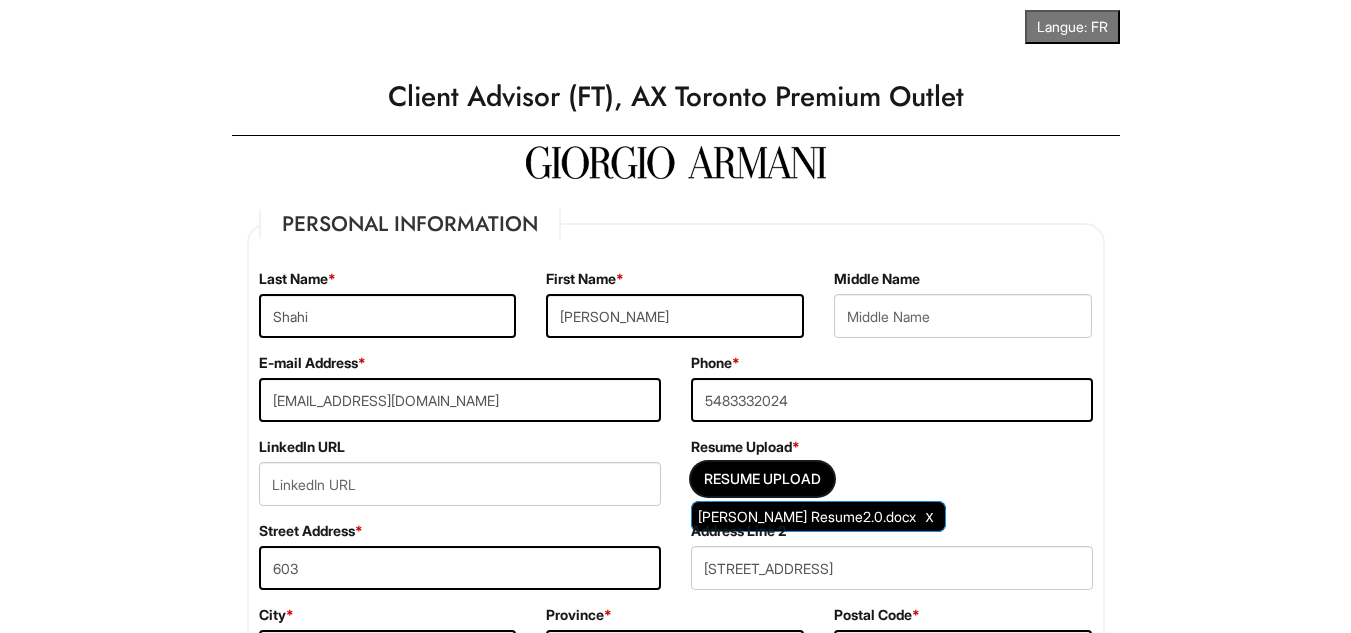 scroll, scrollTop: 553, scrollLeft: 0, axis: vertical 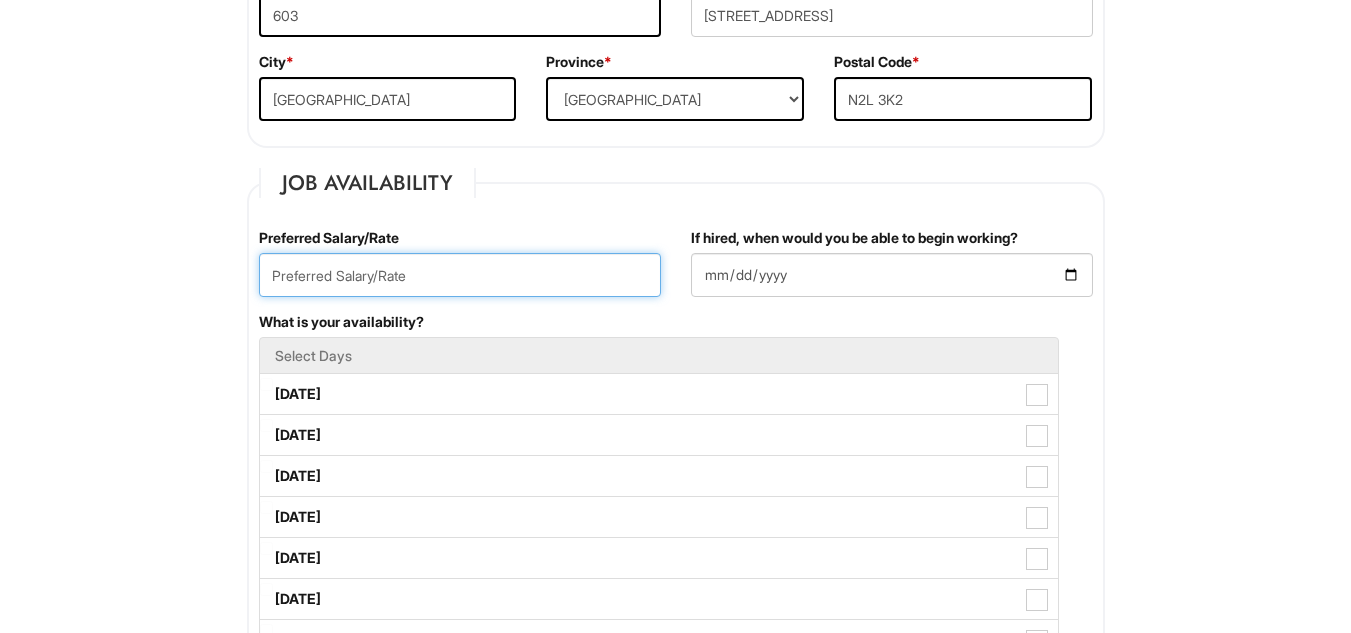 click at bounding box center [460, 275] 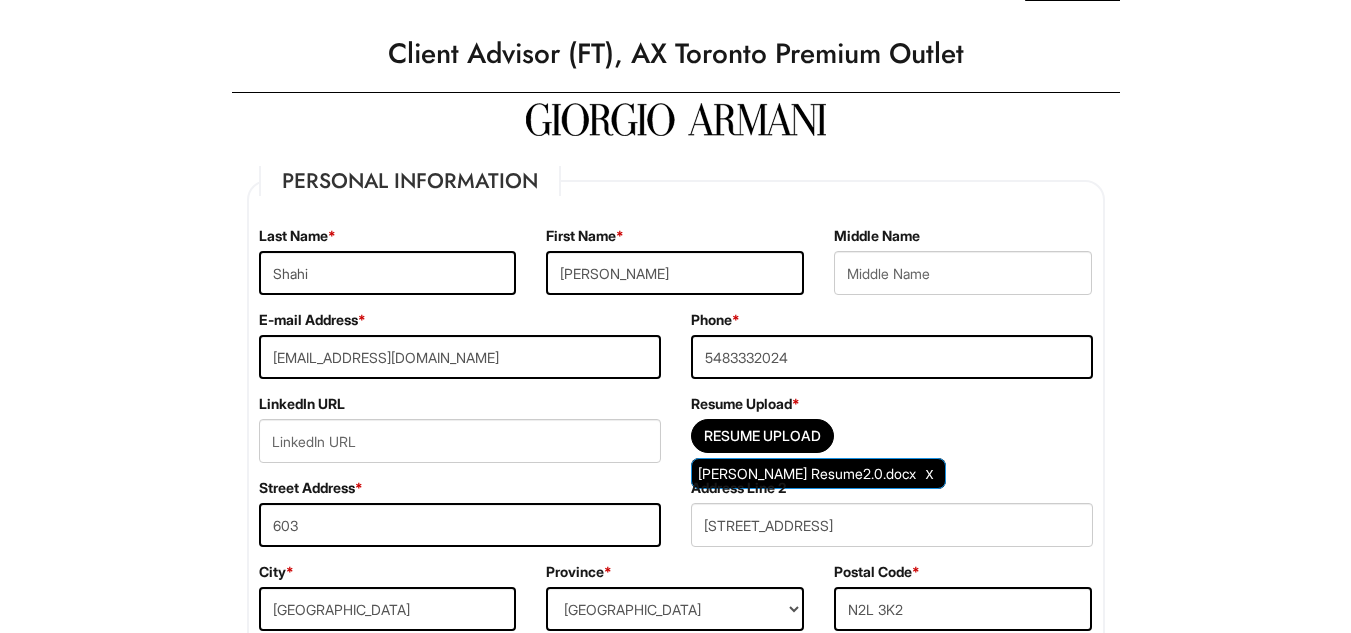 scroll, scrollTop: 0, scrollLeft: 0, axis: both 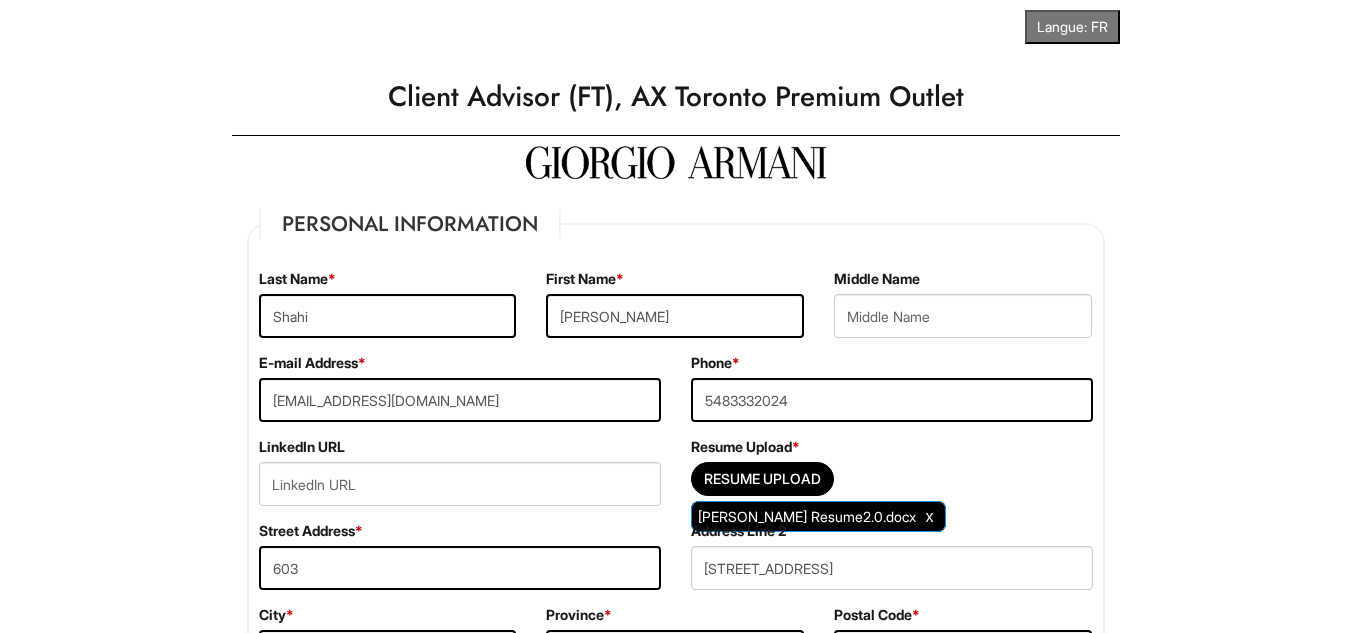 click on "Client Advisor (FT), AX Toronto Premium Outlet" at bounding box center [676, 97] 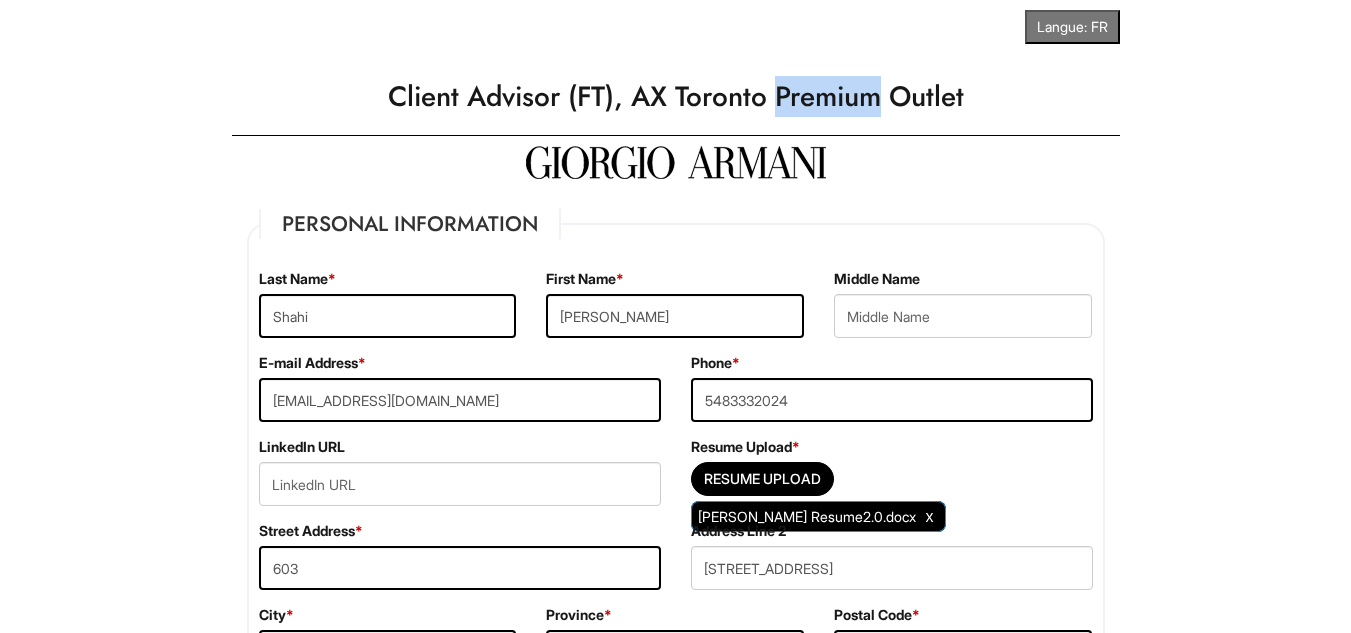 click on "Client Advisor (FT), AX Toronto Premium Outlet" at bounding box center (676, 97) 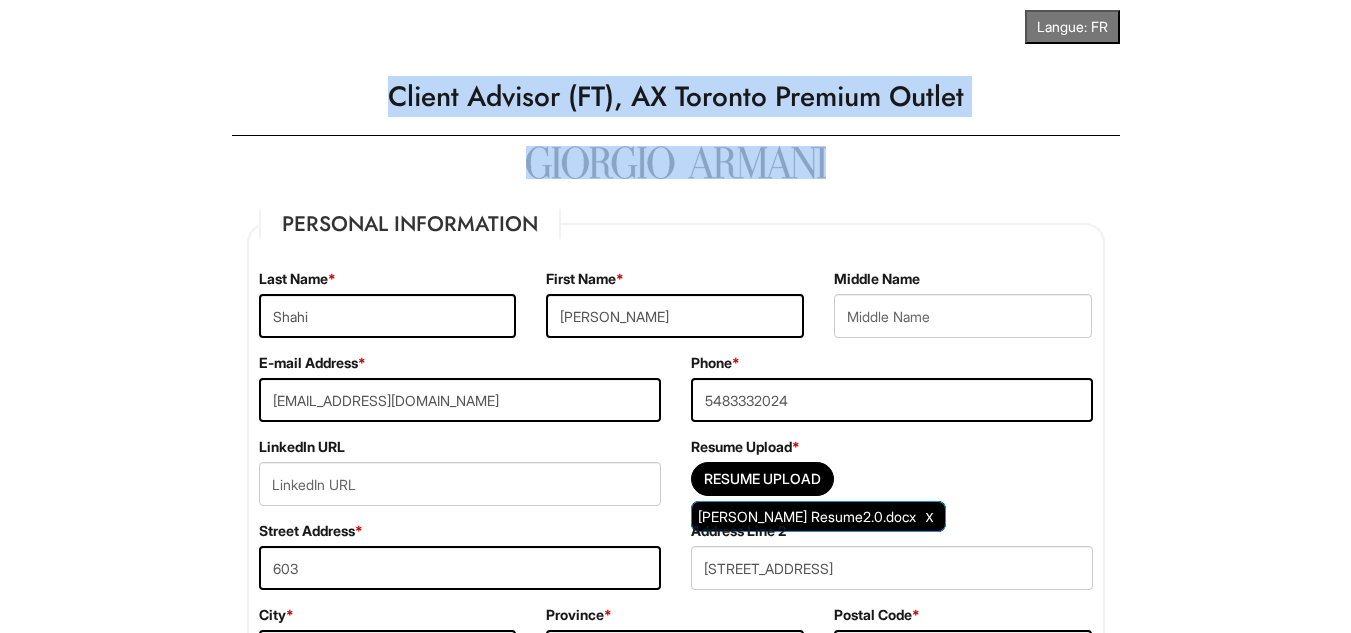 click on "Client Advisor (FT), AX Toronto Premium Outlet" at bounding box center (676, 97) 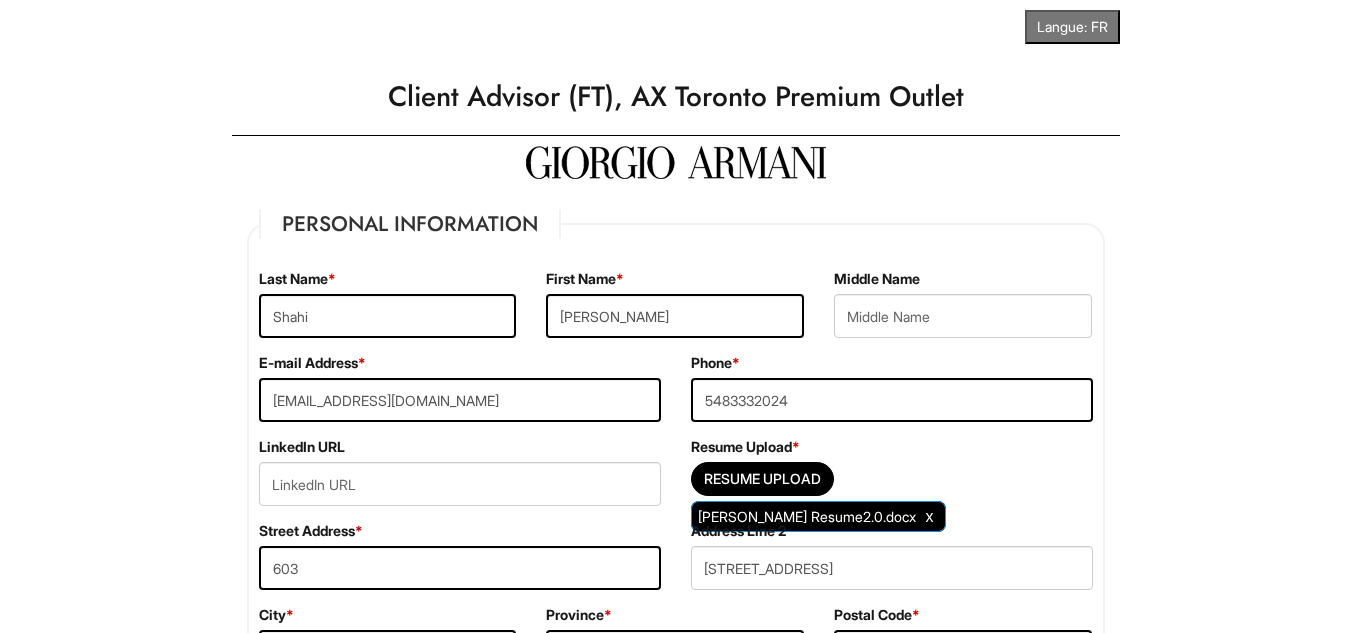 click on "Personal Information
Last Name  *   [PERSON_NAME]
First Name  *   [PERSON_NAME]
Middle Name
E-mail Address  *   [EMAIL_ADDRESS][DOMAIN_NAME]
Phone  *   [PHONE_NUMBER]
LinkedIn URL
Resume Upload *   Resume Upload [PERSON_NAME] Resume2.0.docx
Street Address  *   603
Address Line [STREET_ADDRESS]
City  *   [GEOGRAPHIC_DATA]  *   Province [GEOGRAPHIC_DATA] [GEOGRAPHIC_DATA] [GEOGRAPHIC_DATA] [GEOGRAPHIC_DATA] [GEOGRAPHIC_DATA] [GEOGRAPHIC_DATA] [GEOGRAPHIC_DATA] [GEOGRAPHIC_DATA] [GEOGRAPHIC_DATA] [PERSON_NAME][GEOGRAPHIC_DATA] [GEOGRAPHIC_DATA] [GEOGRAPHIC_DATA] [GEOGRAPHIC_DATA] TERRITORY [US_STATE] [US_STATE] [US_STATE] [US_STATE] [US_STATE] [US_STATE] [US_STATE] [US_STATE] [US_STATE][GEOGRAPHIC_DATA] [US_STATE] [US_STATE] [US_STATE] [US_STATE] [US_STATE] [US_STATE] [US_STATE] [US_STATE] [US_STATE] [US_STATE] [US_STATE] [US_STATE] [US_STATE] [US_STATE] [US_STATE] [US_STATE] [US_STATE] [US_STATE] [US_STATE] [US_STATE] [US_STATE] [US_STATE] [US_STATE] [US_STATE] [US_STATE] [US_STATE] [US_STATE] [US_STATE] [US_STATE] [US_STATE] [US_STATE] [US_STATE] [US_STATE] [US_STATE] [US_STATE] [US_STATE] [US_STATE] [US_STATE][PERSON_NAME][US_STATE] [US_STATE][PERSON_NAME] [US_STATE]
*" at bounding box center (676, 1952) 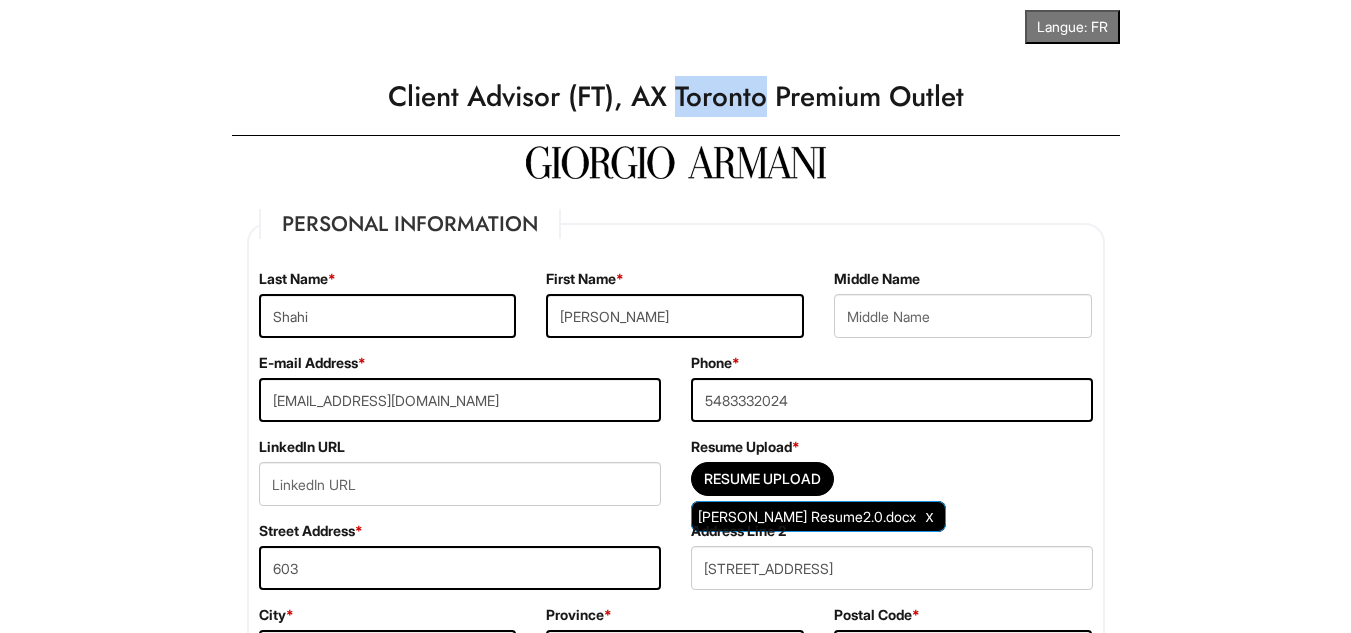 click on "Client Advisor (FT), AX Toronto Premium Outlet" at bounding box center [676, 97] 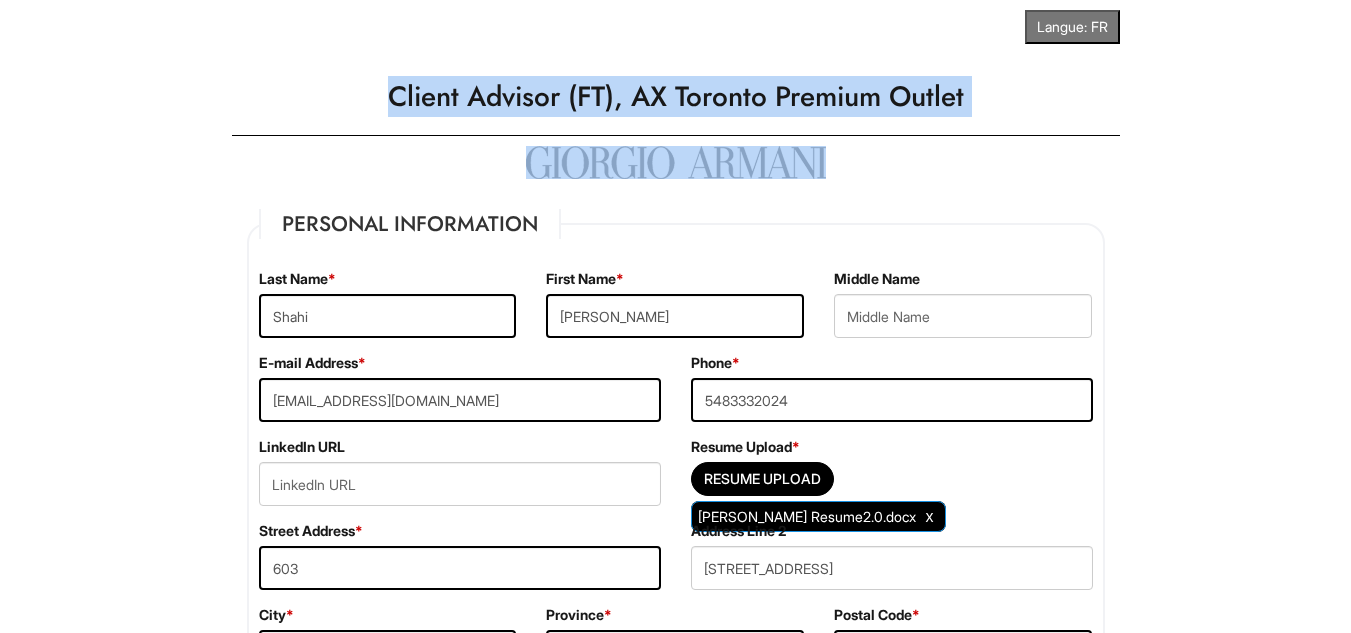click on "Client Advisor (FT), AX Toronto Premium Outlet" at bounding box center [676, 97] 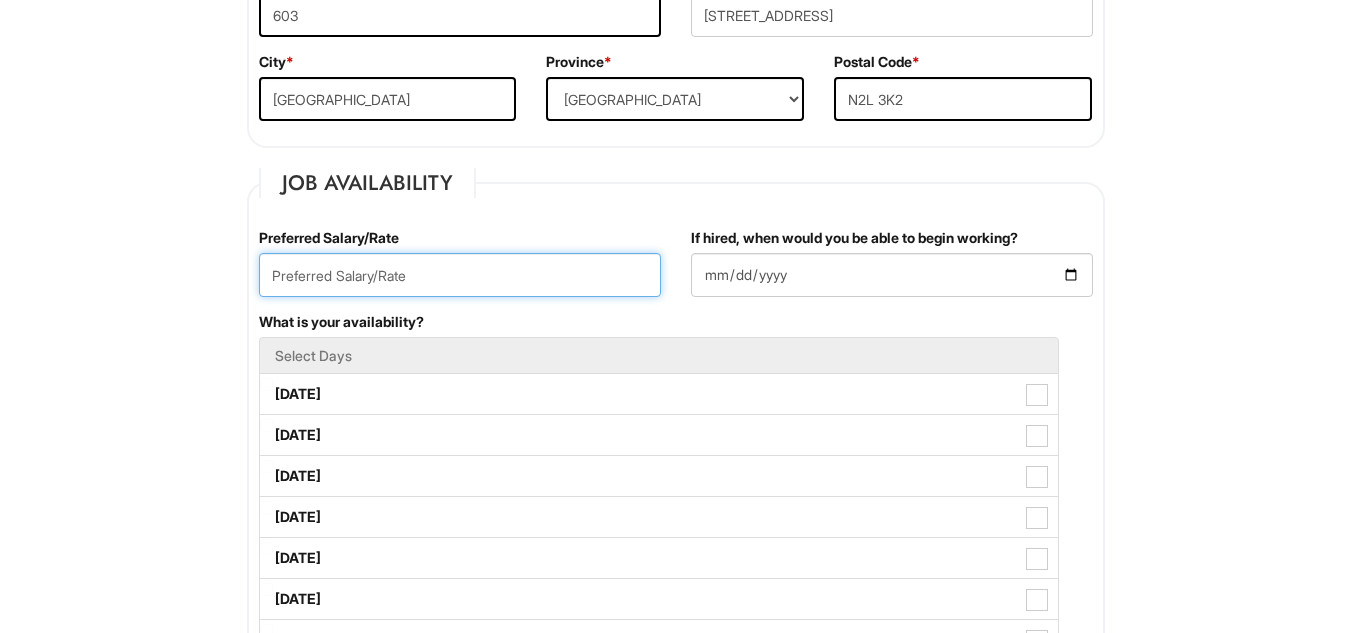 click at bounding box center (460, 275) 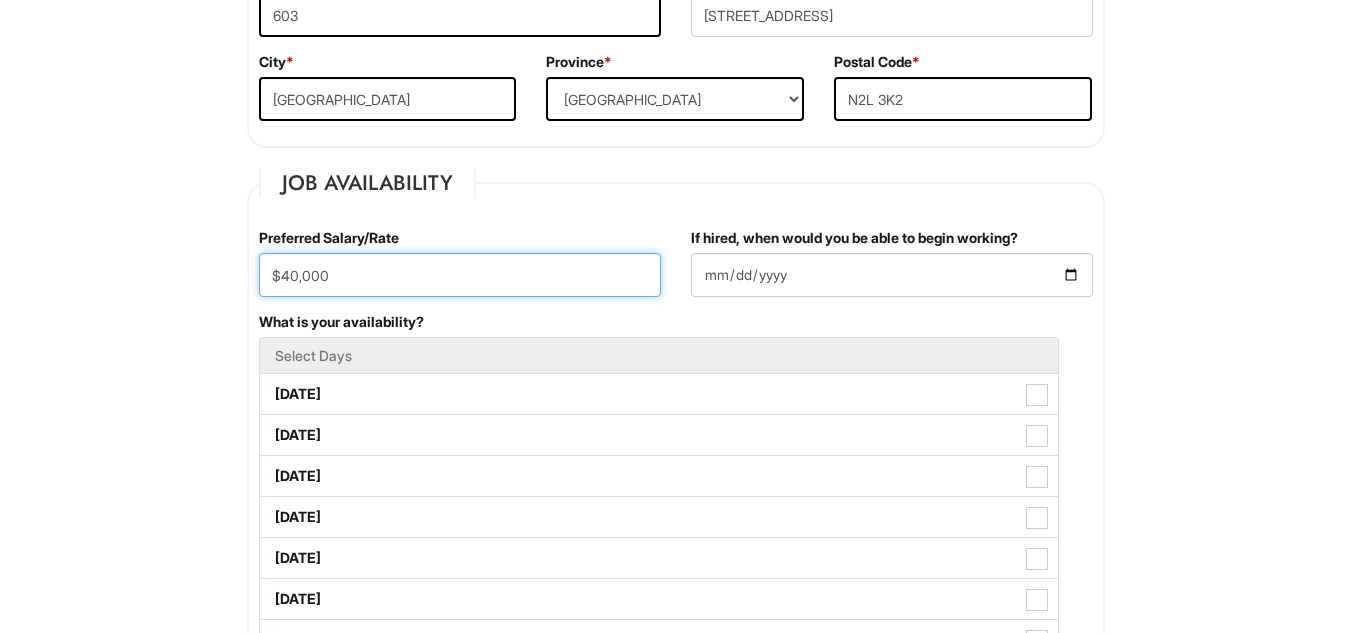 type on "$40,000" 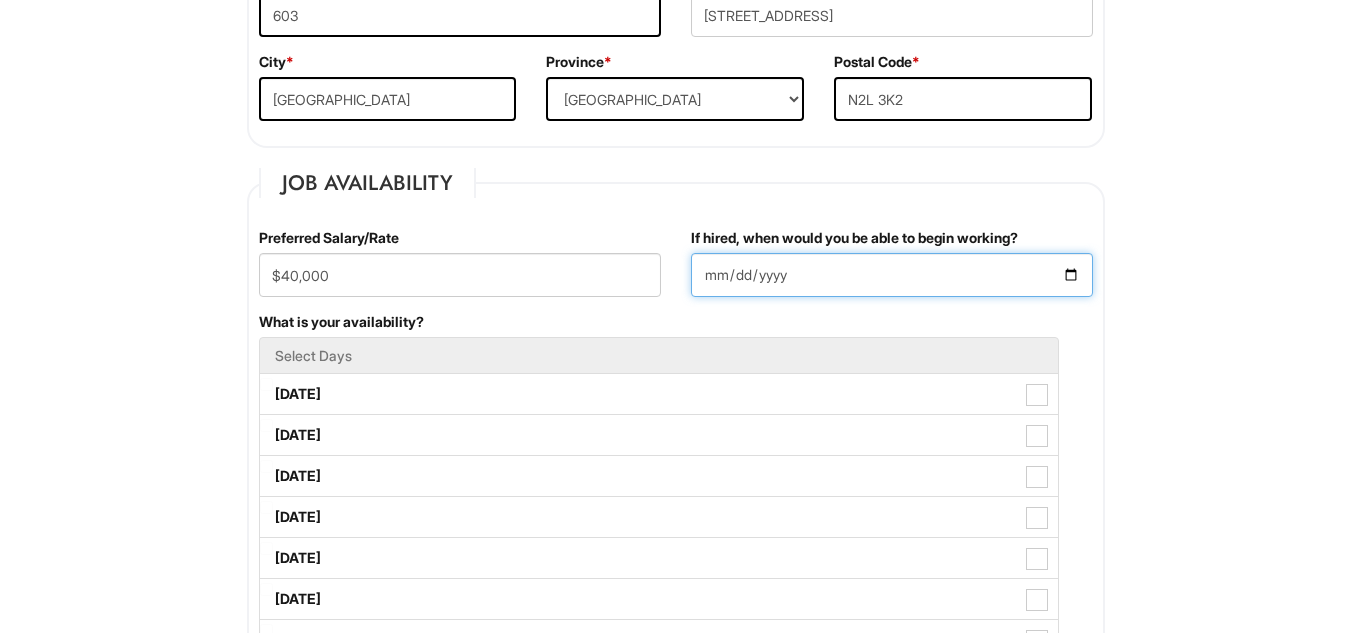 click on "If hired, when would you be able to begin working?" at bounding box center [892, 275] 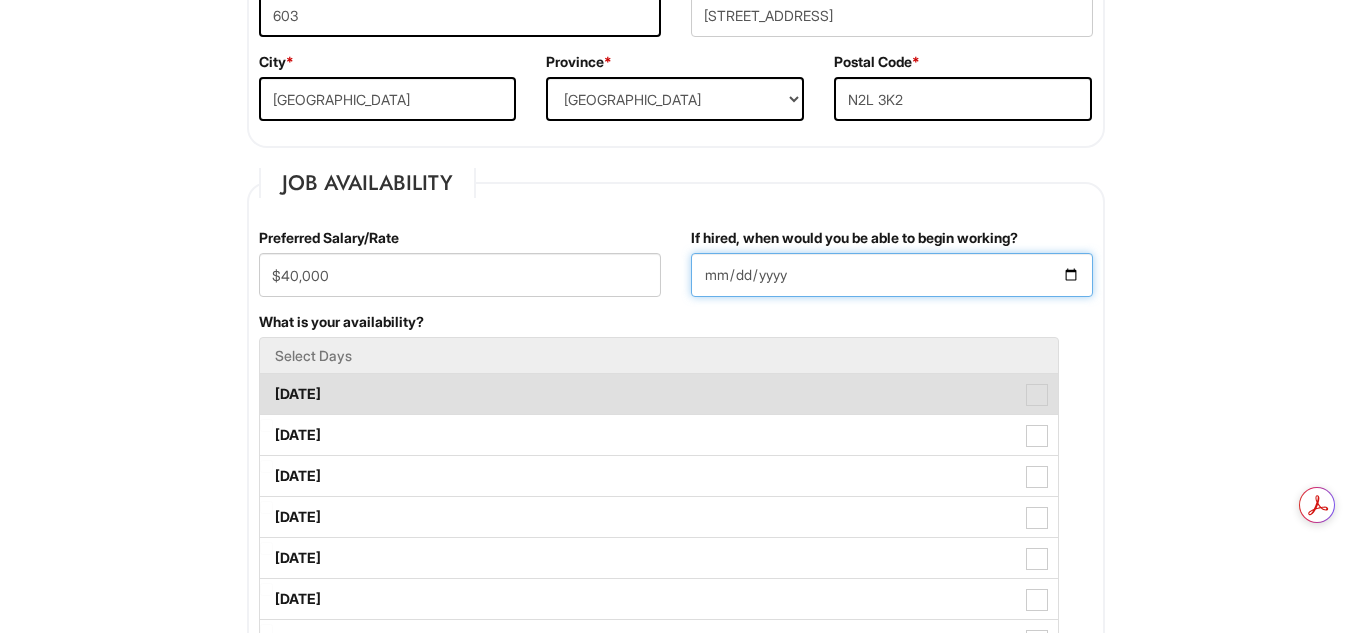 type on "[DATE]" 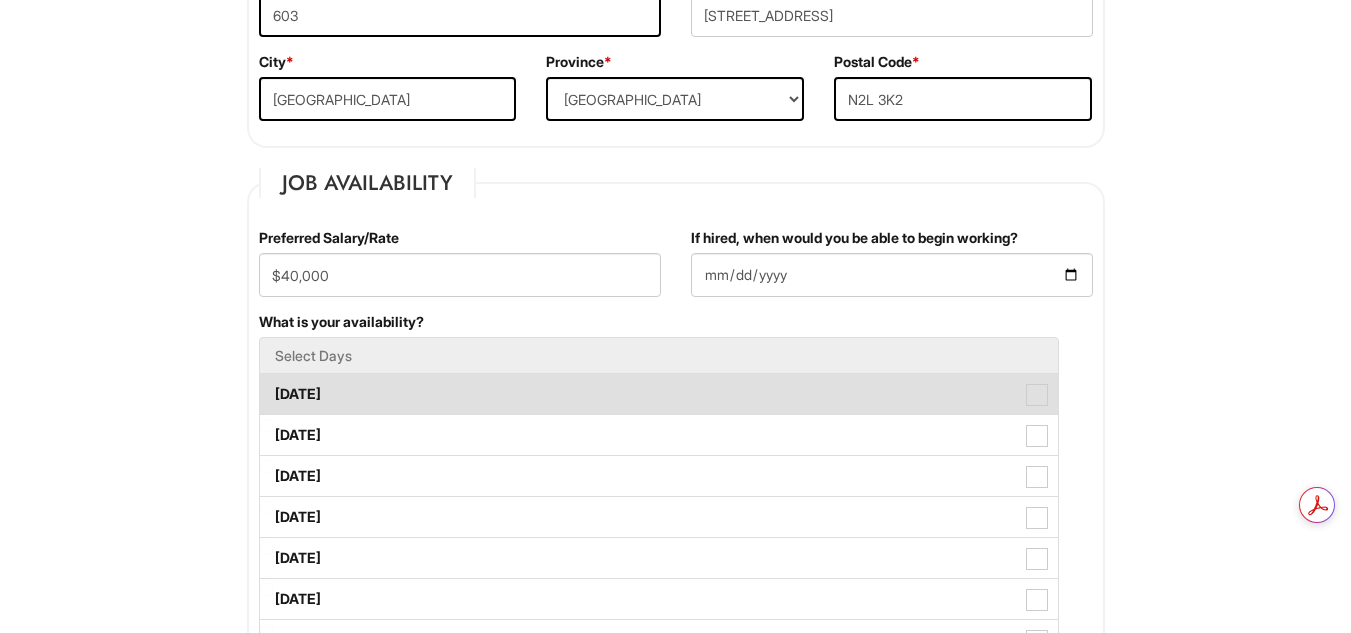 click on "[DATE]" at bounding box center [659, 394] 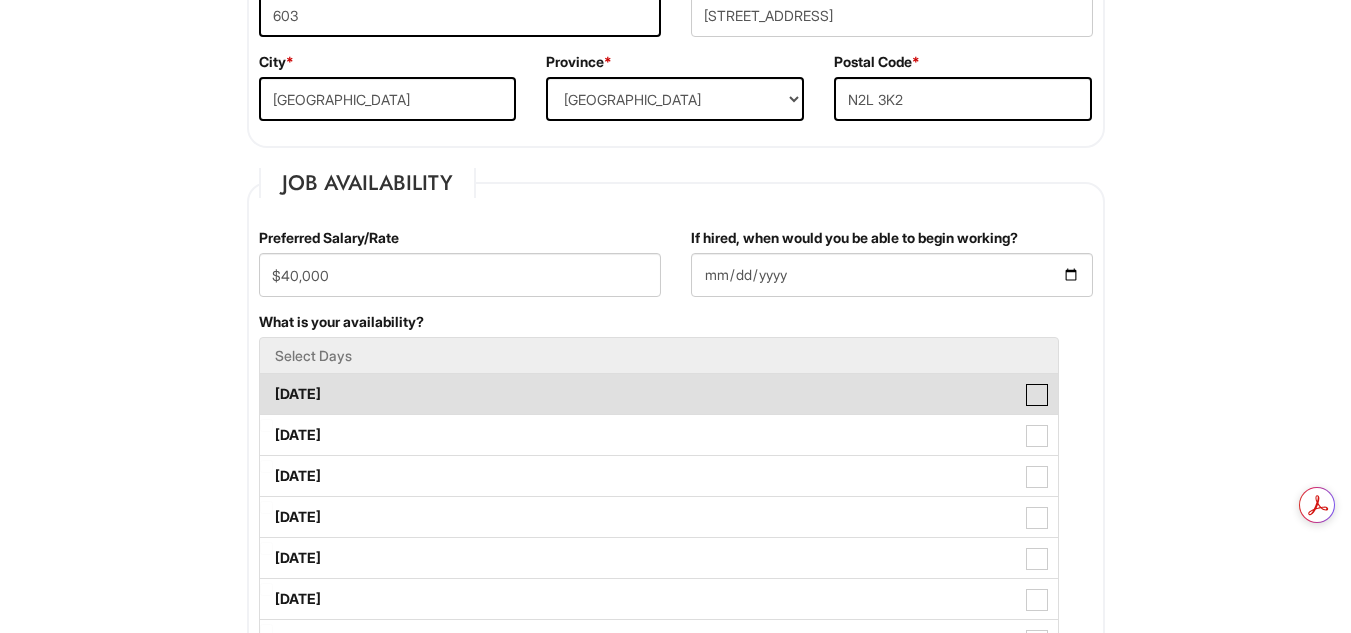click on "[DATE]" at bounding box center (266, 384) 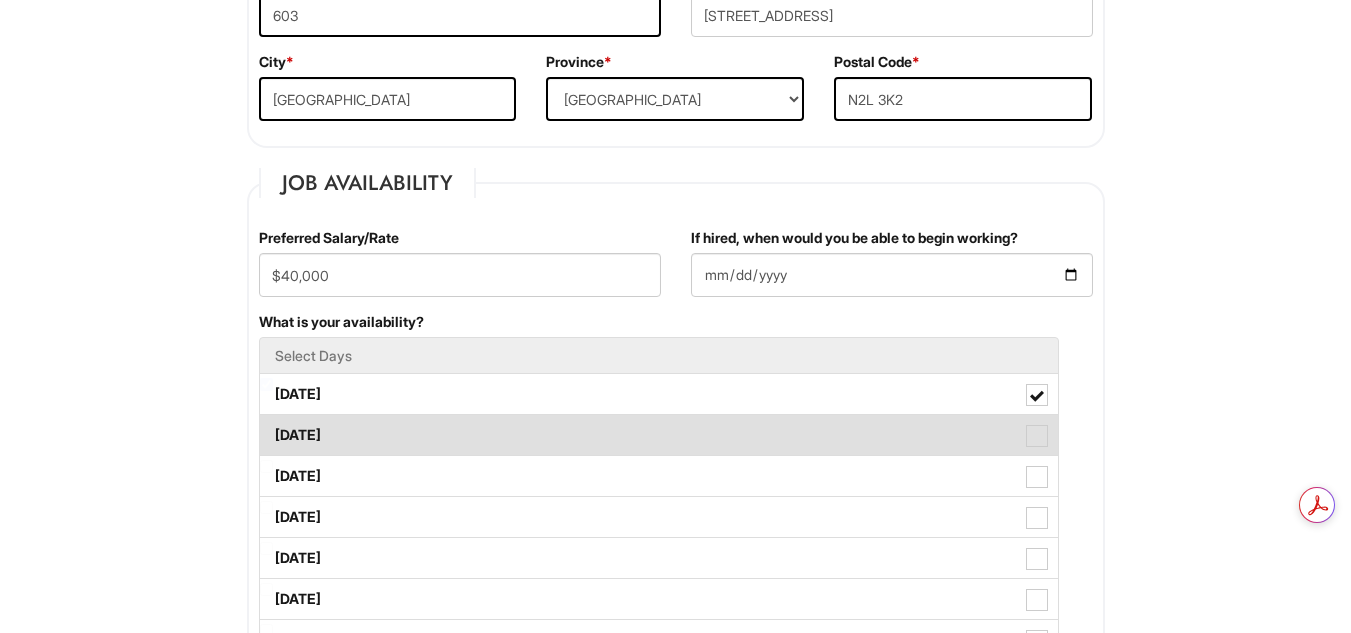 click on "[DATE]" at bounding box center [659, 435] 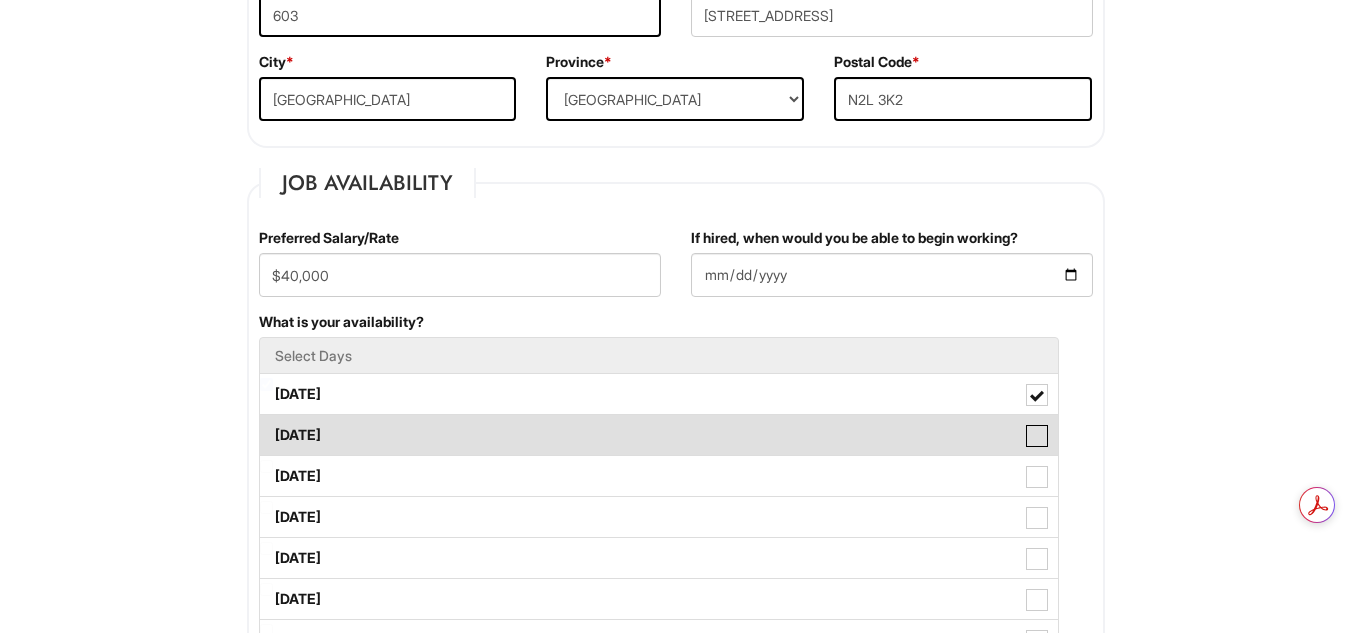click on "[DATE]" at bounding box center [266, 425] 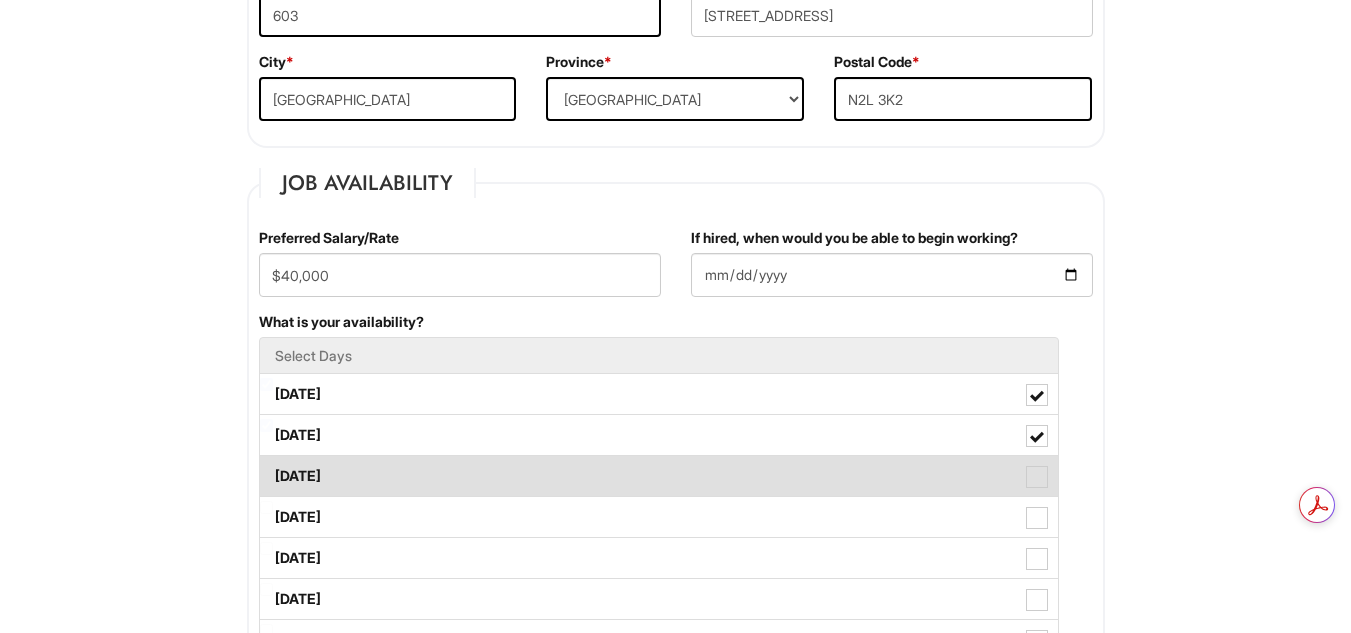 click on "[DATE]" at bounding box center (659, 476) 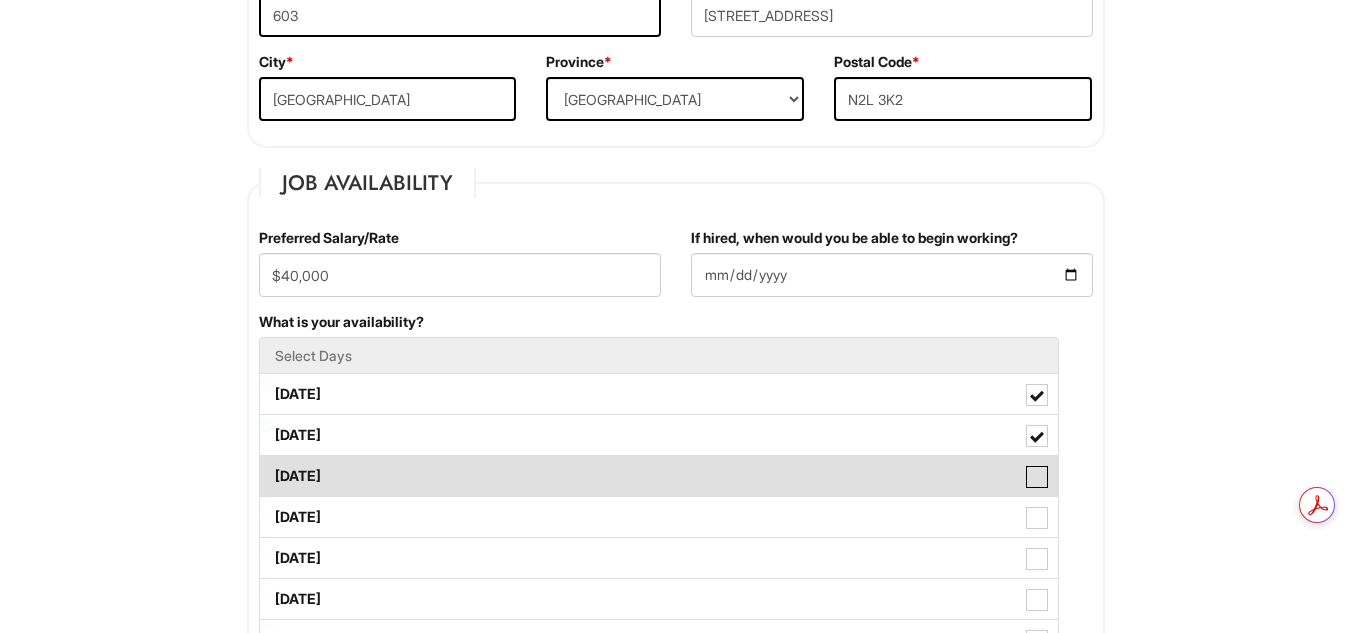 click on "[DATE]" at bounding box center (266, 466) 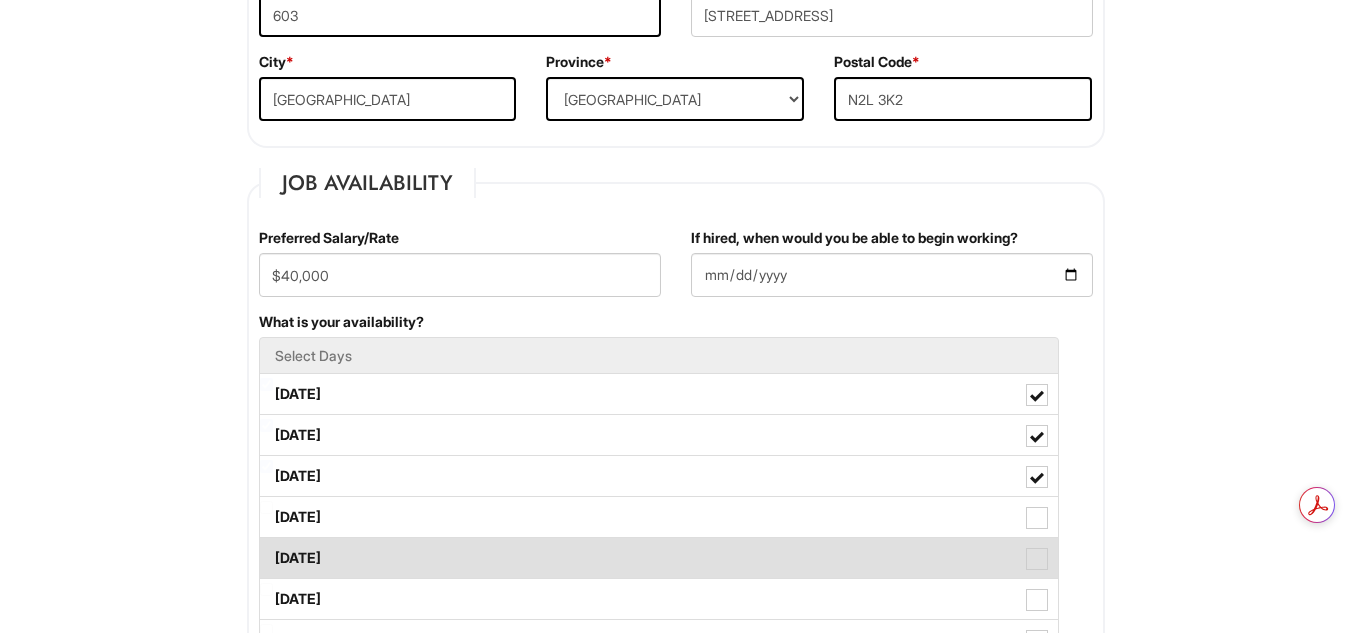 click on "[DATE]" at bounding box center (659, 558) 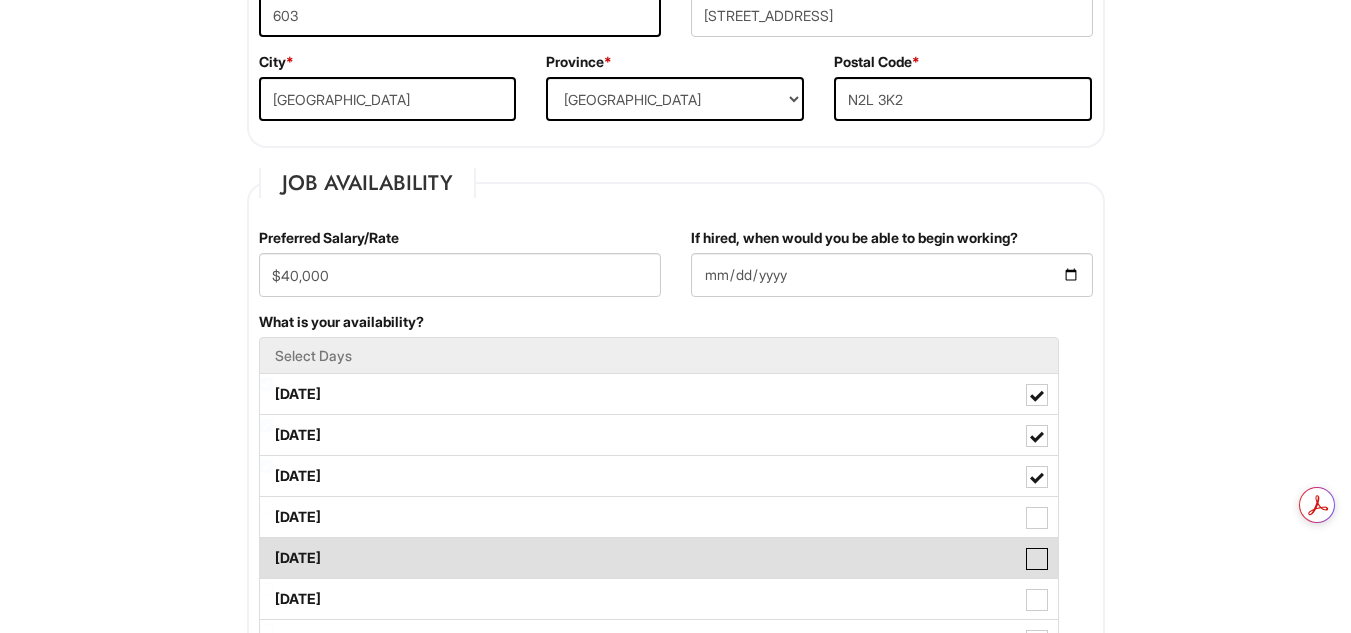 click on "[DATE]" at bounding box center (266, 548) 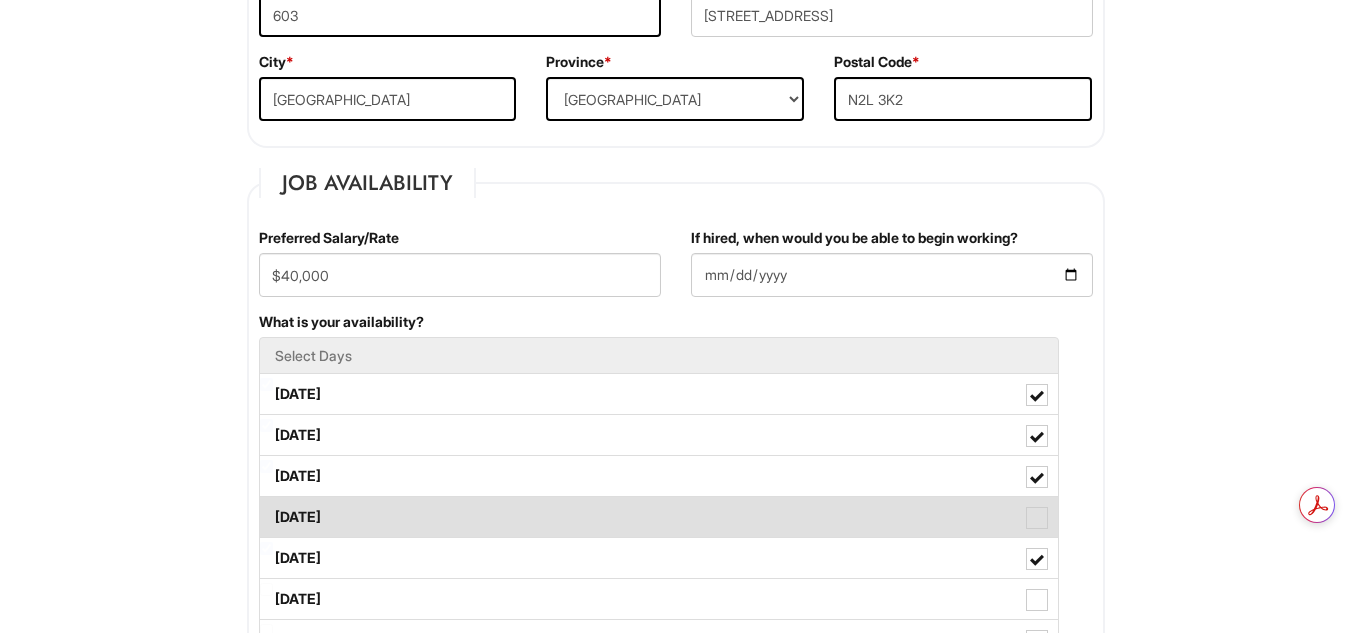 click on "[DATE]" at bounding box center [659, 517] 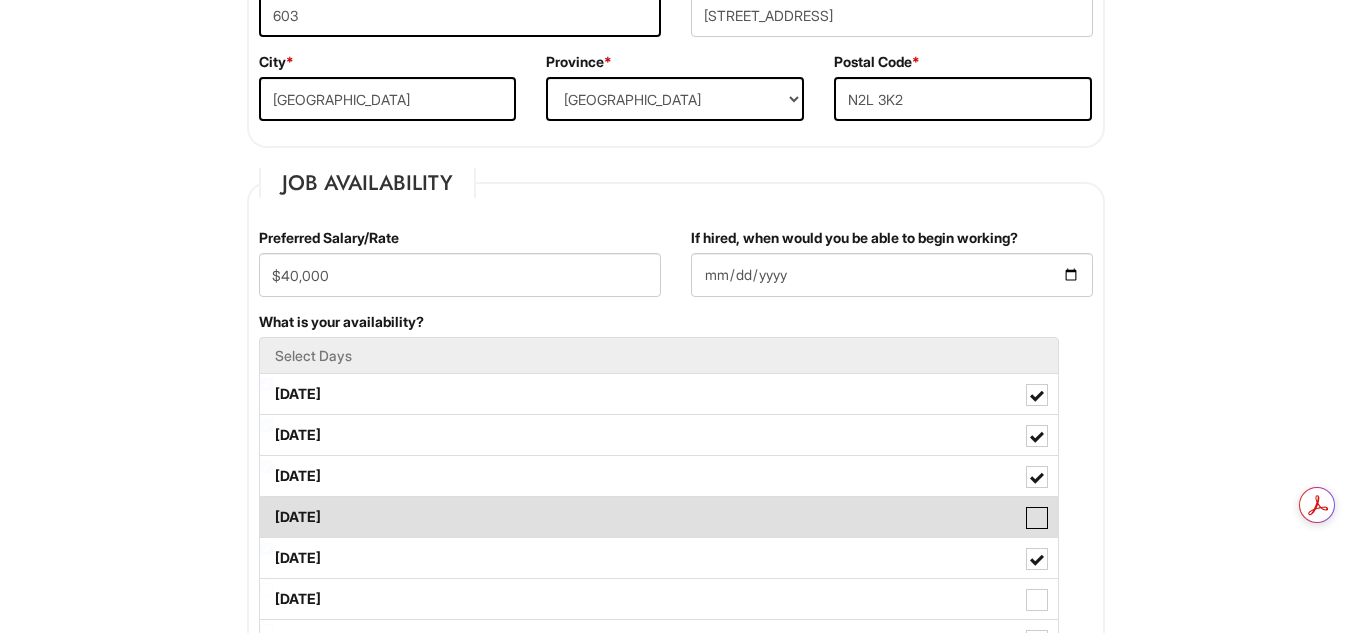 click on "[DATE]" at bounding box center (266, 507) 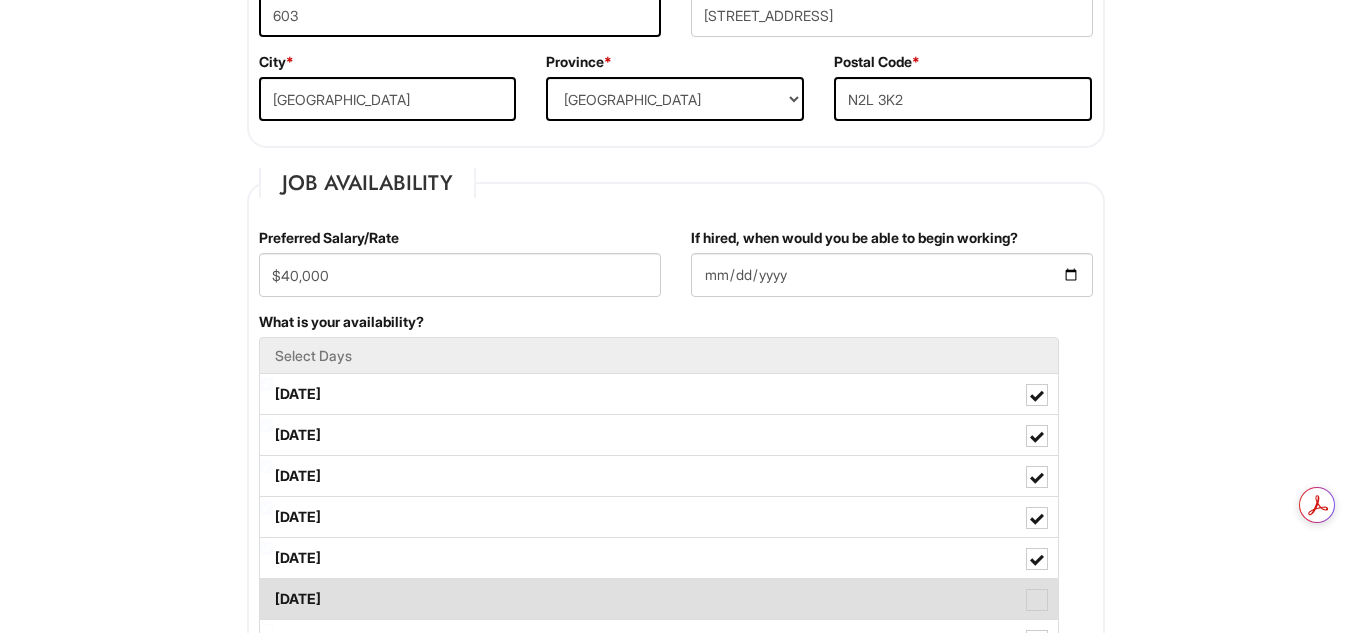 click on "[DATE]" at bounding box center [659, 599] 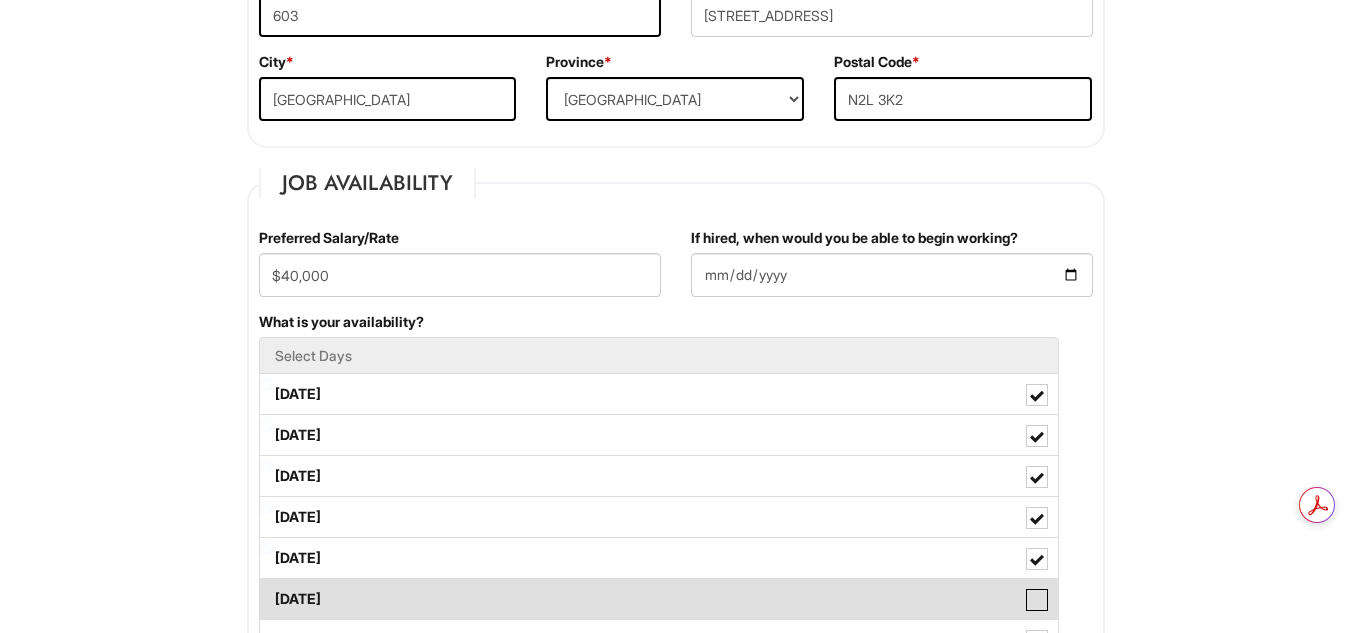 click on "[DATE]" at bounding box center [266, 589] 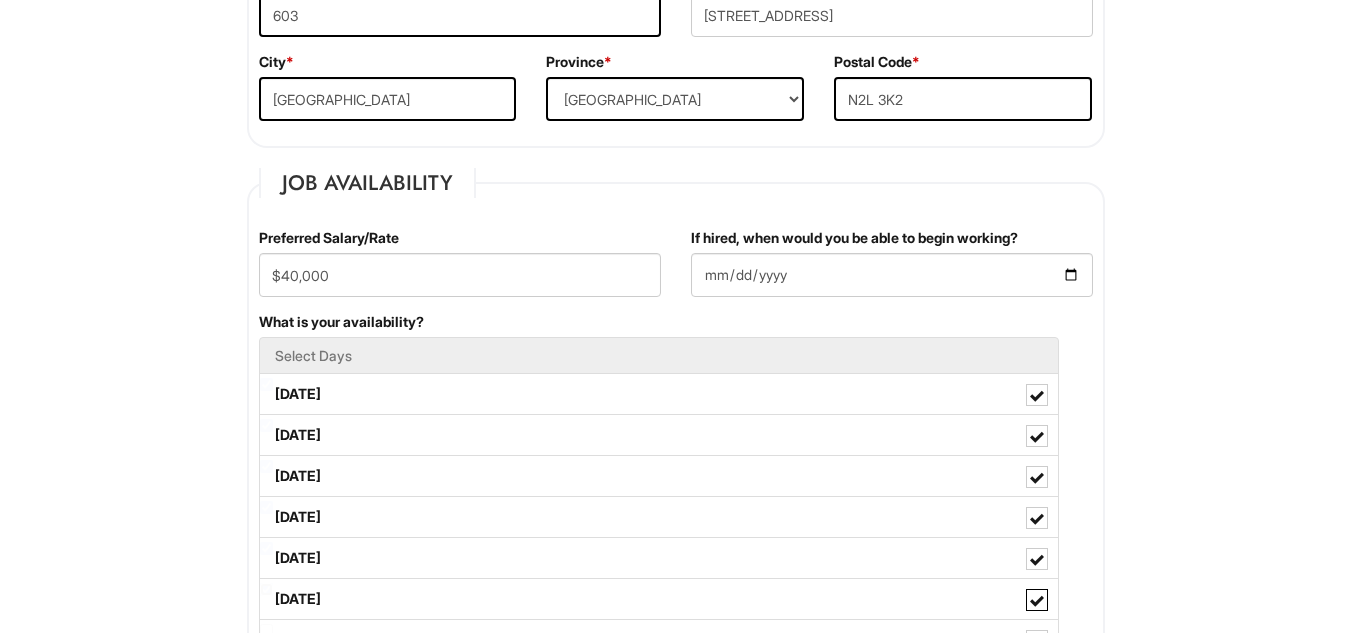 scroll, scrollTop: 1106, scrollLeft: 0, axis: vertical 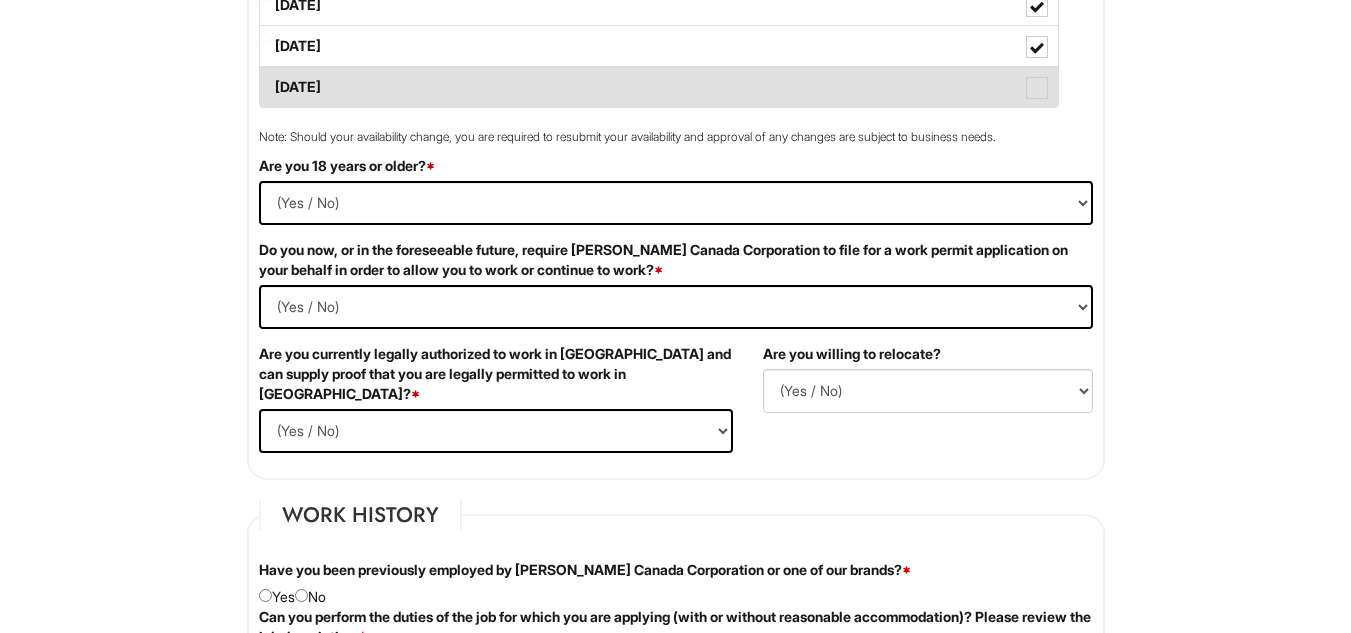 click on "[DATE]" at bounding box center [659, 87] 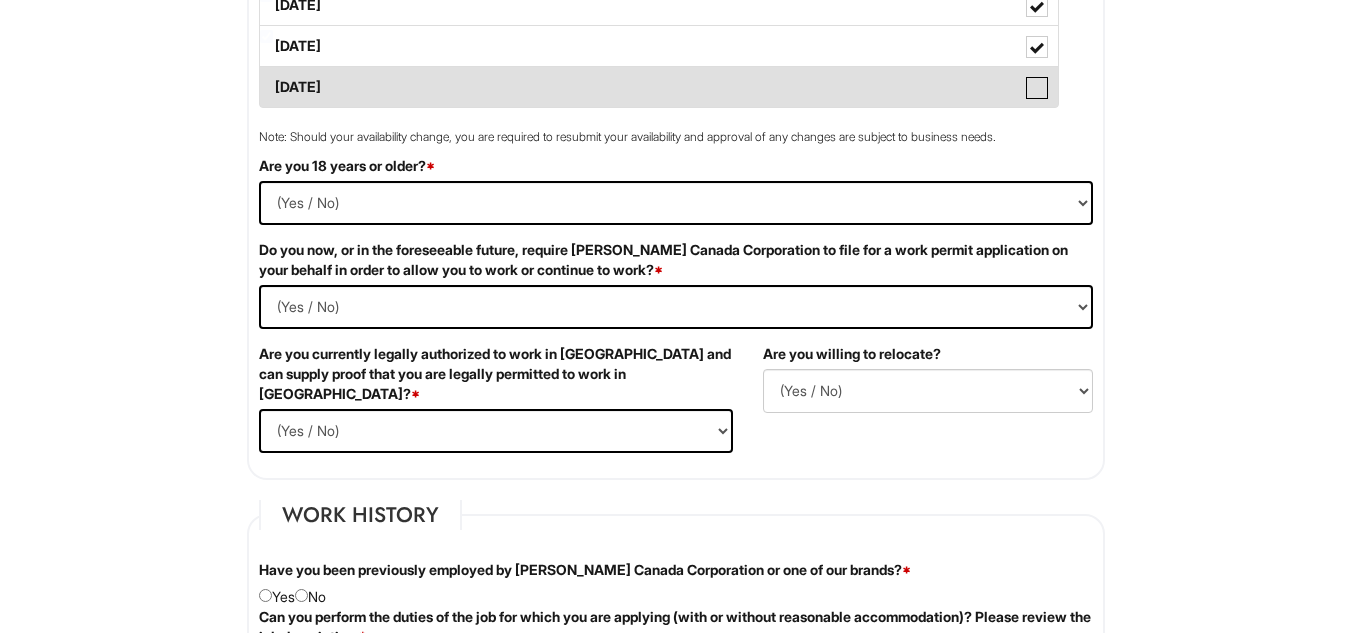 click on "[DATE]" at bounding box center [266, 77] 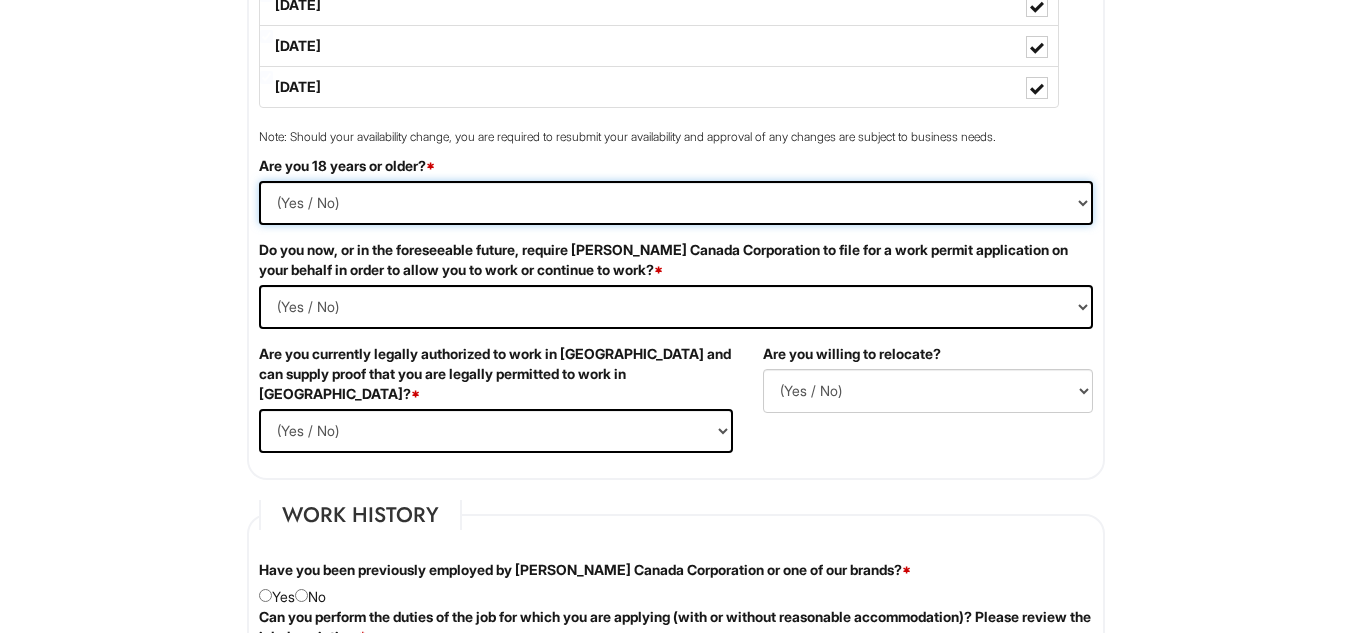 click on "(Yes / No) Yes No" at bounding box center (676, 203) 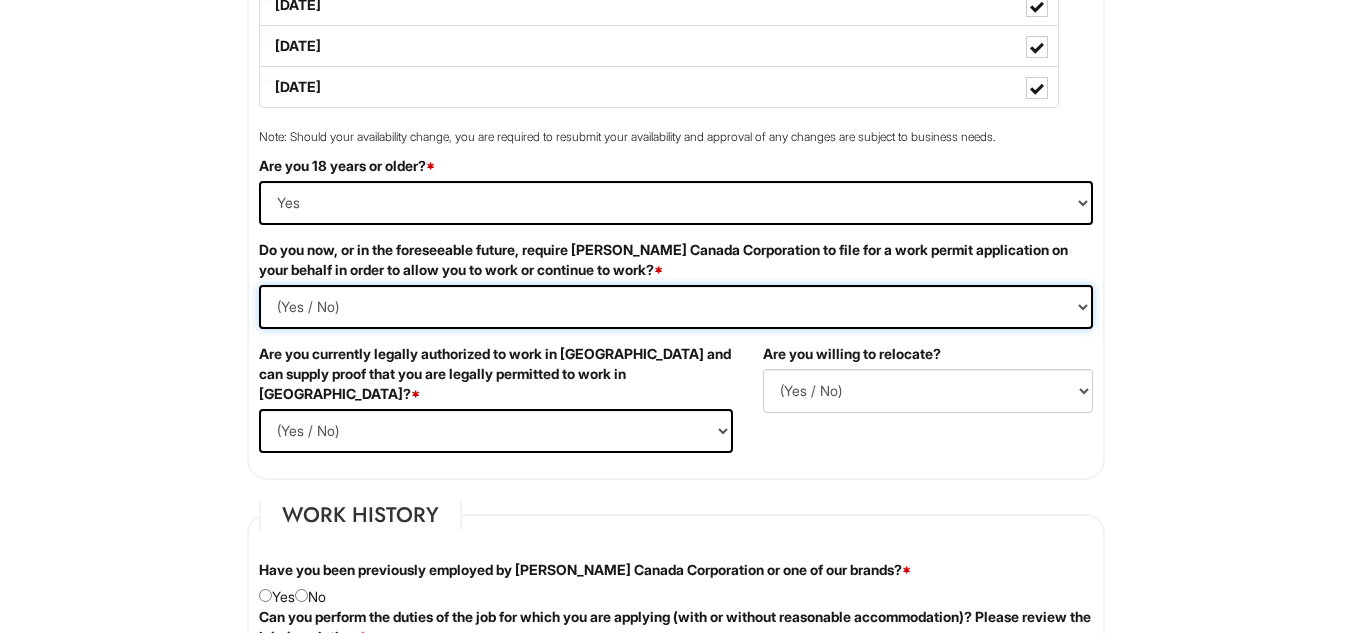 click on "(Yes / No) Yes No" at bounding box center (676, 307) 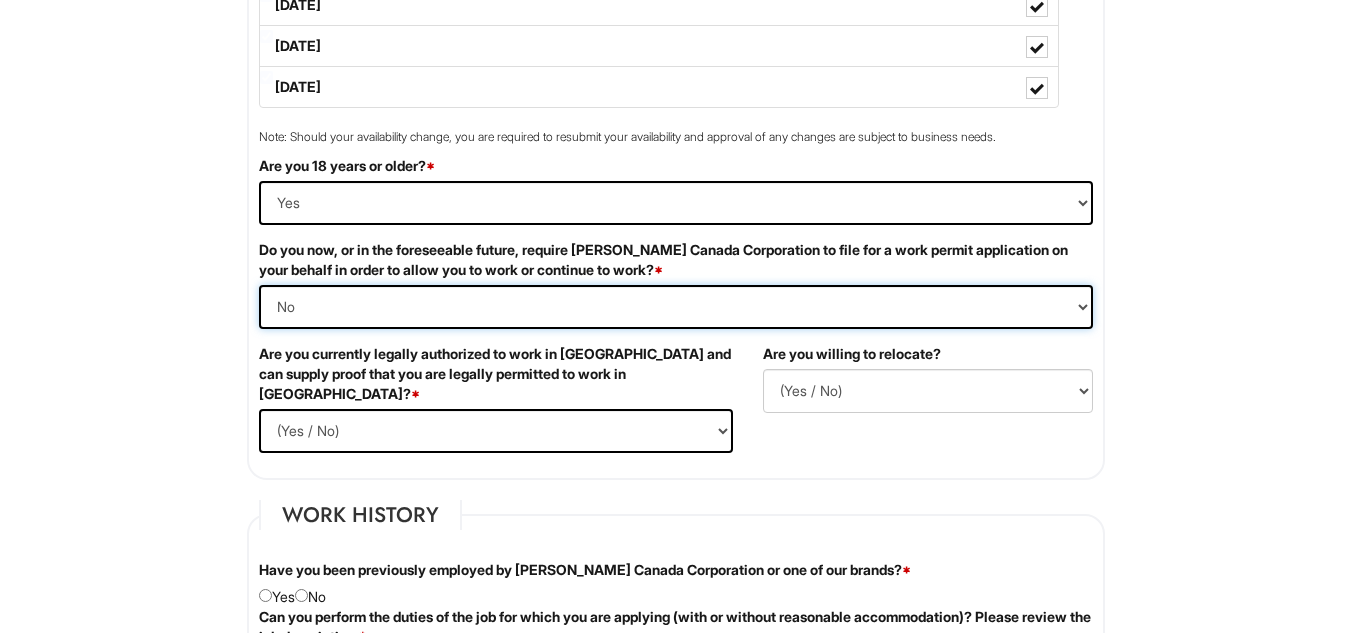 click on "(Yes / No) Yes No" at bounding box center [676, 307] 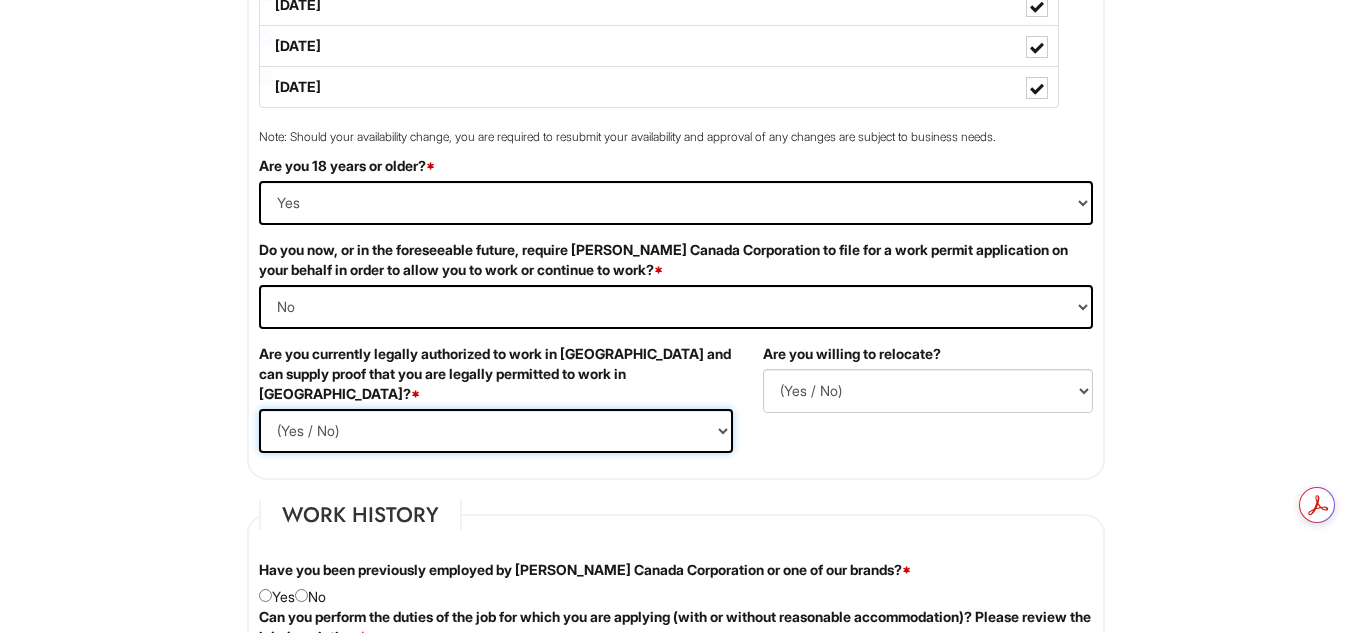 click on "(Yes / No) Yes No" at bounding box center [496, 431] 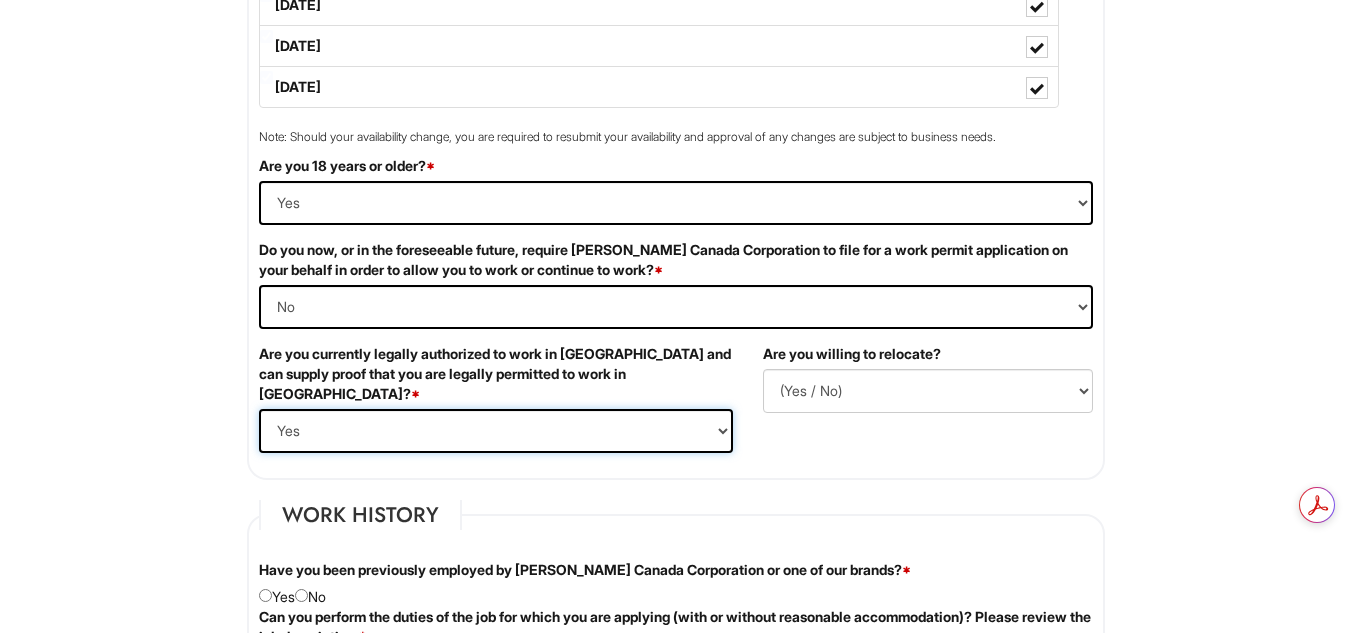 click on "(Yes / No) Yes No" at bounding box center [496, 431] 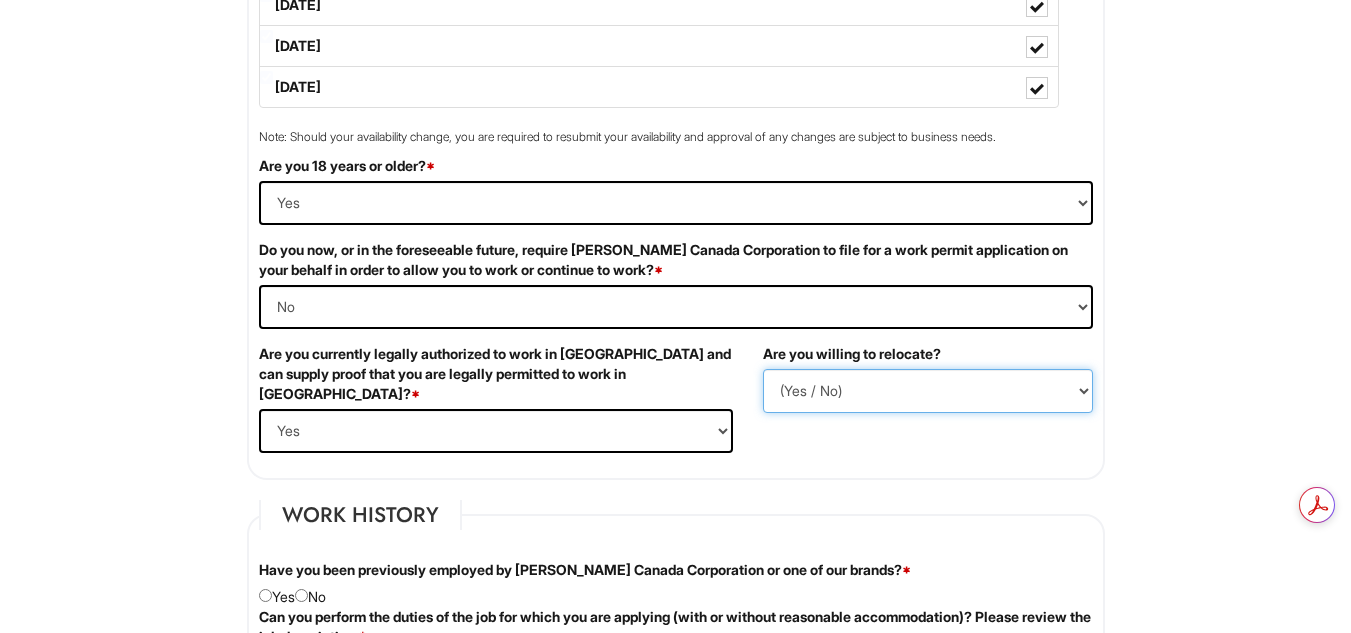 click on "(Yes / No) No Yes" at bounding box center [928, 391] 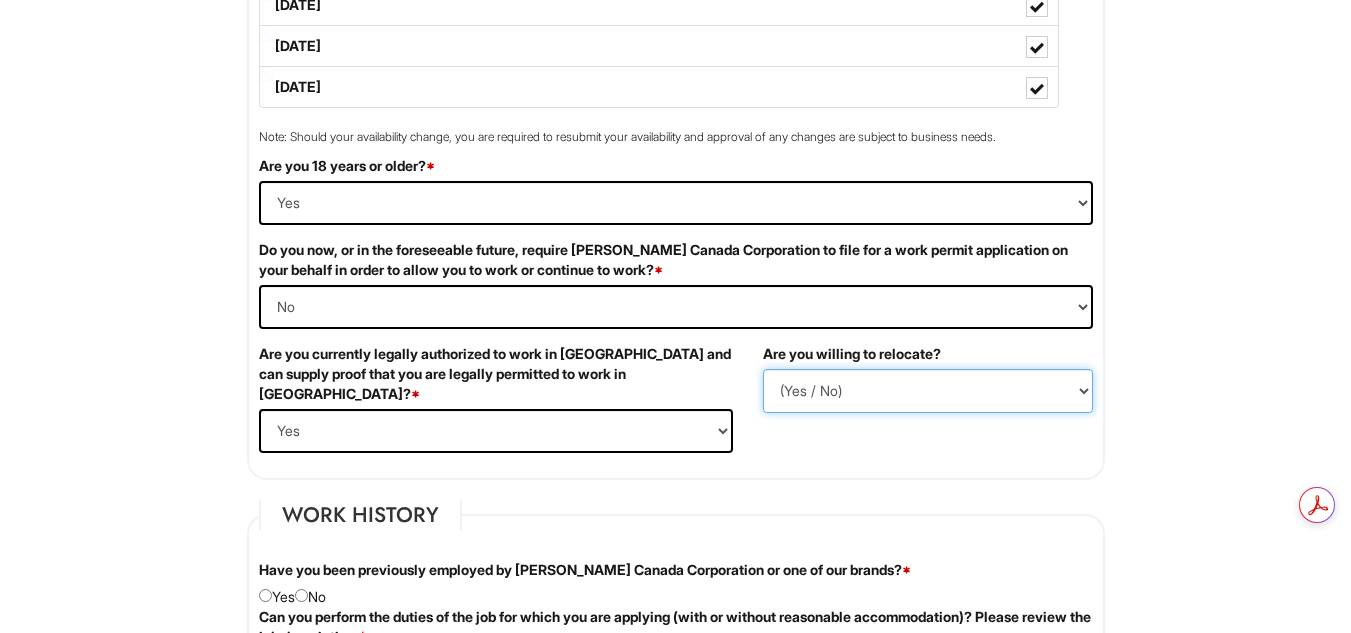 select on "Y" 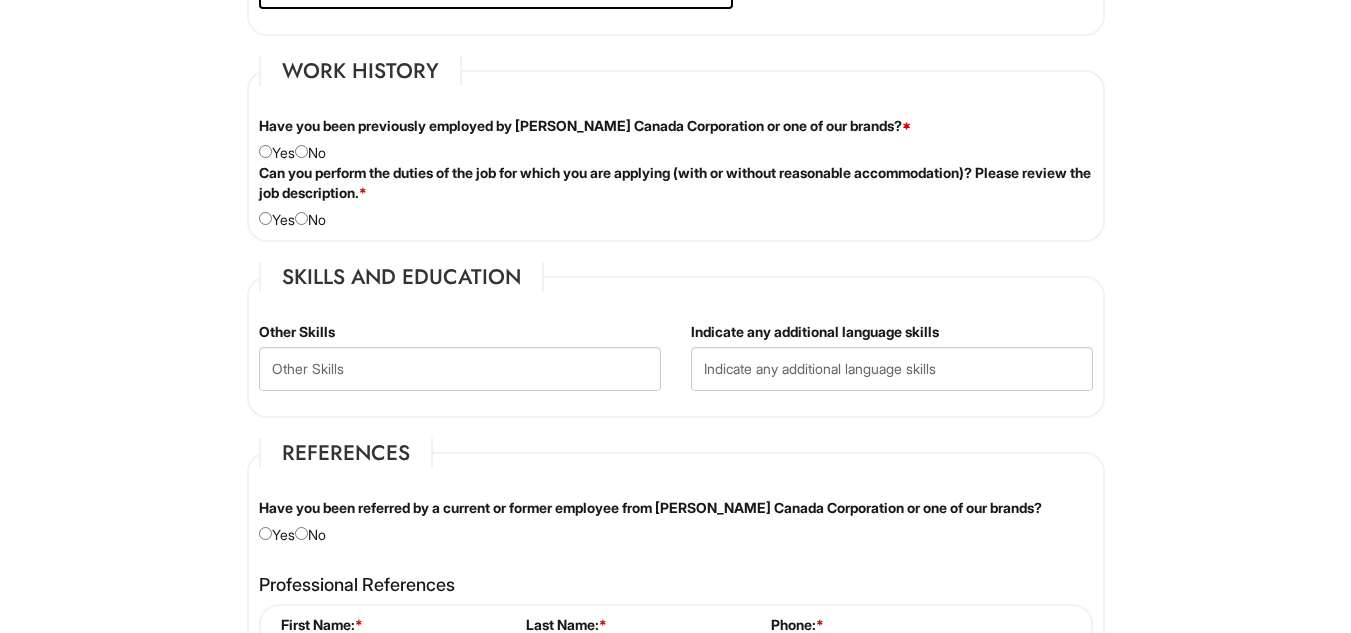 scroll, scrollTop: 1563, scrollLeft: 0, axis: vertical 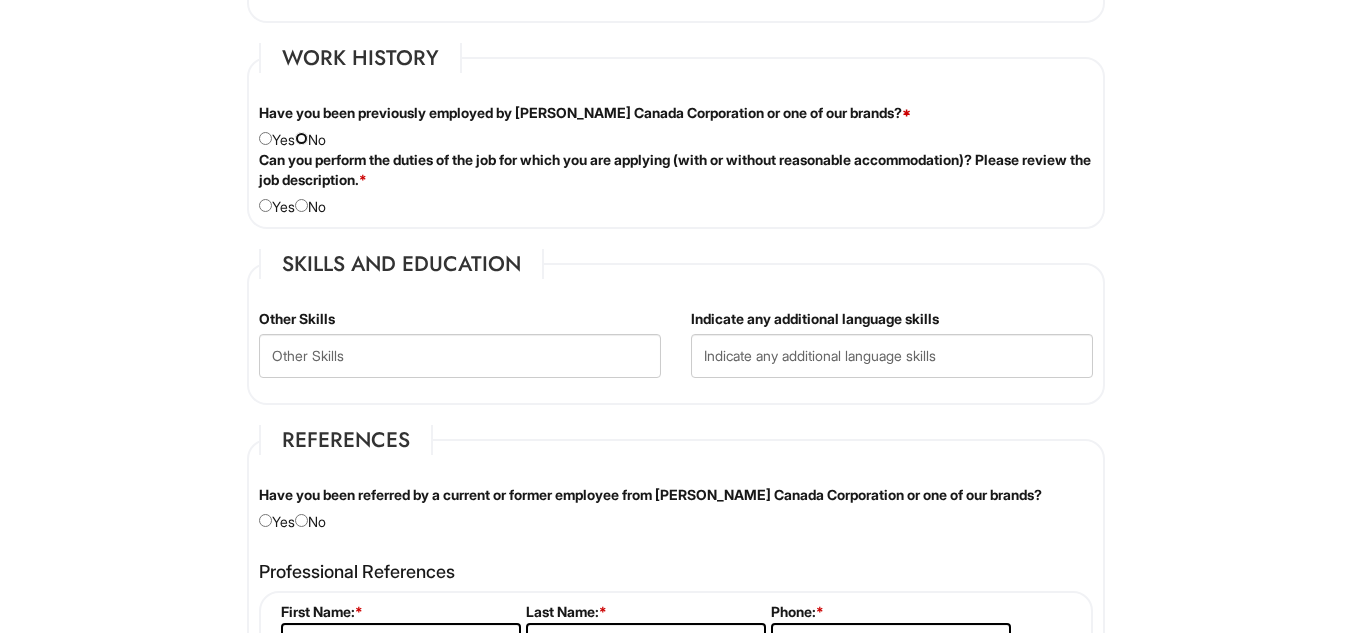 click at bounding box center [301, 138] 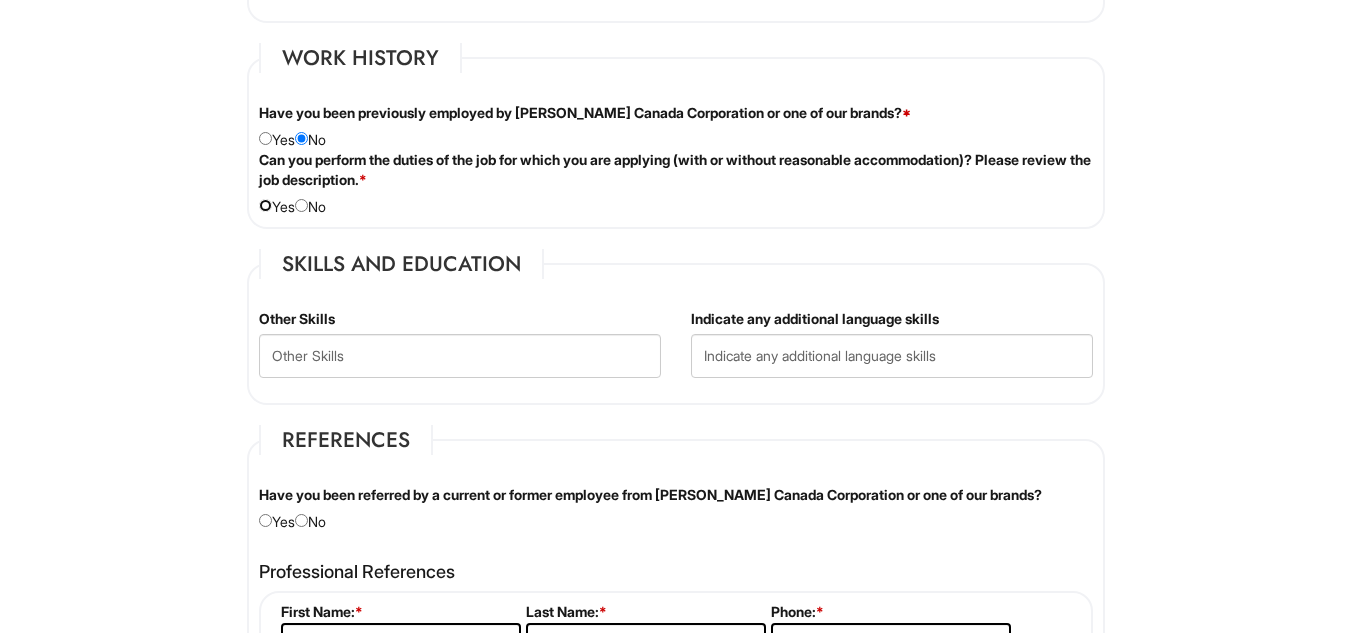 click at bounding box center [265, 205] 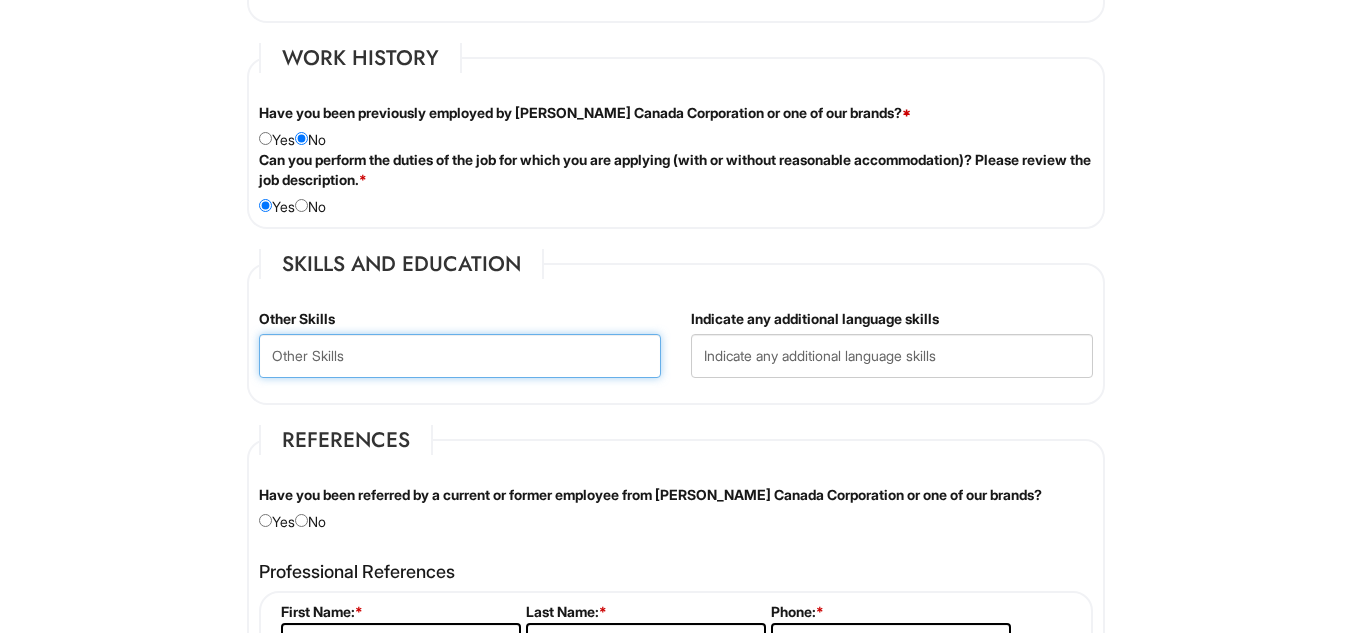 click at bounding box center [460, 356] 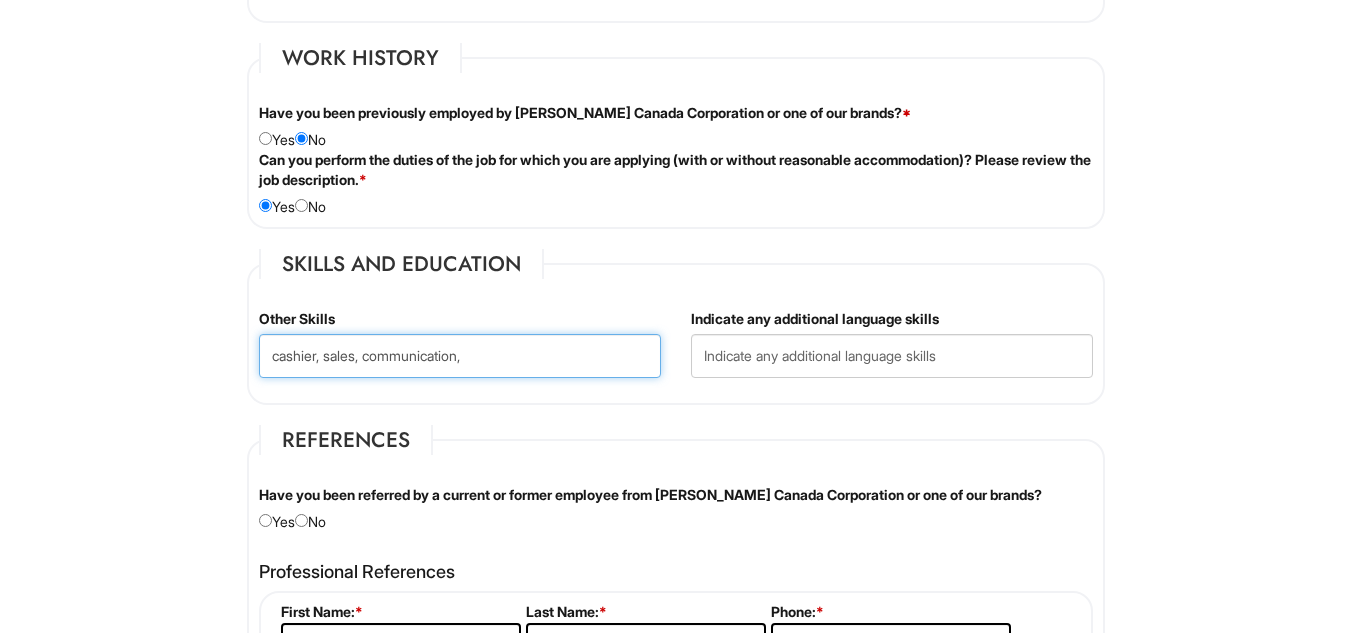 type on "cashier, sales, communication," 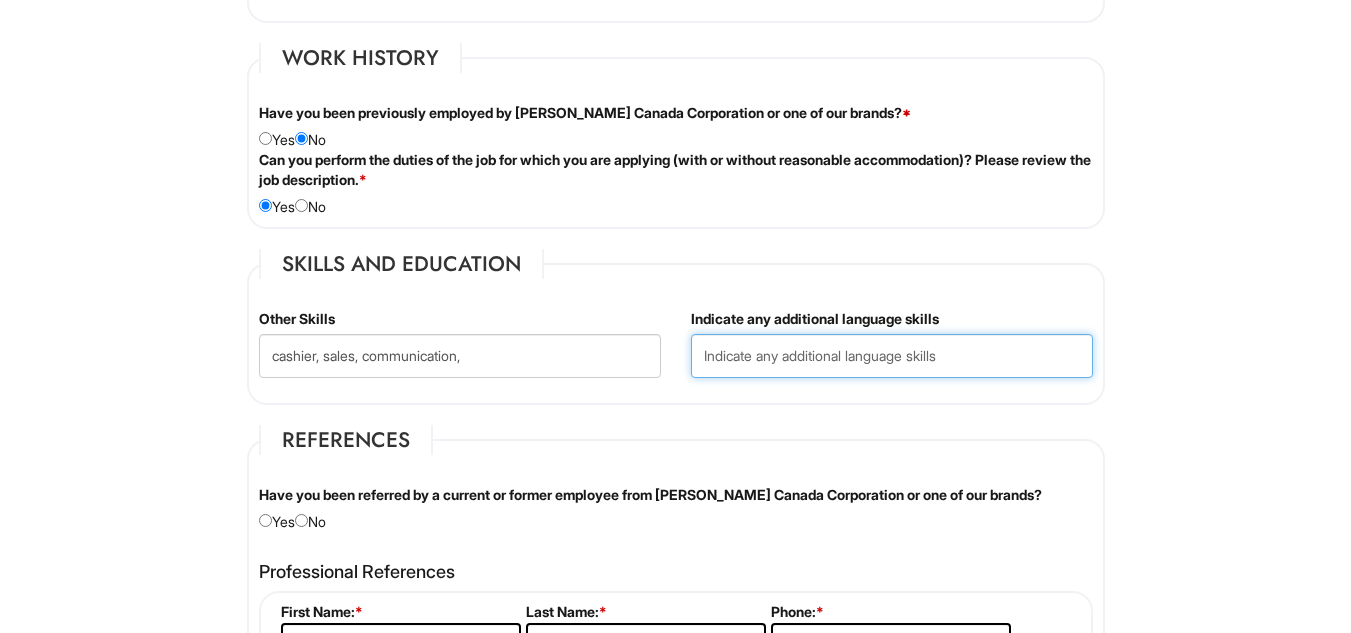 click at bounding box center (892, 356) 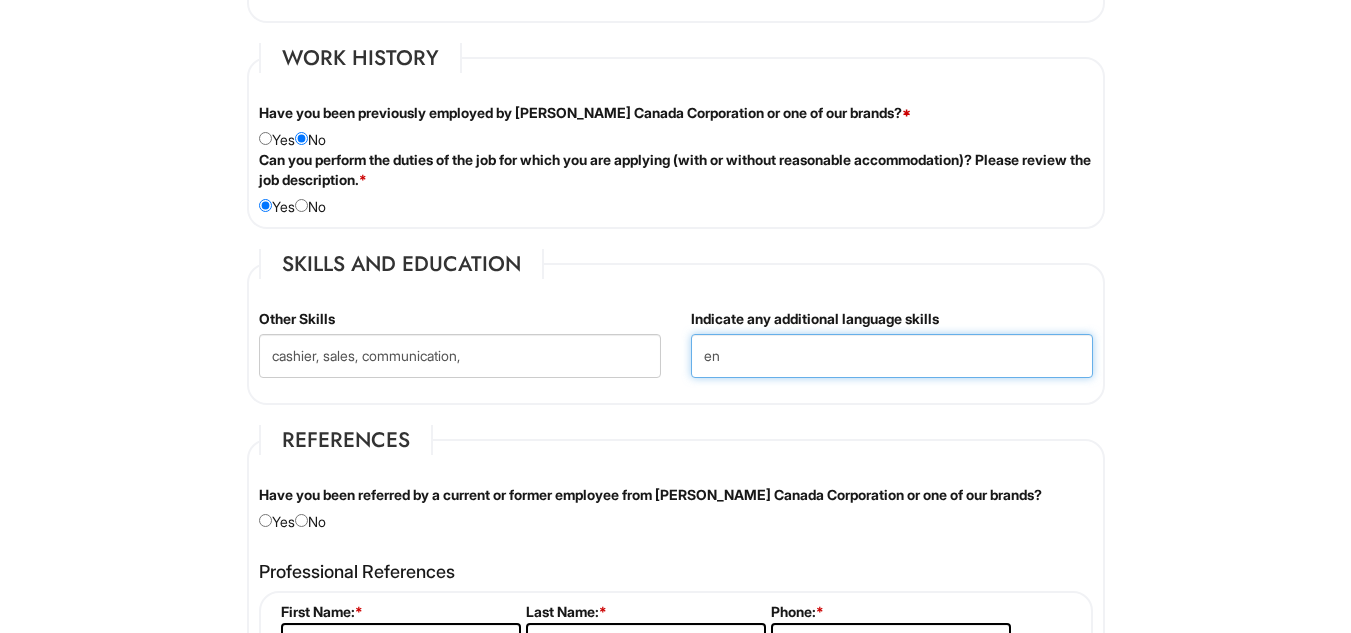 type on "e" 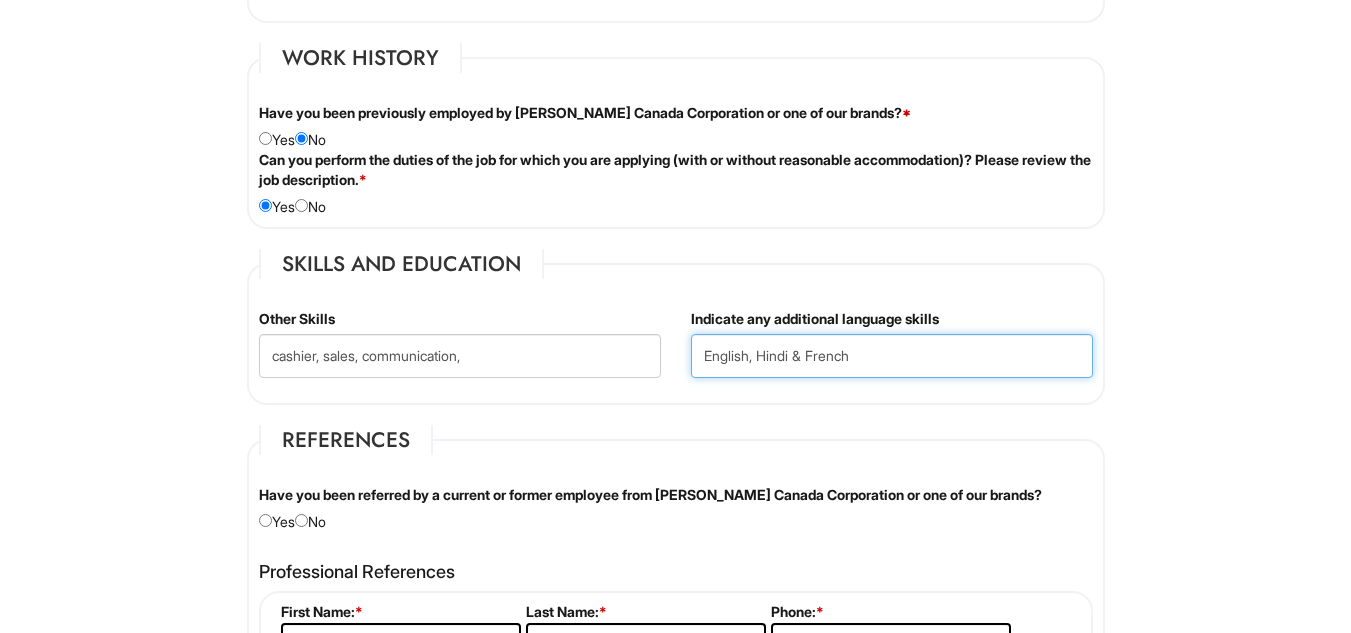type on "English, Hindi & French" 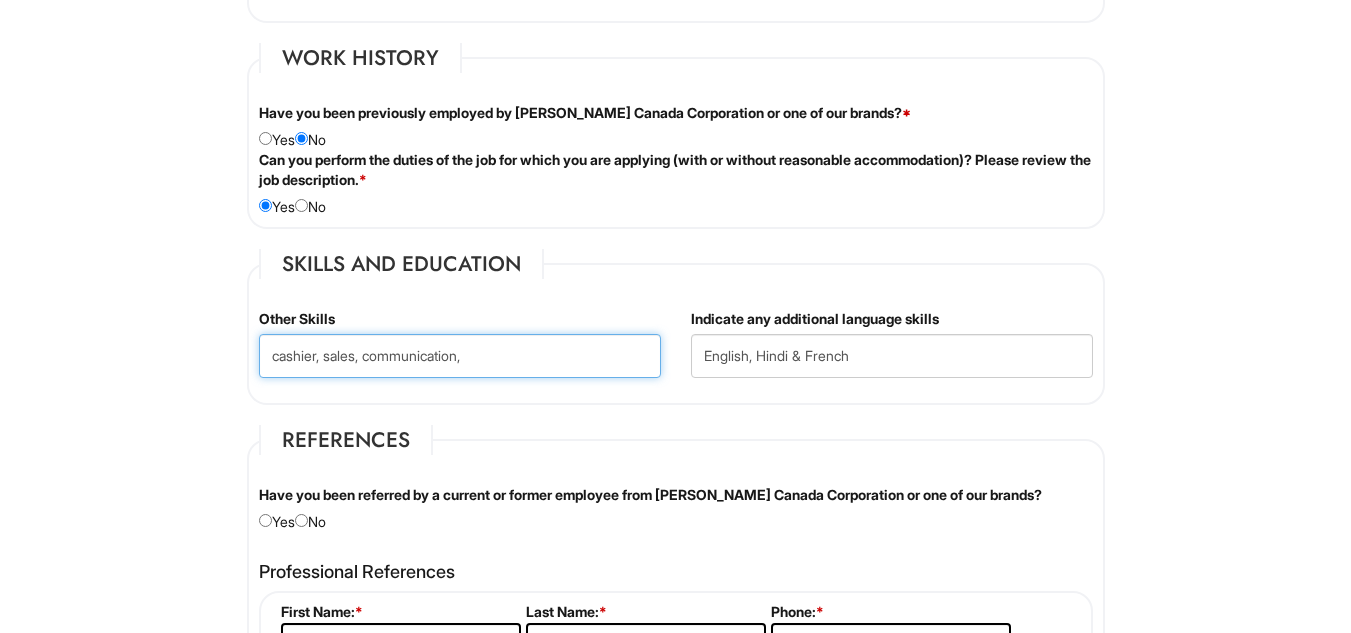 click on "cashier, sales, communication," at bounding box center [460, 356] 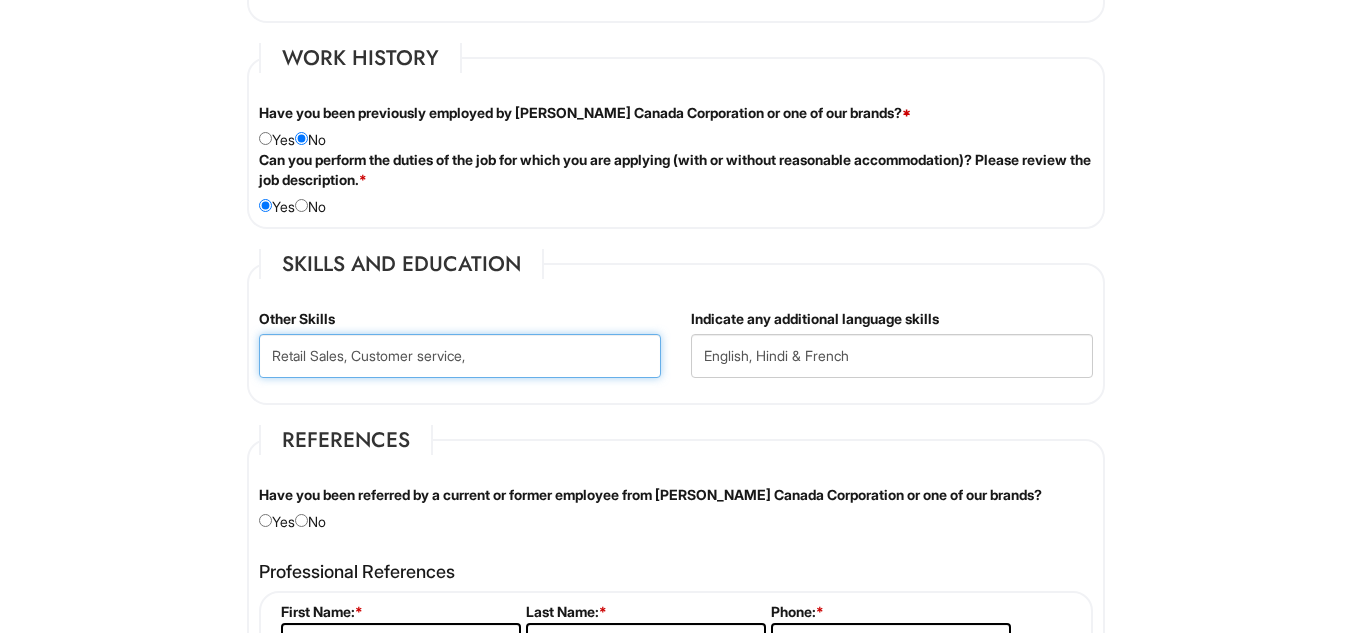 paste on "Communication & Interpersonal Skills" 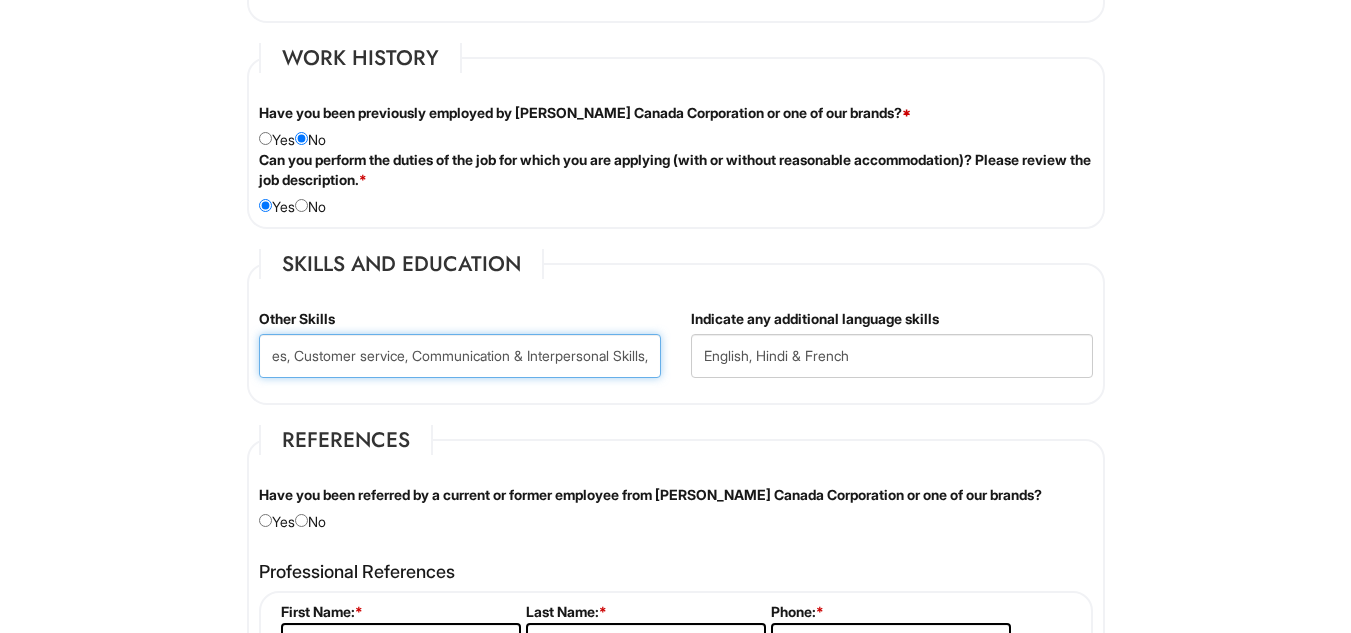 scroll, scrollTop: 0, scrollLeft: 87, axis: horizontal 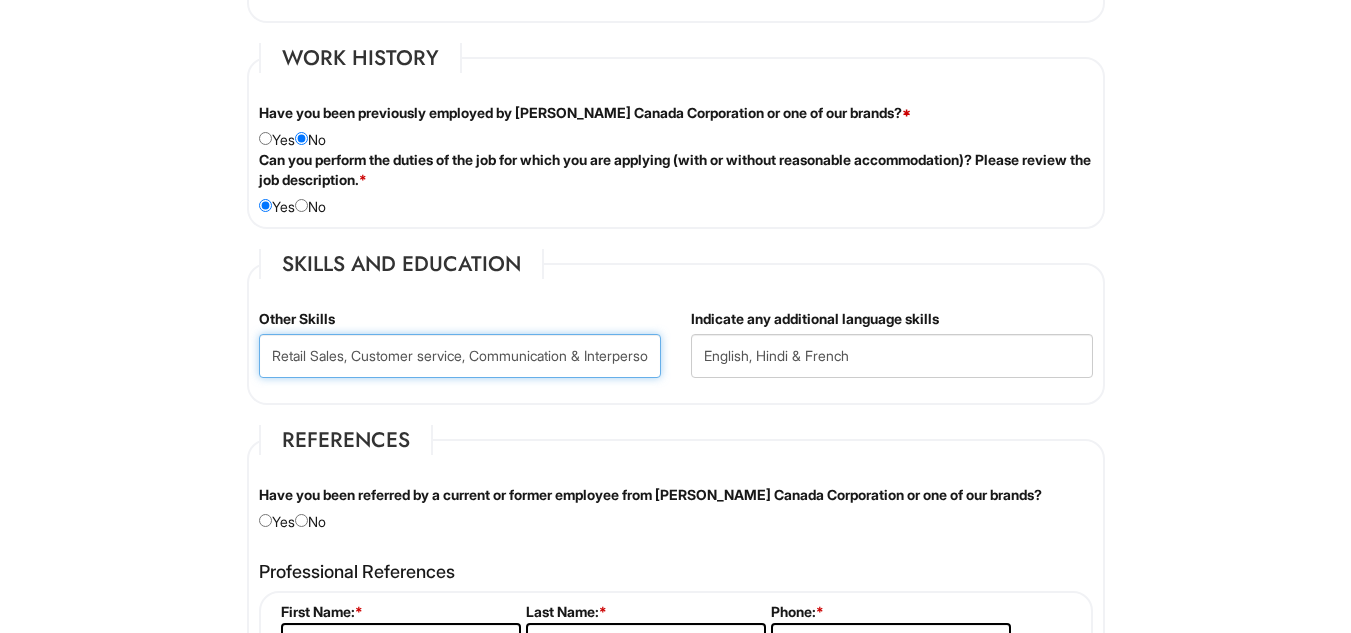 paste on "POS & Operations" 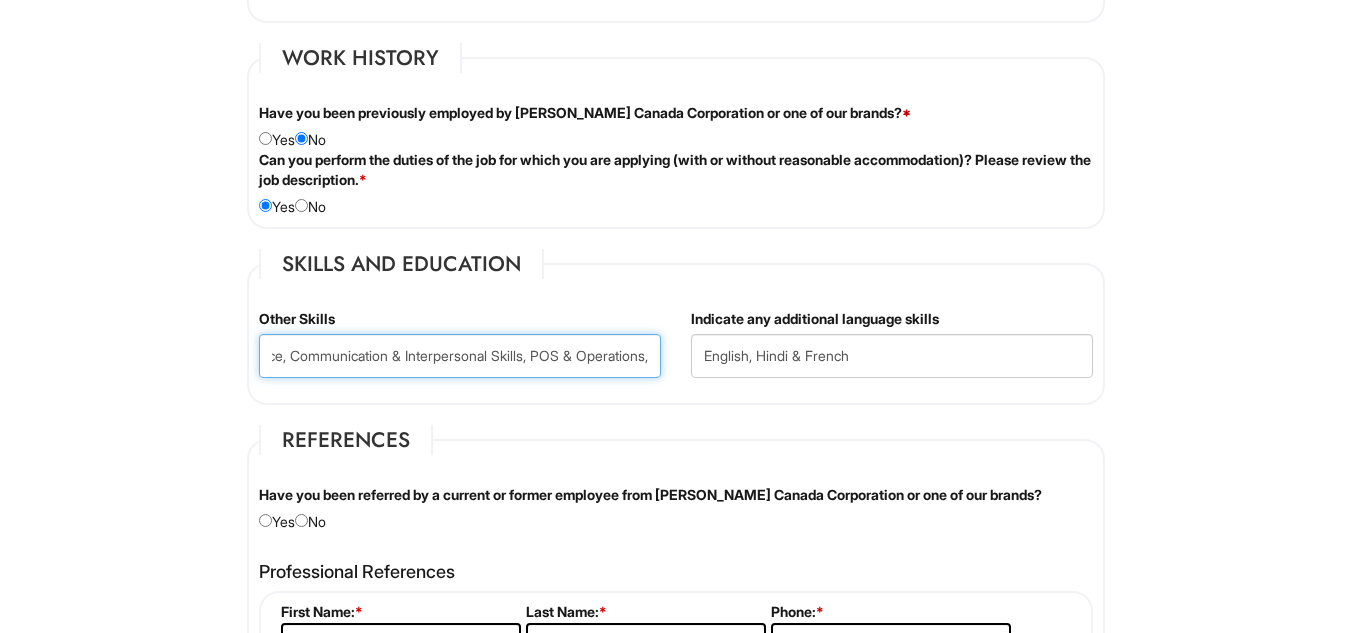 scroll, scrollTop: 0, scrollLeft: 209, axis: horizontal 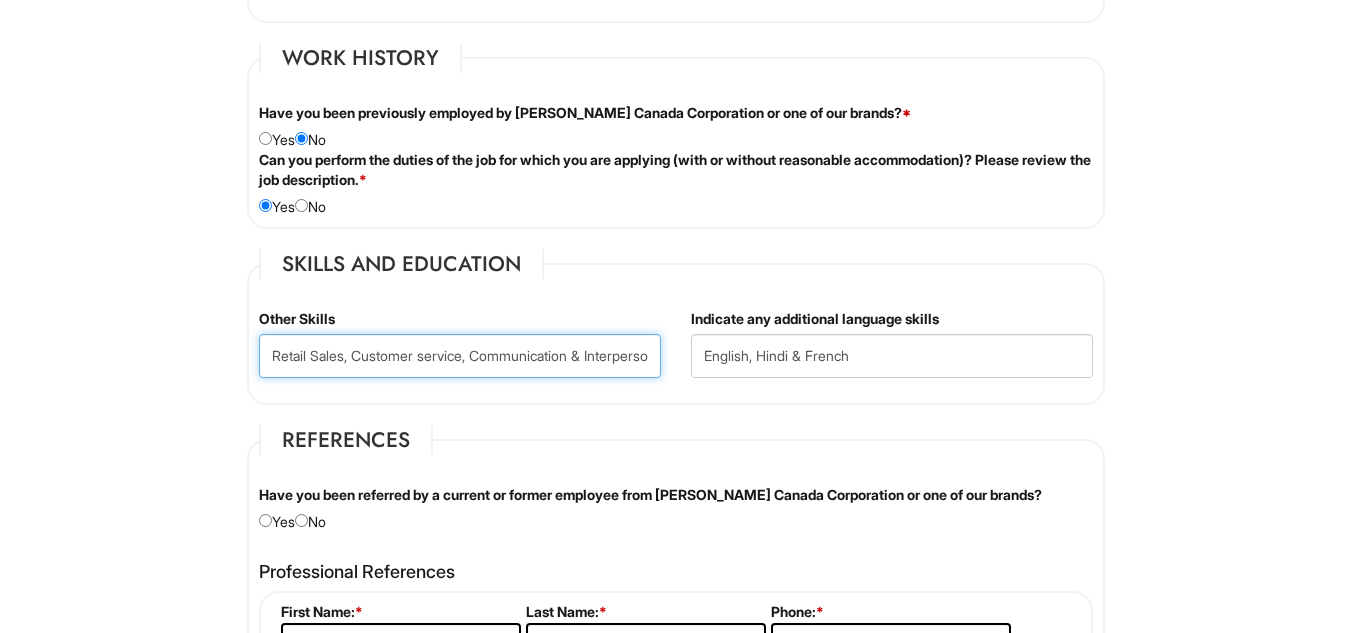 paste on "Team Collaboration" 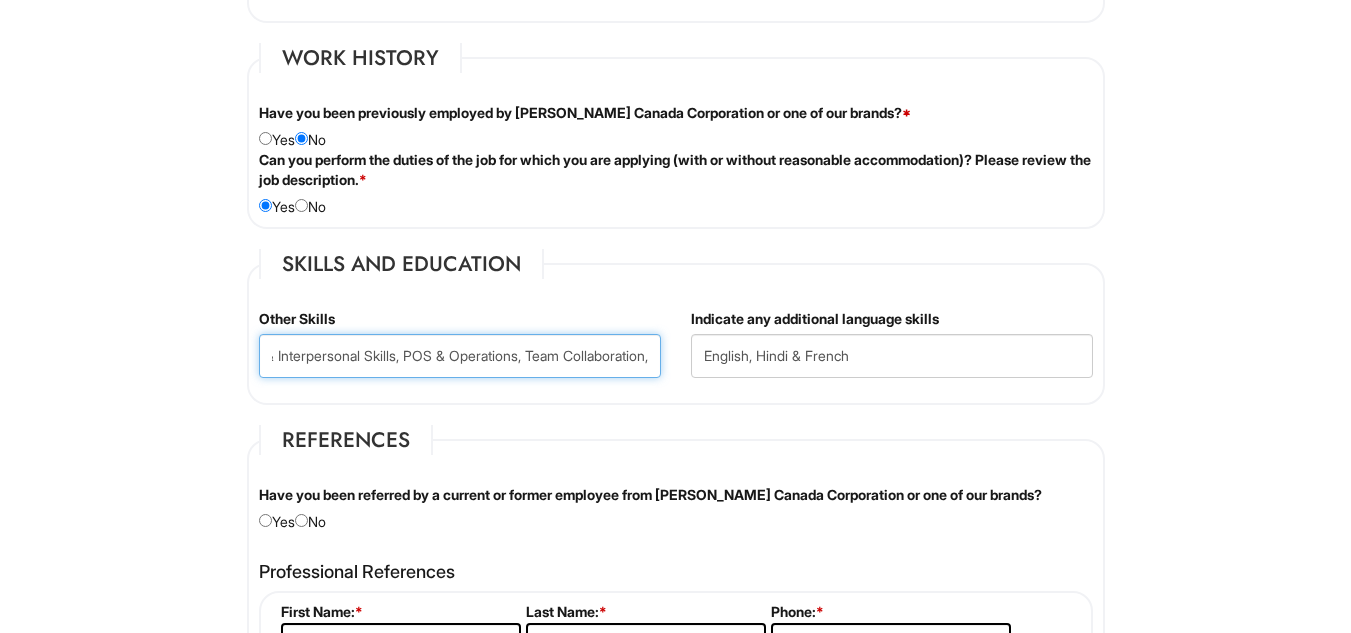 scroll, scrollTop: 0, scrollLeft: 349, axis: horizontal 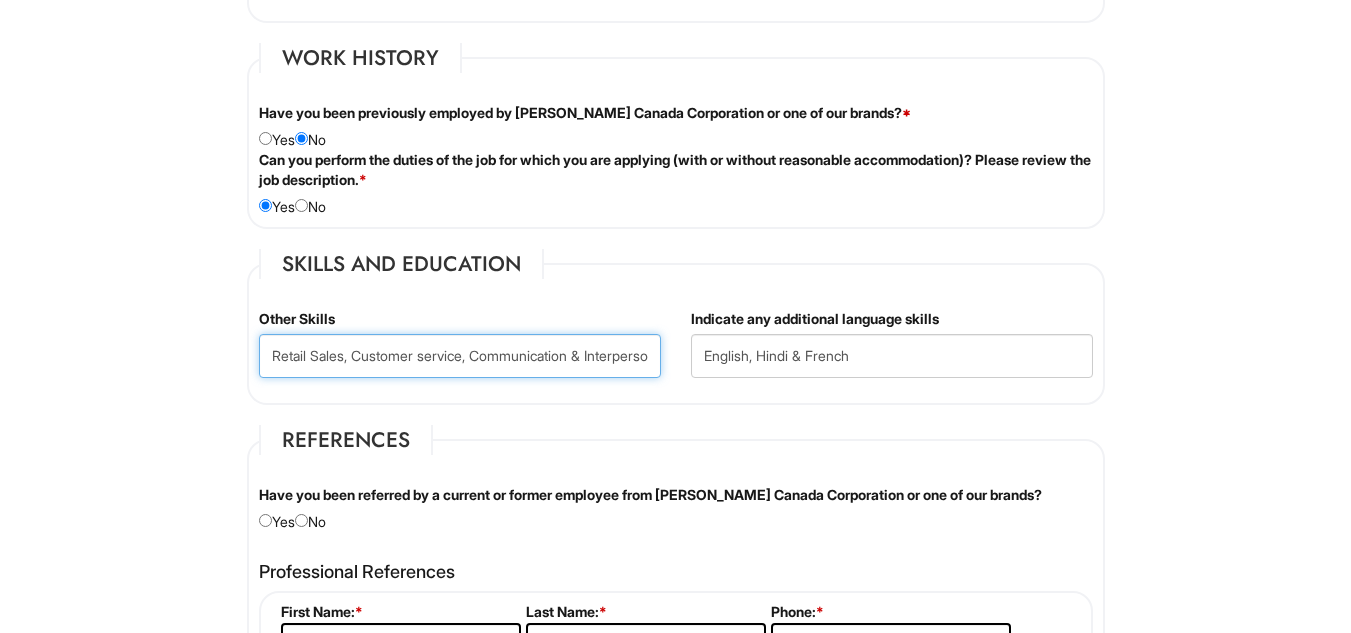 paste on "clienteling systems (" 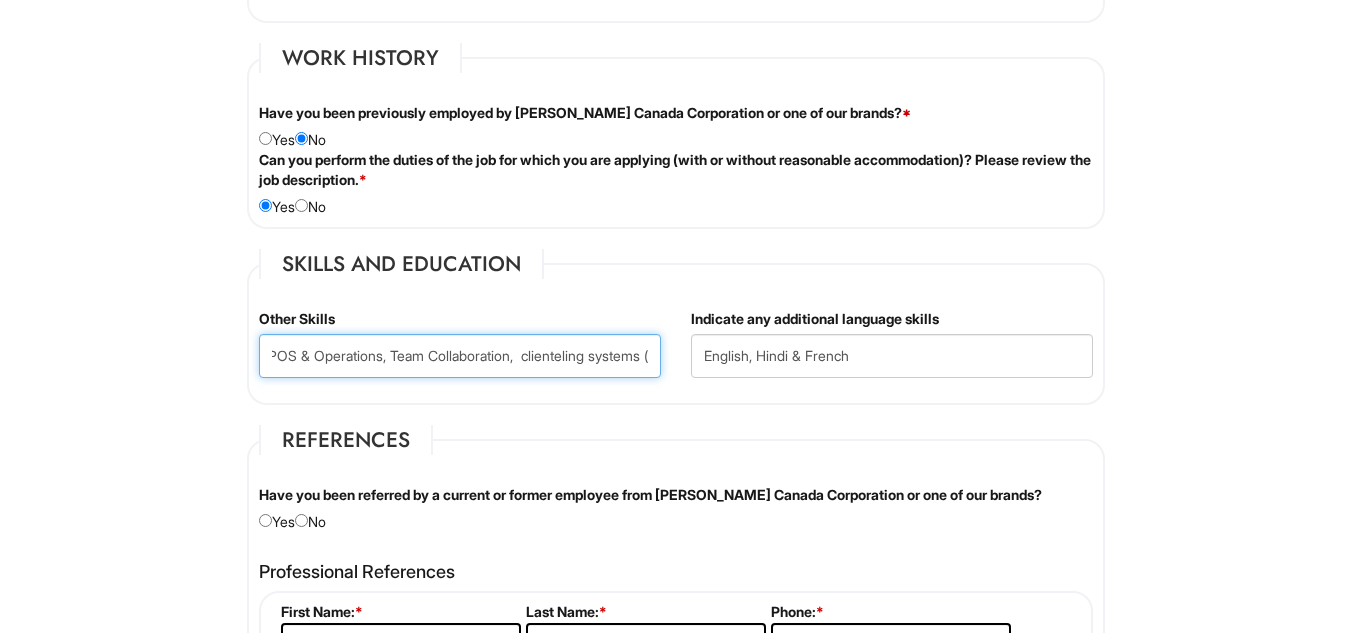 click on "Retail Sales, Customer service, Communication & Interpersonal Skills, POS & Operations, Team Collaboration,  clienteling systems (" at bounding box center [460, 356] 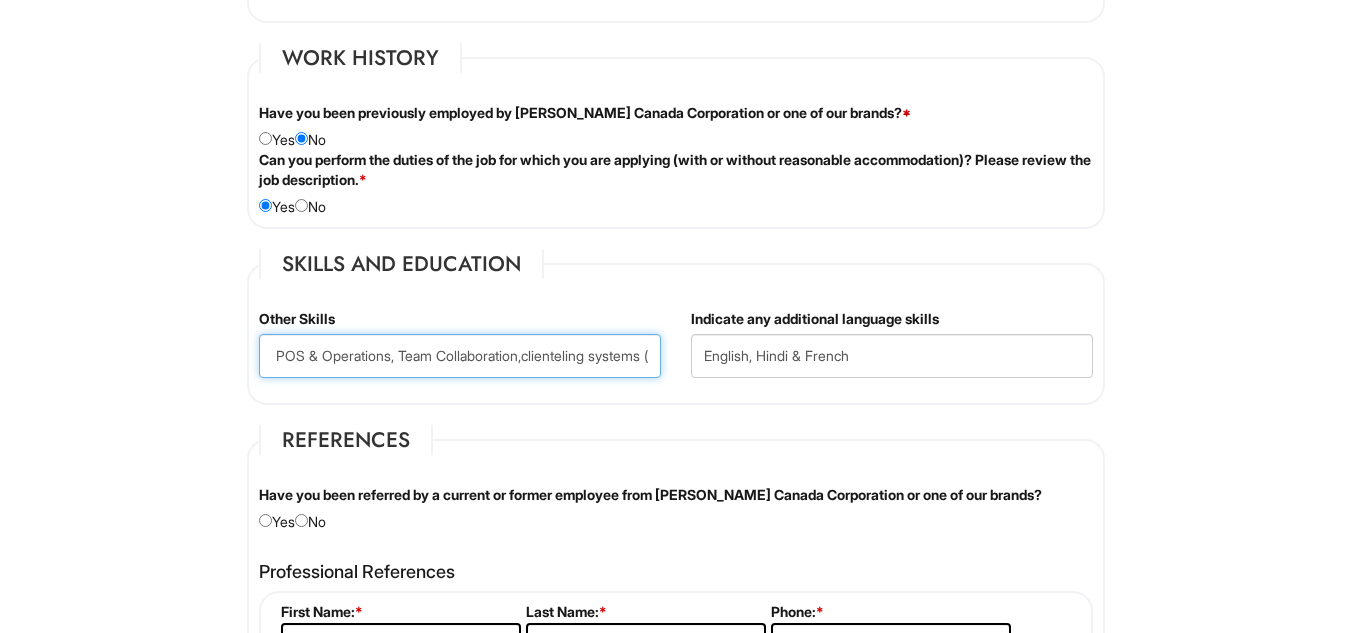 scroll, scrollTop: 0, scrollLeft: 481, axis: horizontal 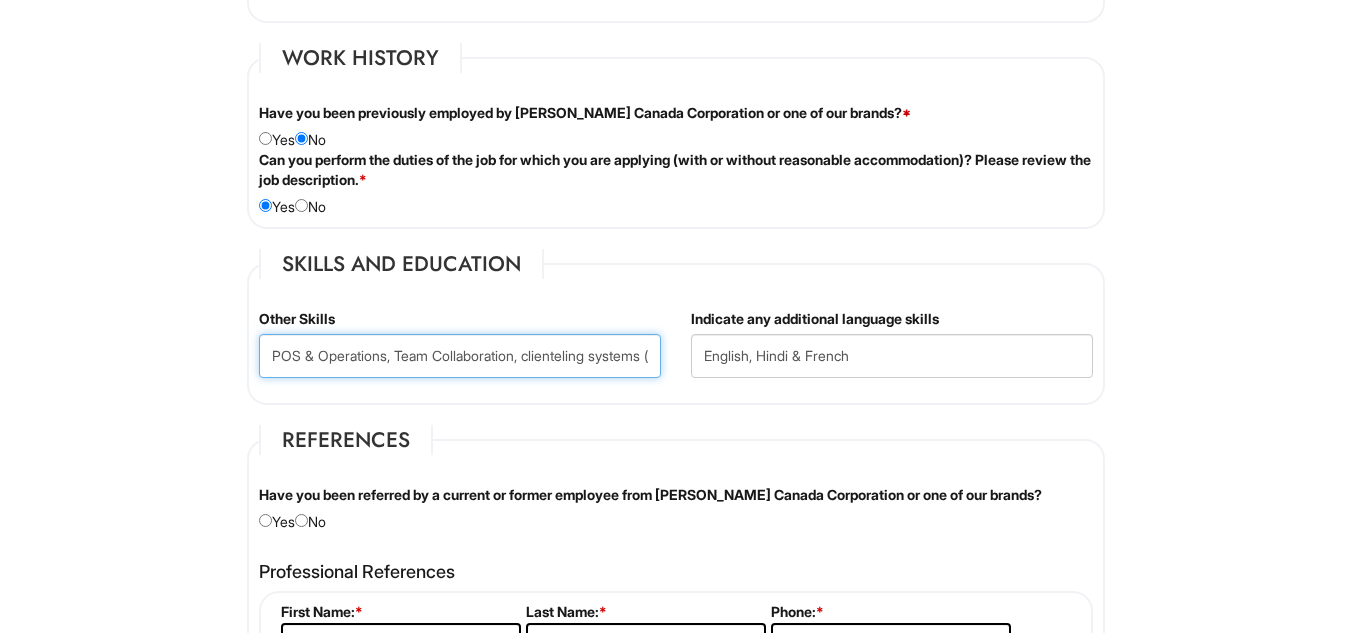 drag, startPoint x: 540, startPoint y: 341, endPoint x: 520, endPoint y: 339, distance: 20.09975 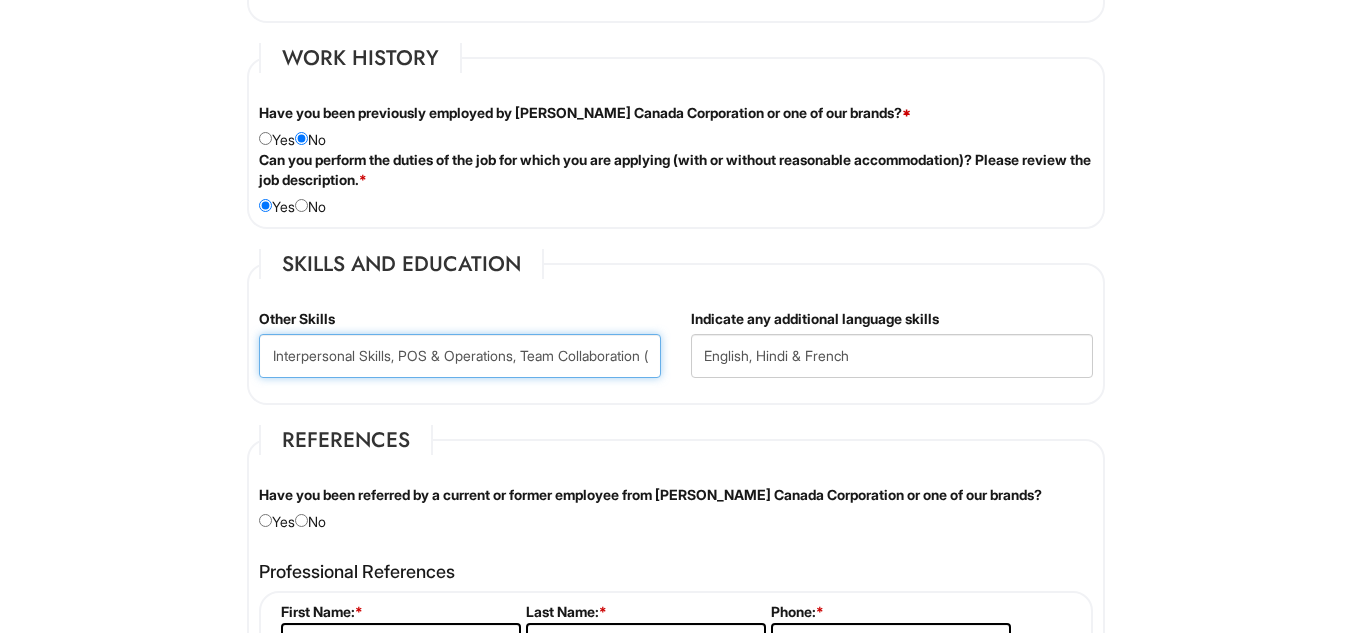 scroll, scrollTop: 0, scrollLeft: 350, axis: horizontal 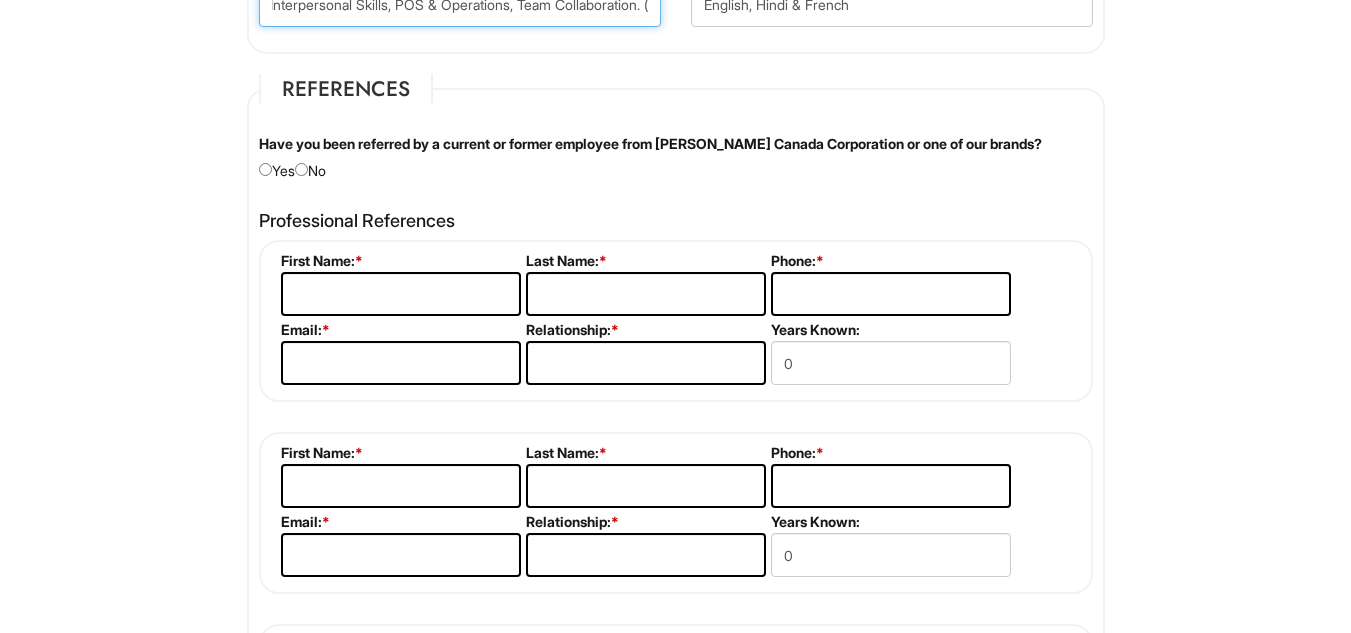 type on "Retail Sales, Customer service, Communication & Interpersonal Skills, POS & Operations, Team Collaboration. (" 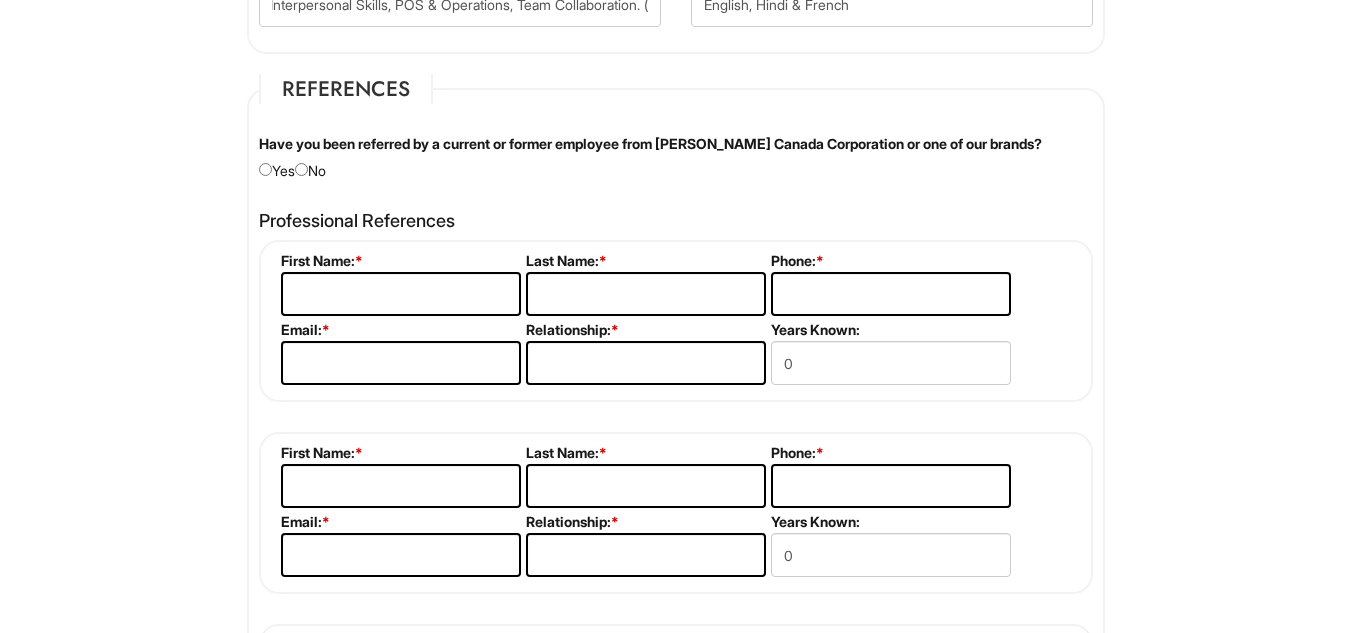 scroll, scrollTop: 0, scrollLeft: 0, axis: both 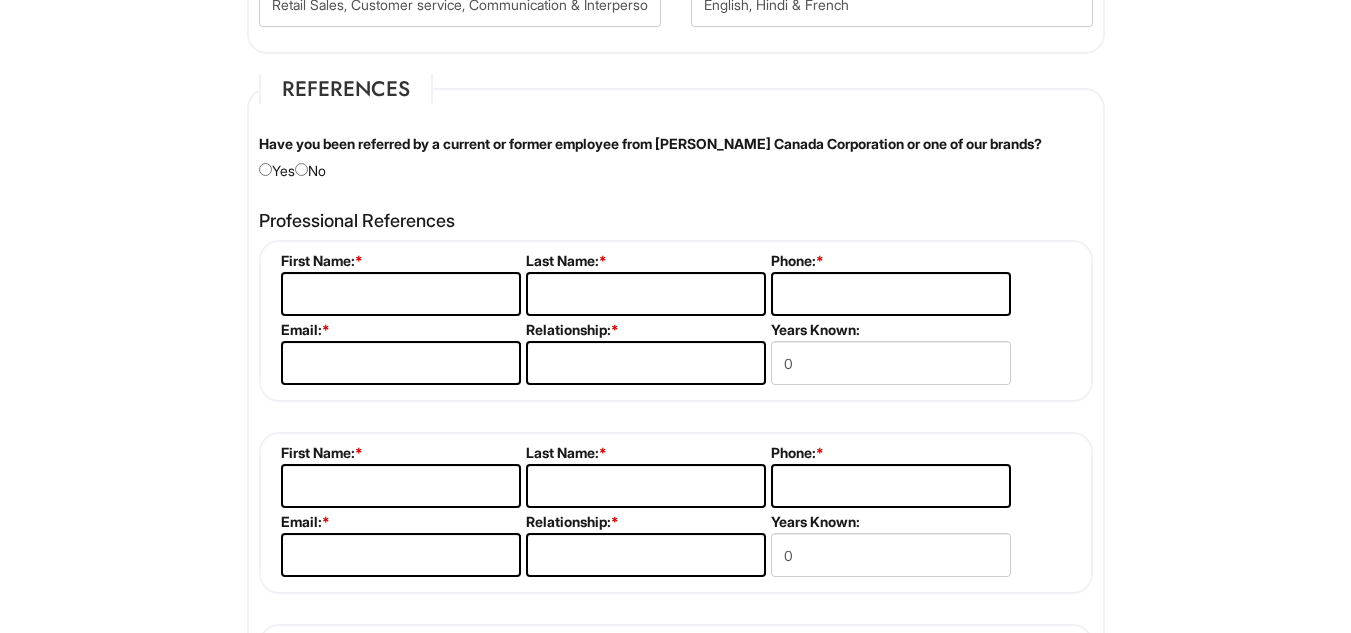 click on "Have you been referred by a current or former employee from [PERSON_NAME] Canada Corporation or one of our brands?    Yes   No" at bounding box center [676, 157] 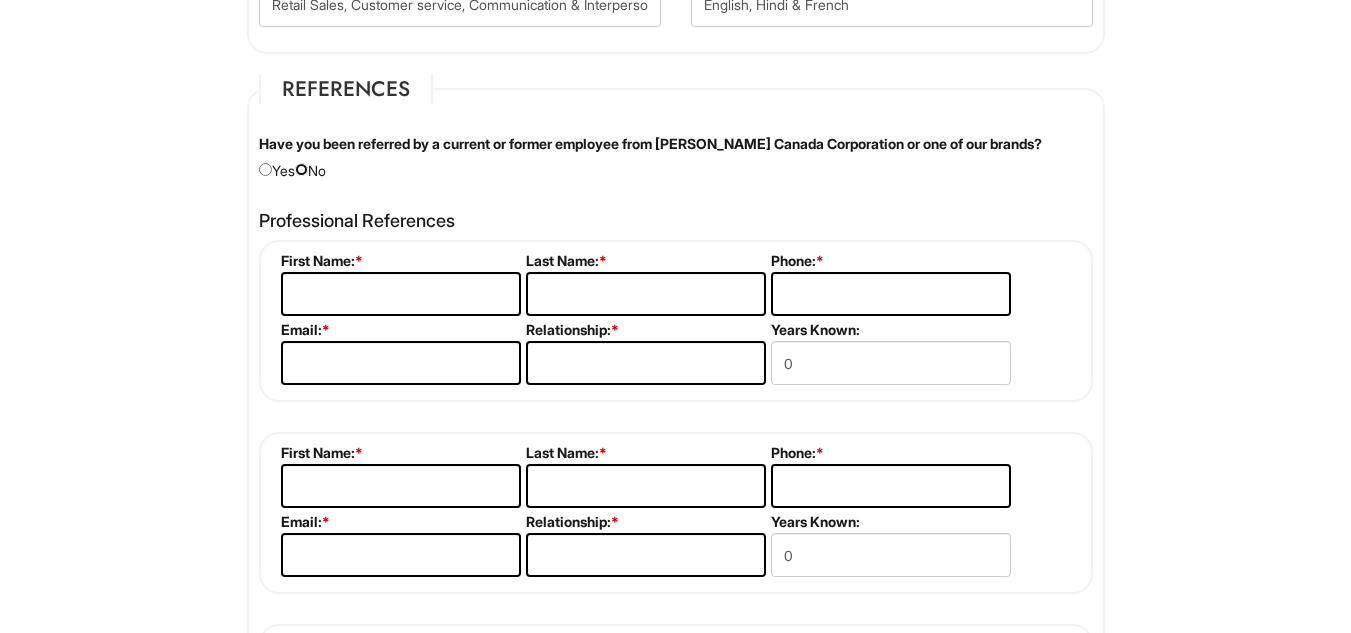 click at bounding box center (301, 169) 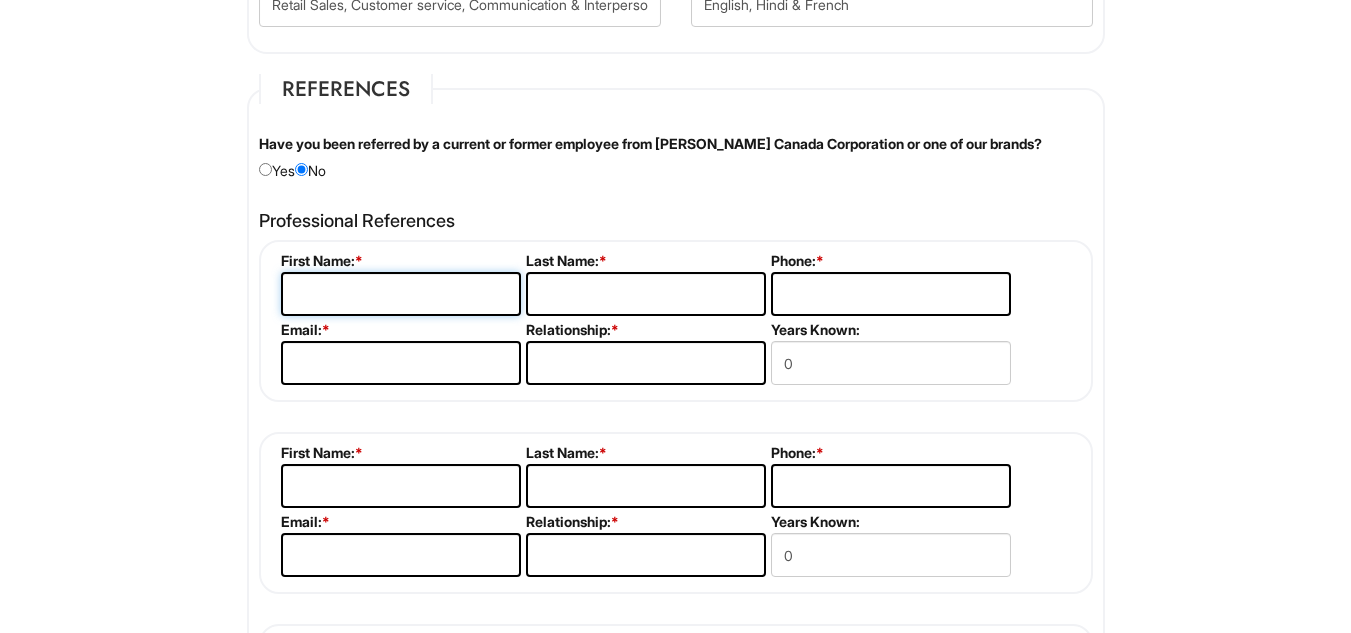 click at bounding box center [401, 294] 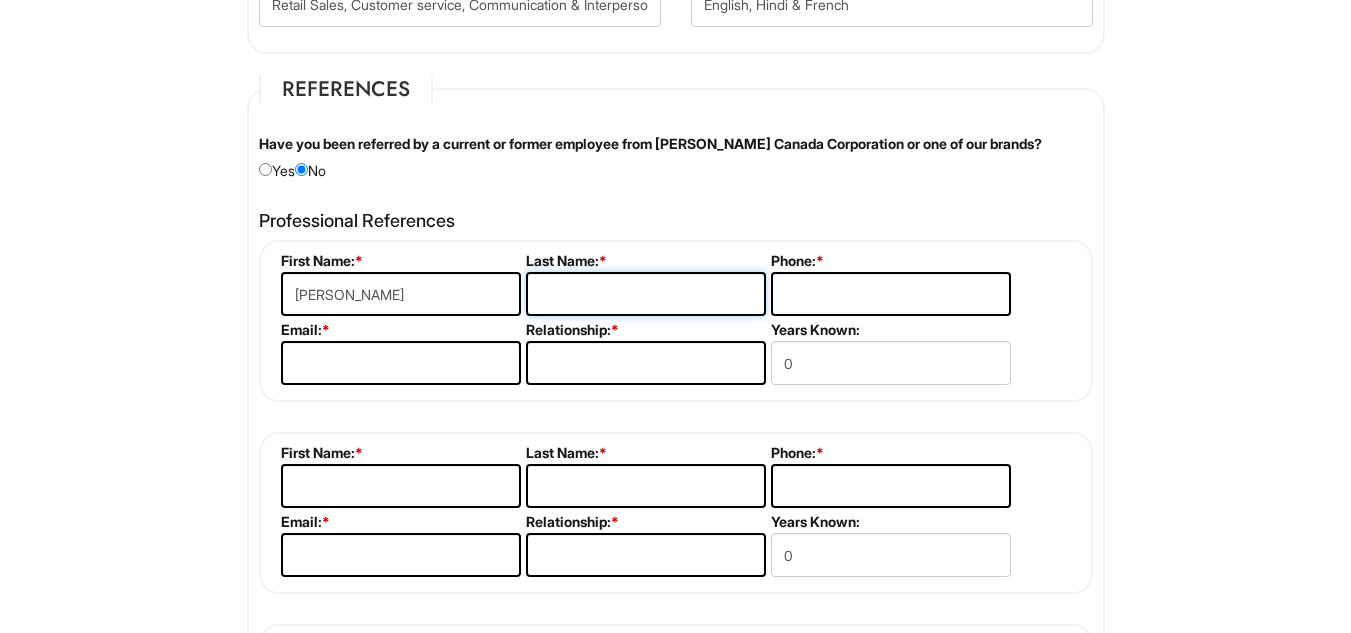 type on "Shahi" 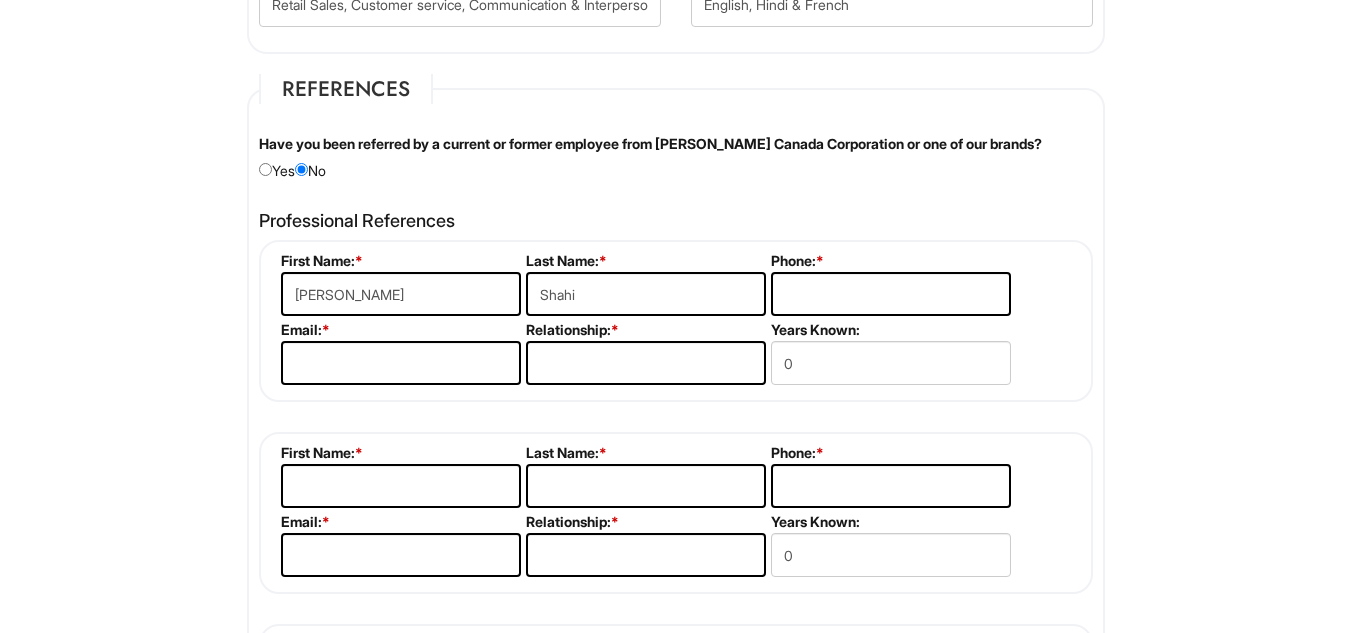 type on "5483332024" 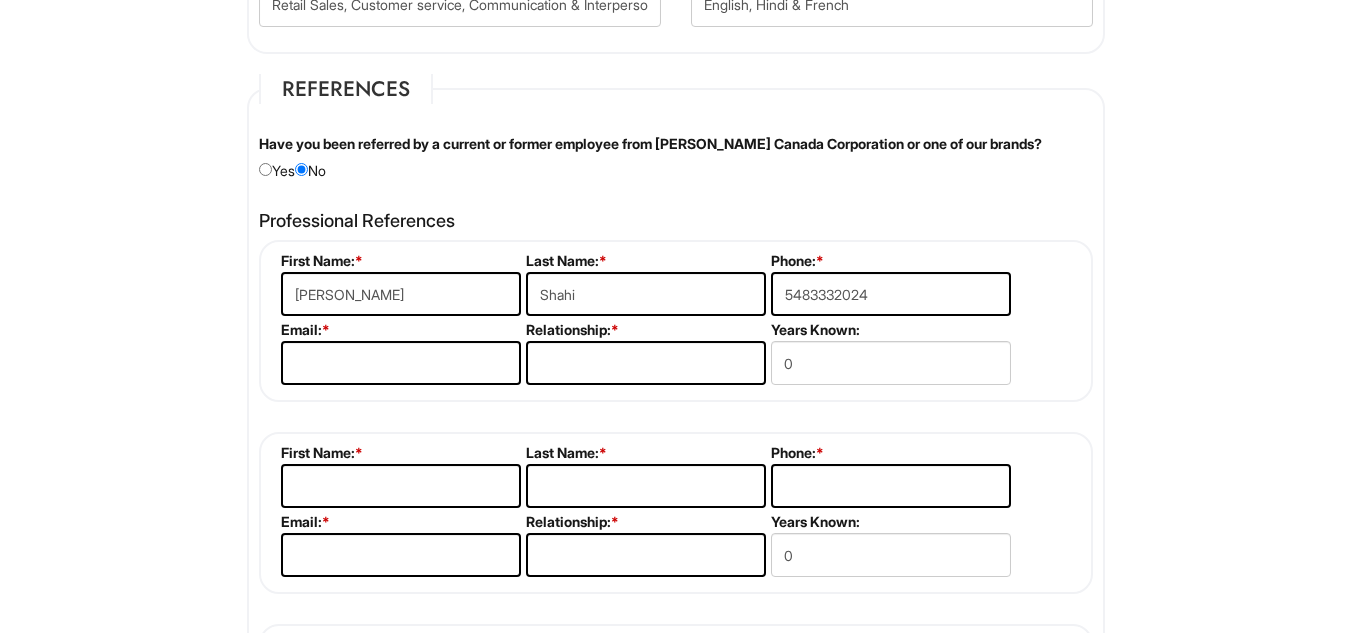 type on "[EMAIL_ADDRESS][DOMAIN_NAME]" 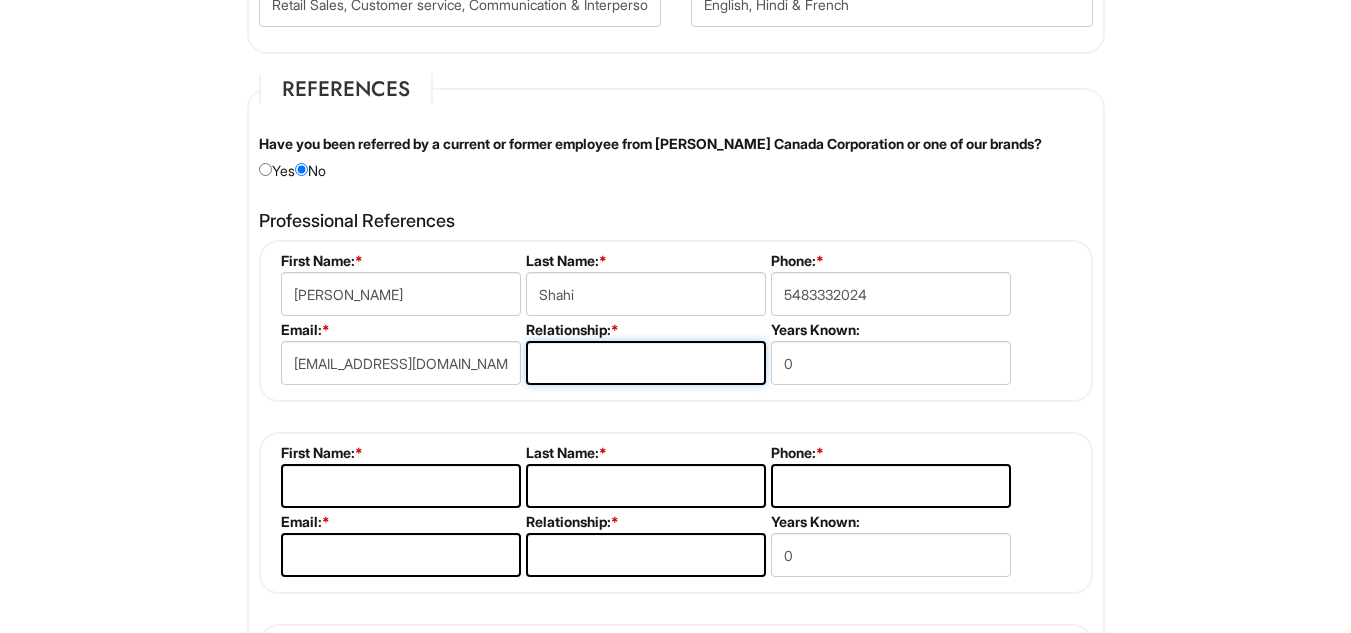 click at bounding box center [646, 363] 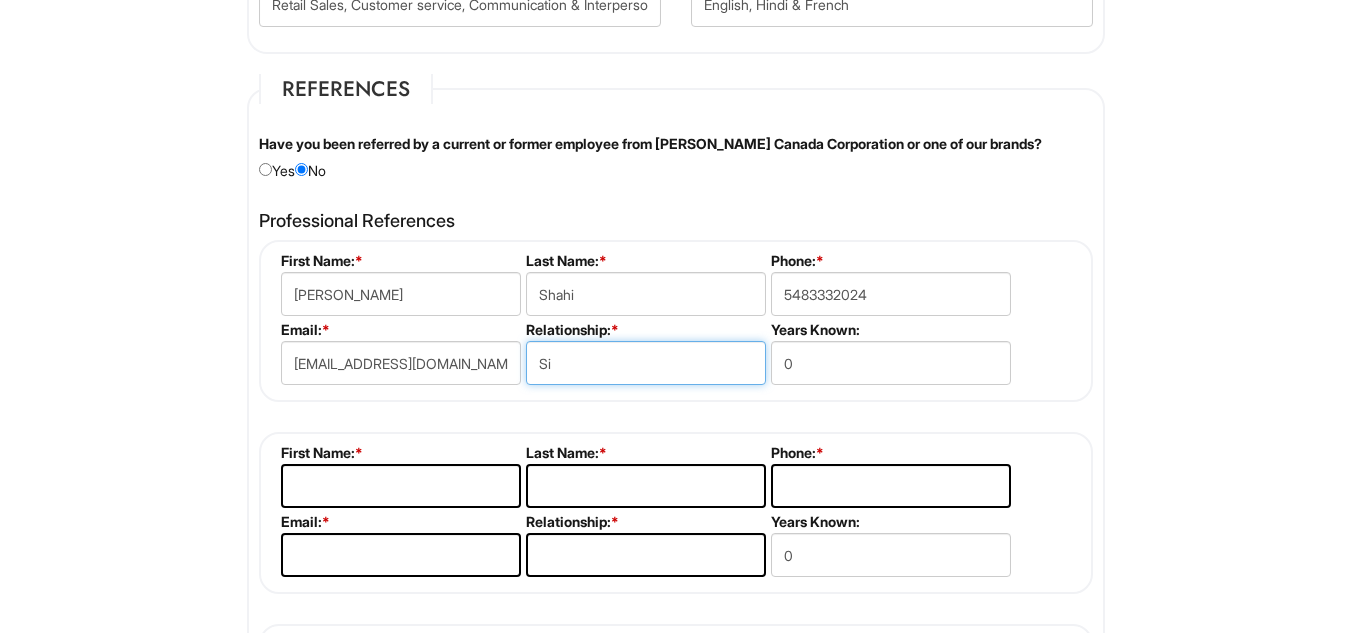 type on "S" 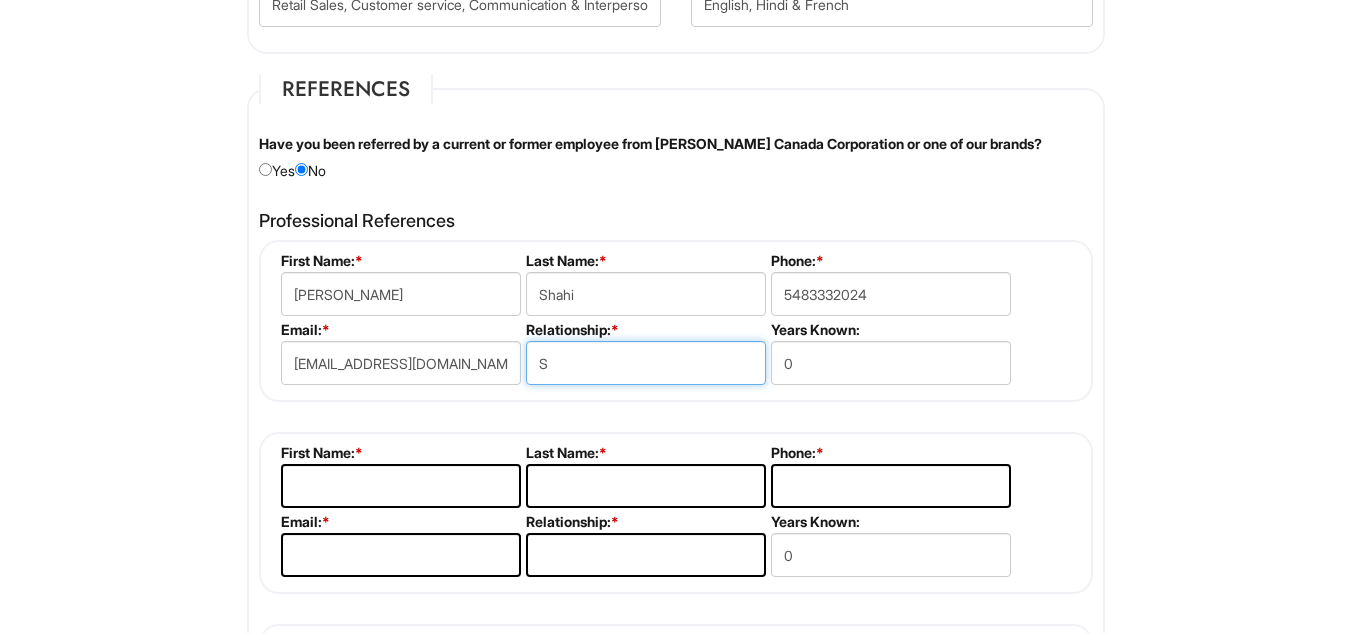 type 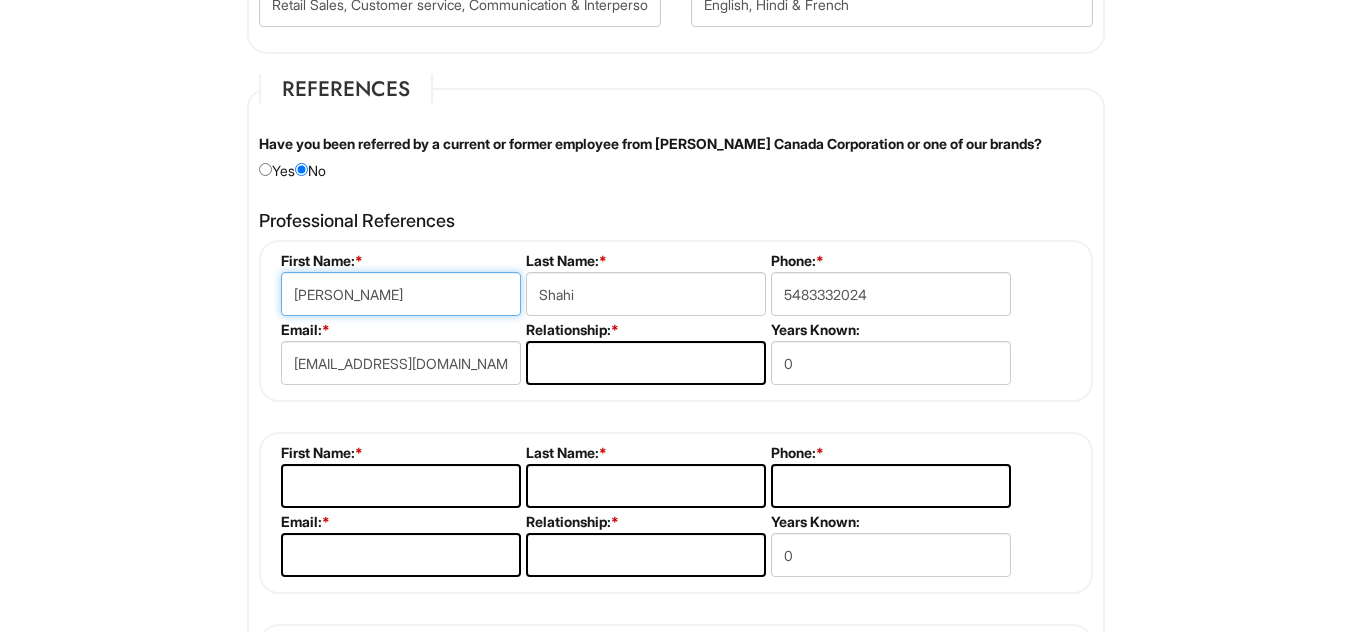 click on "[PERSON_NAME]" at bounding box center [401, 294] 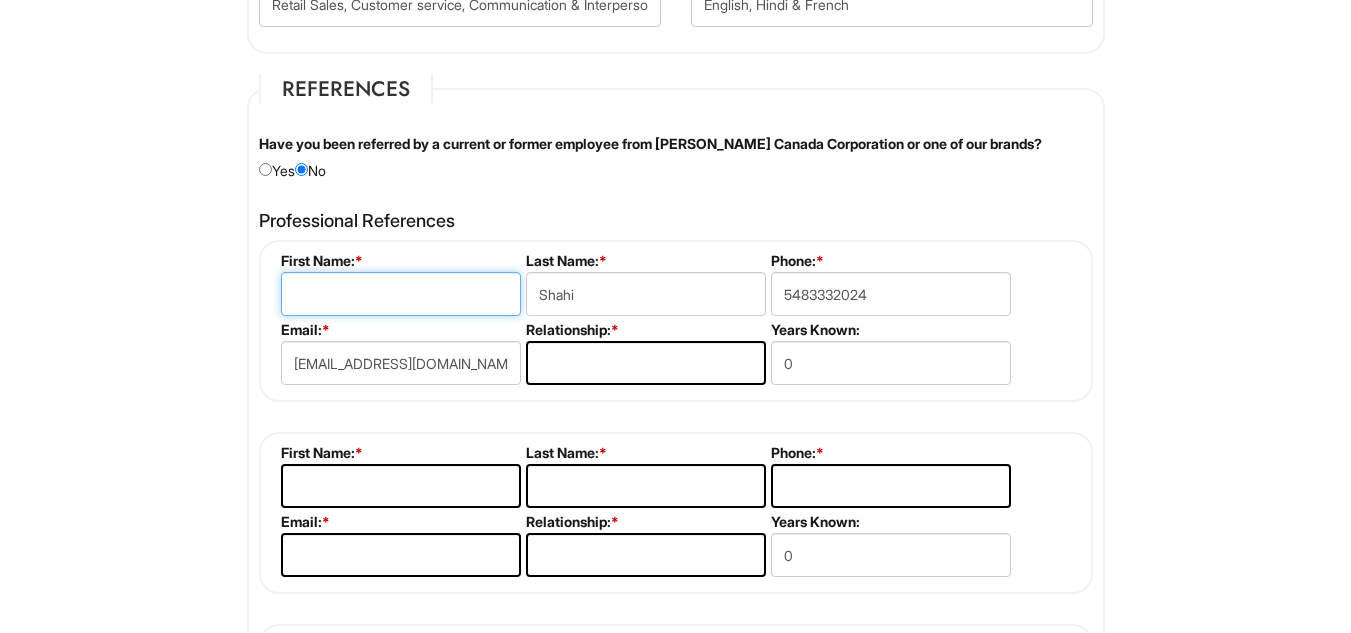 type 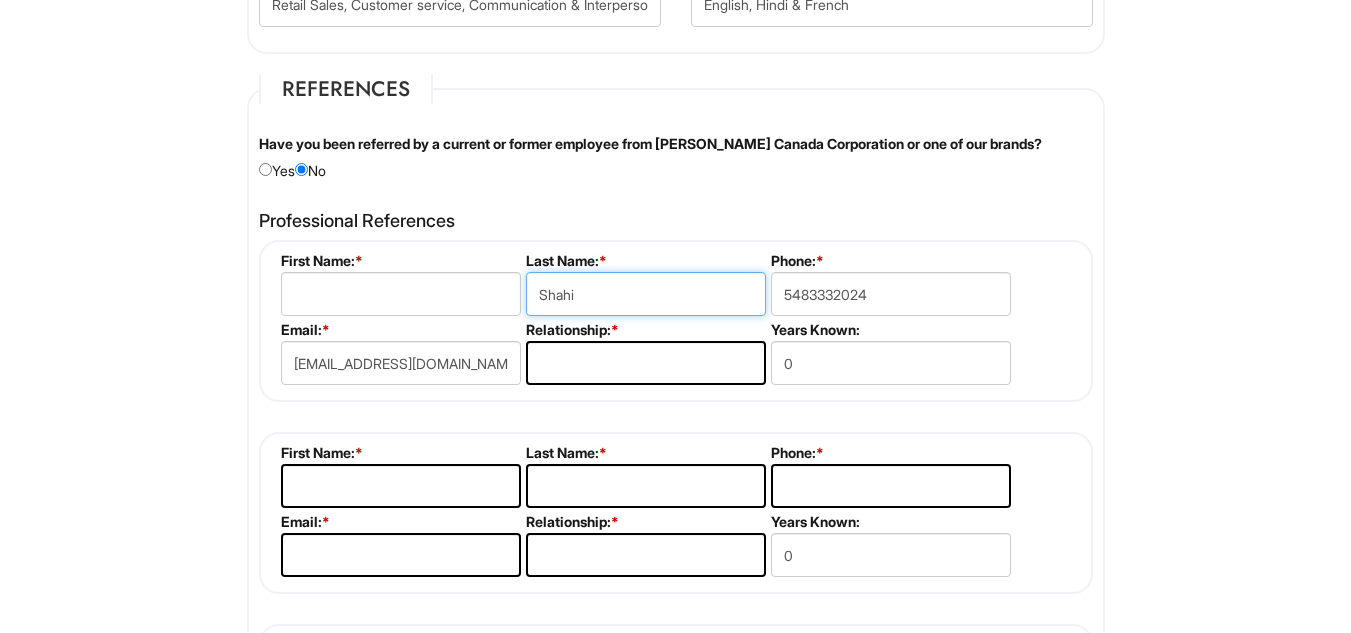 click on "Shahi" at bounding box center (646, 294) 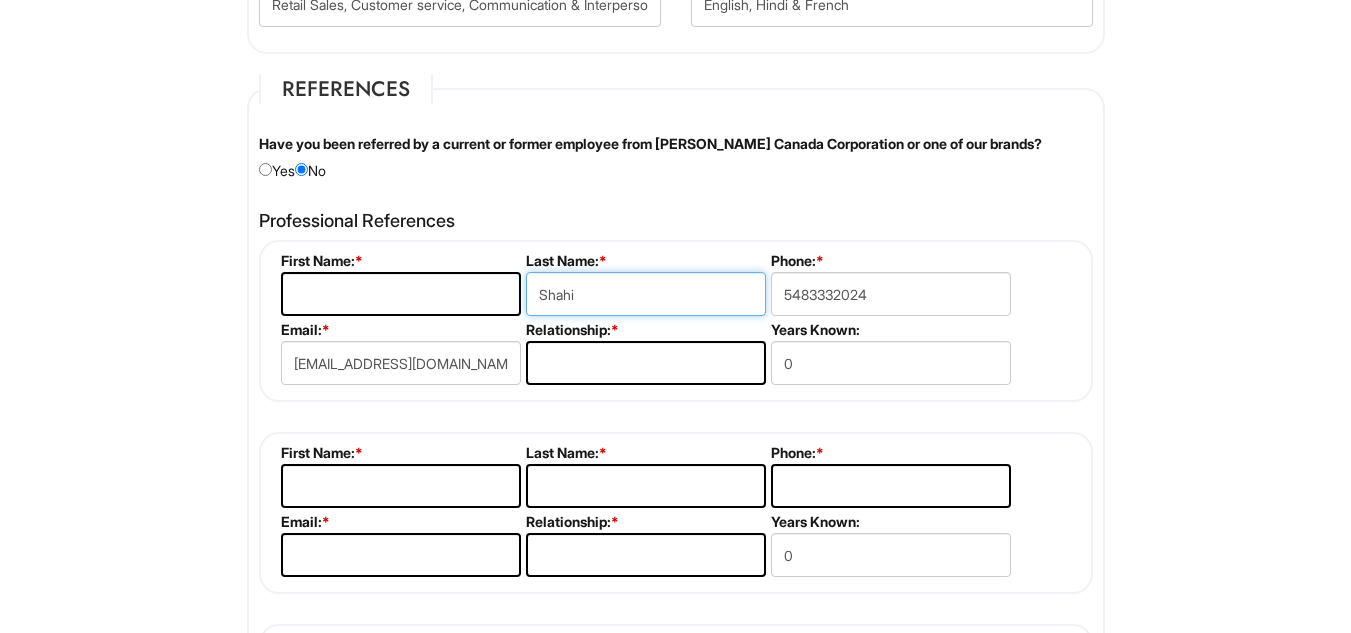 click on "Shahi" at bounding box center [646, 294] 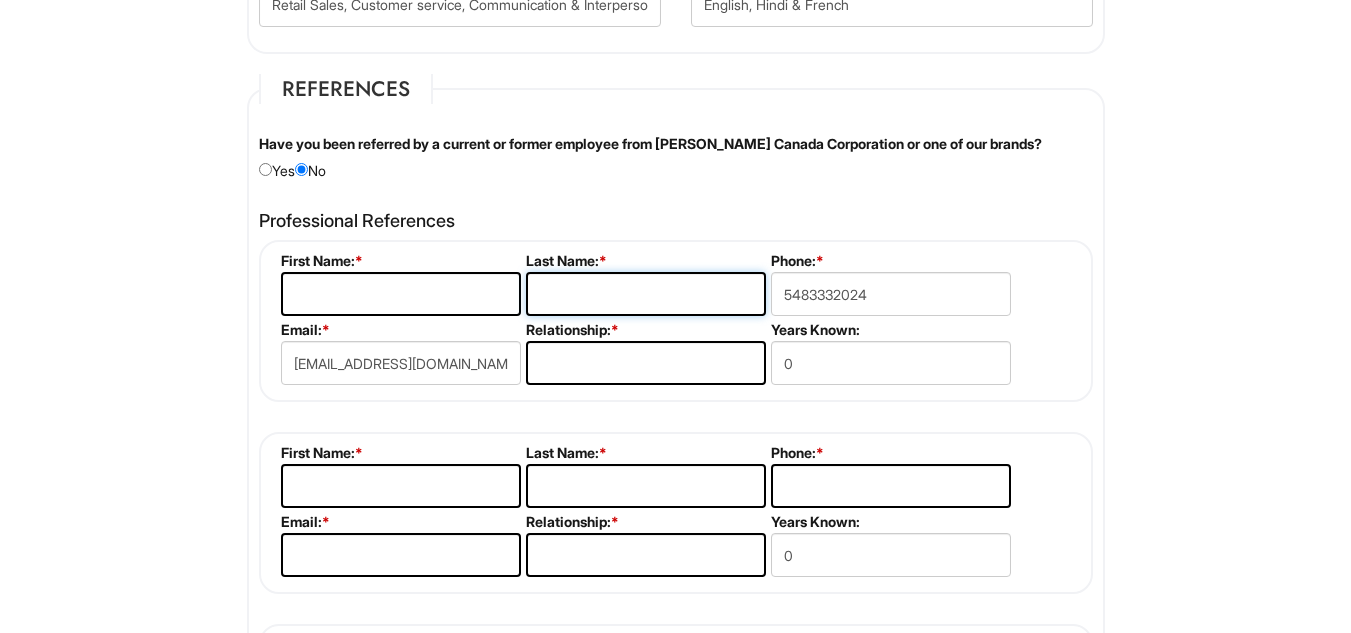type 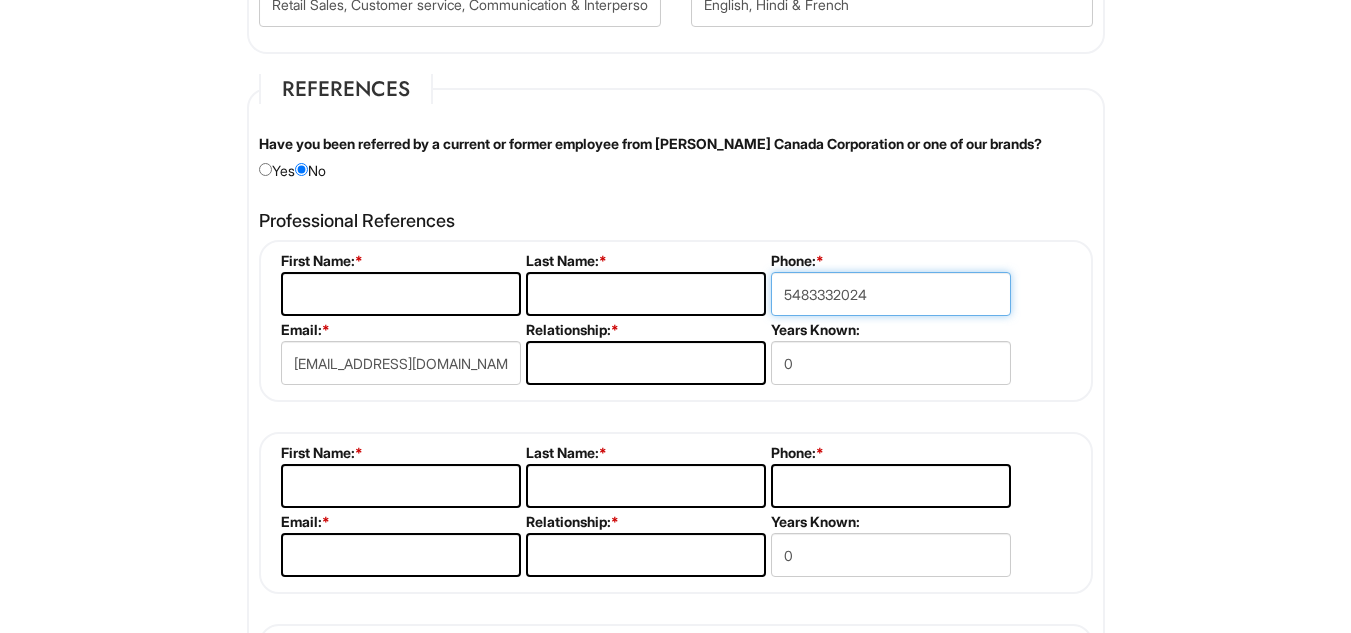 click on "5483332024" at bounding box center (891, 294) 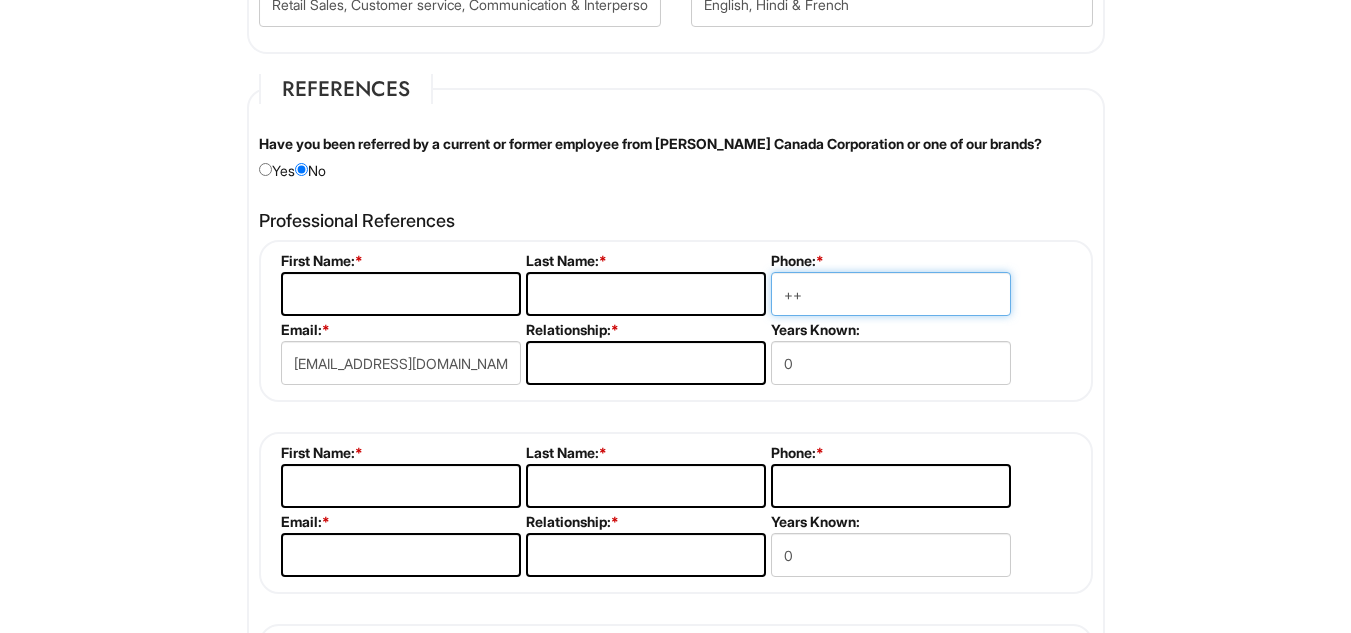 type on "+" 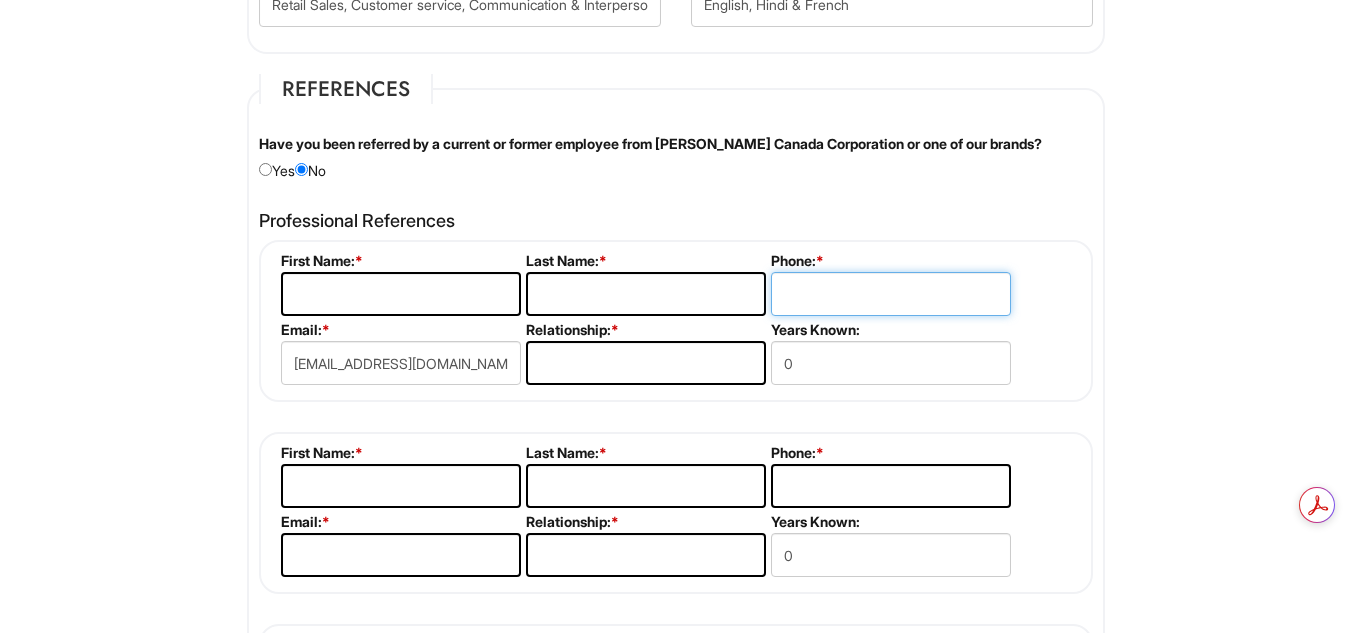 type 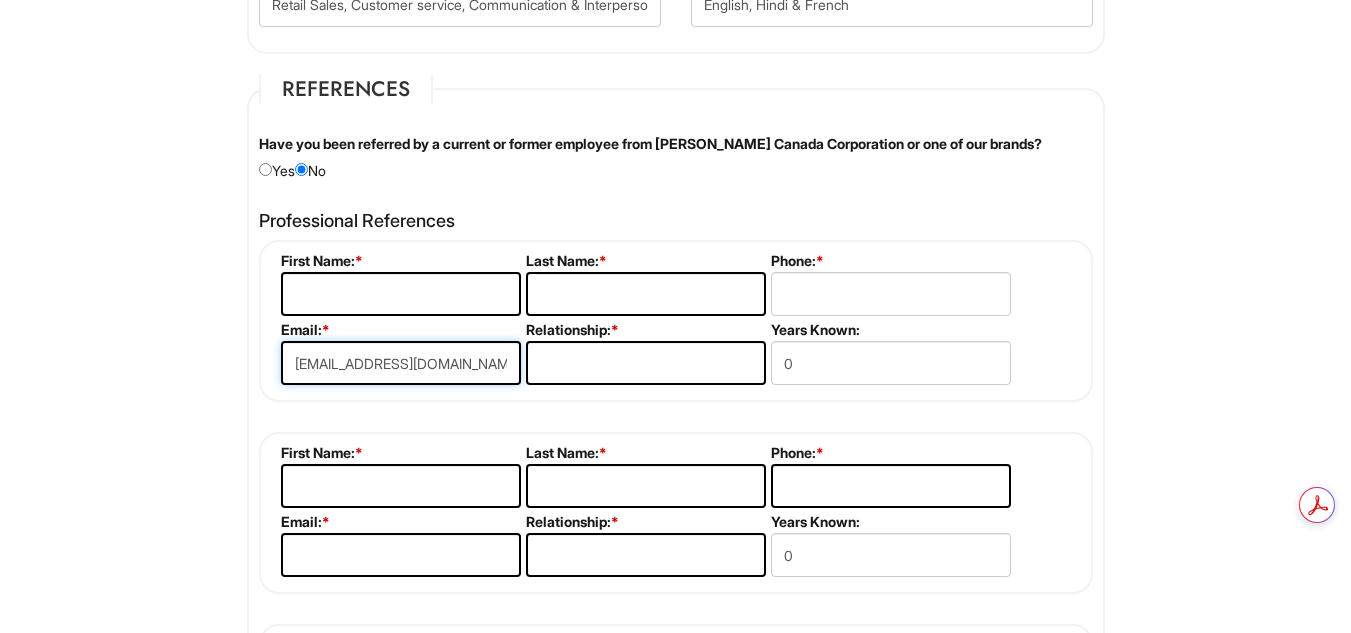 click on "[EMAIL_ADDRESS][DOMAIN_NAME]" at bounding box center [401, 363] 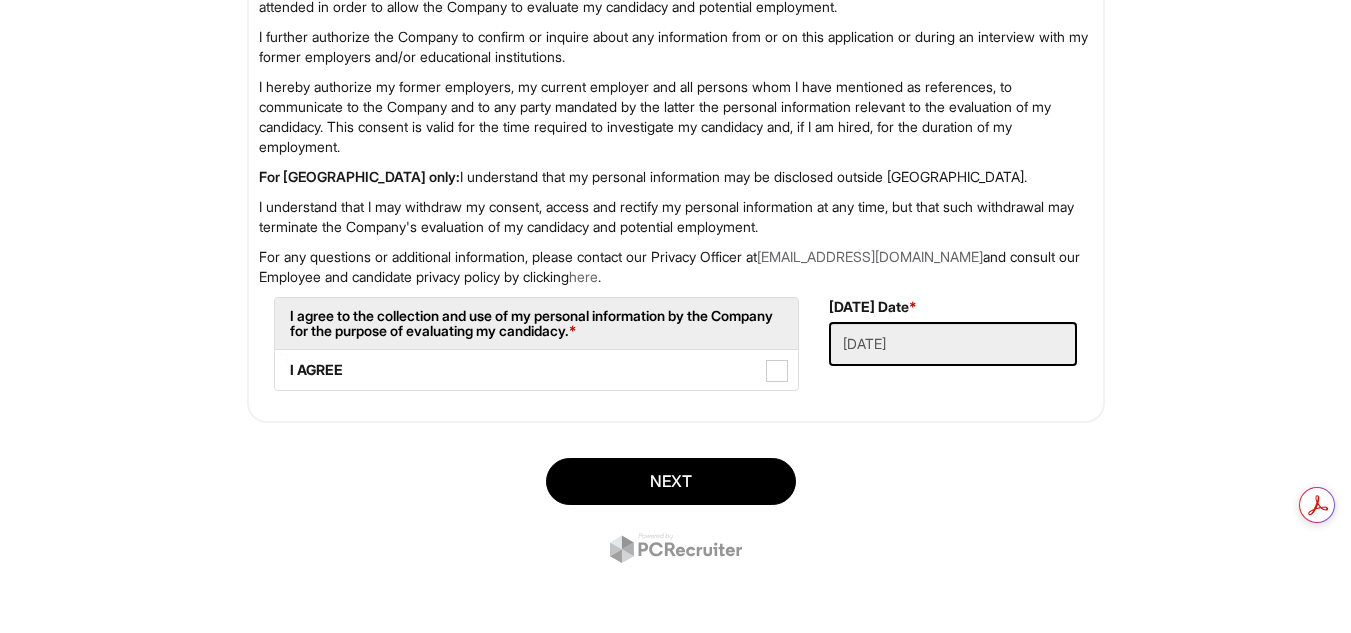 scroll, scrollTop: 3325, scrollLeft: 0, axis: vertical 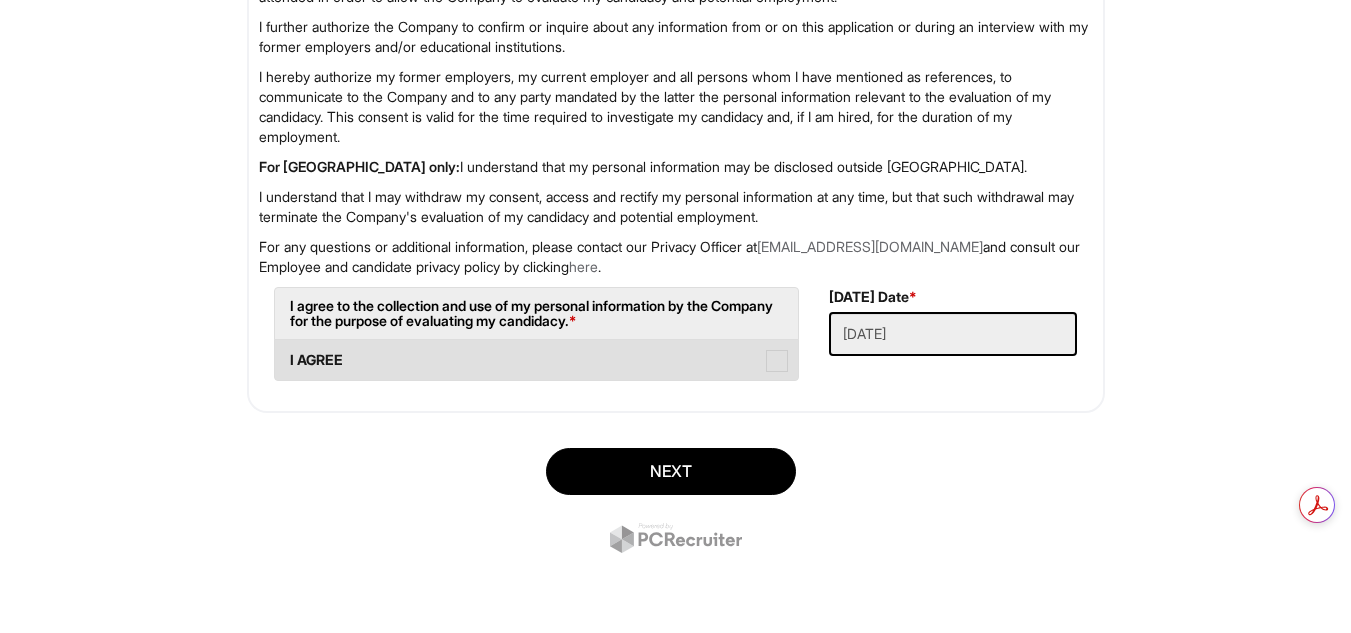 type 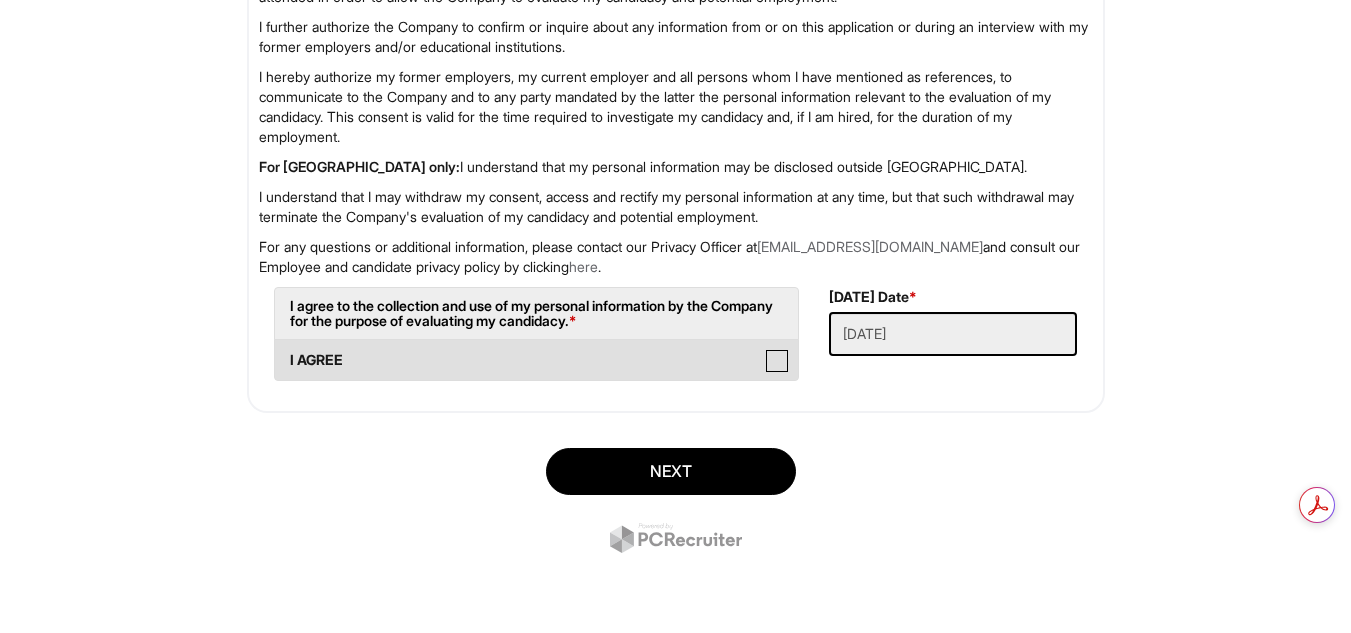 click on "I AGREE" at bounding box center (281, 350) 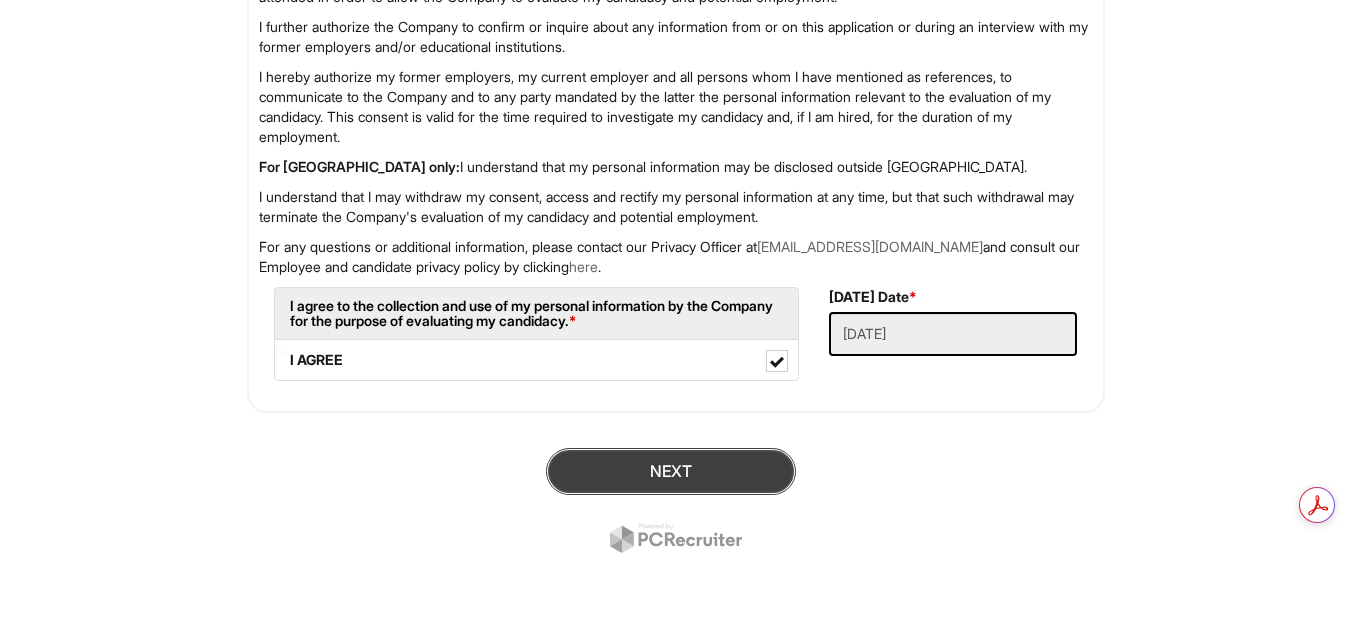 click on "Next" at bounding box center (671, 471) 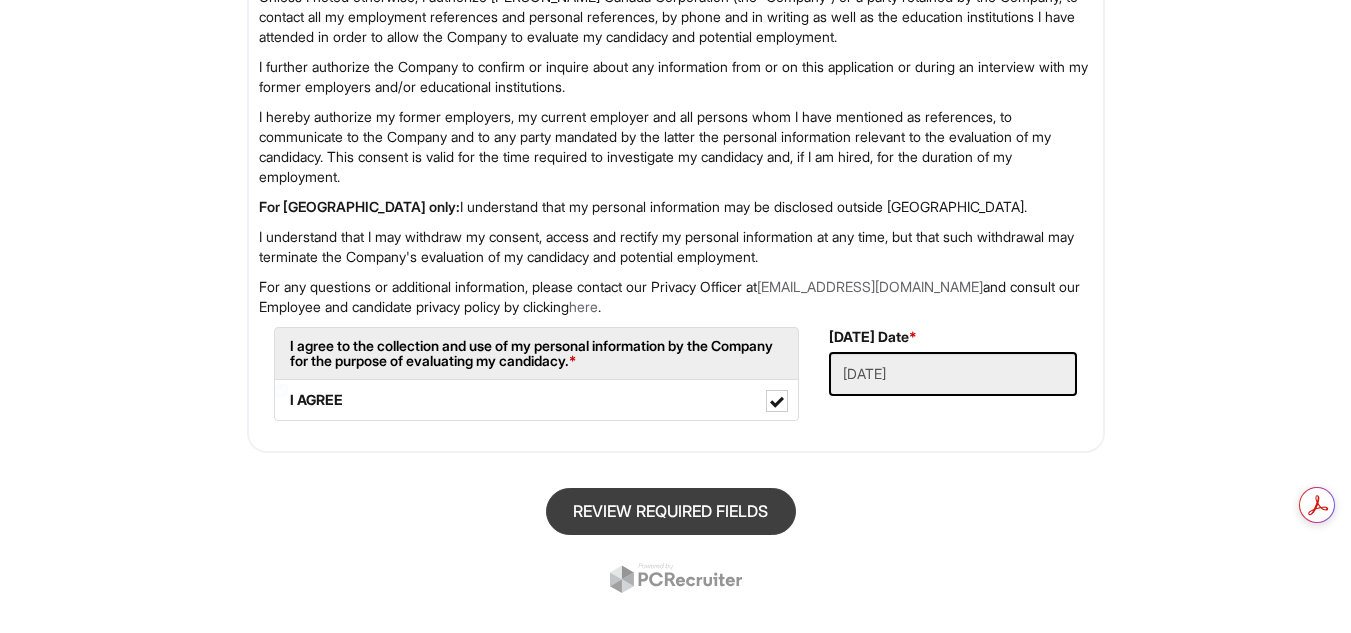scroll, scrollTop: 131, scrollLeft: 0, axis: vertical 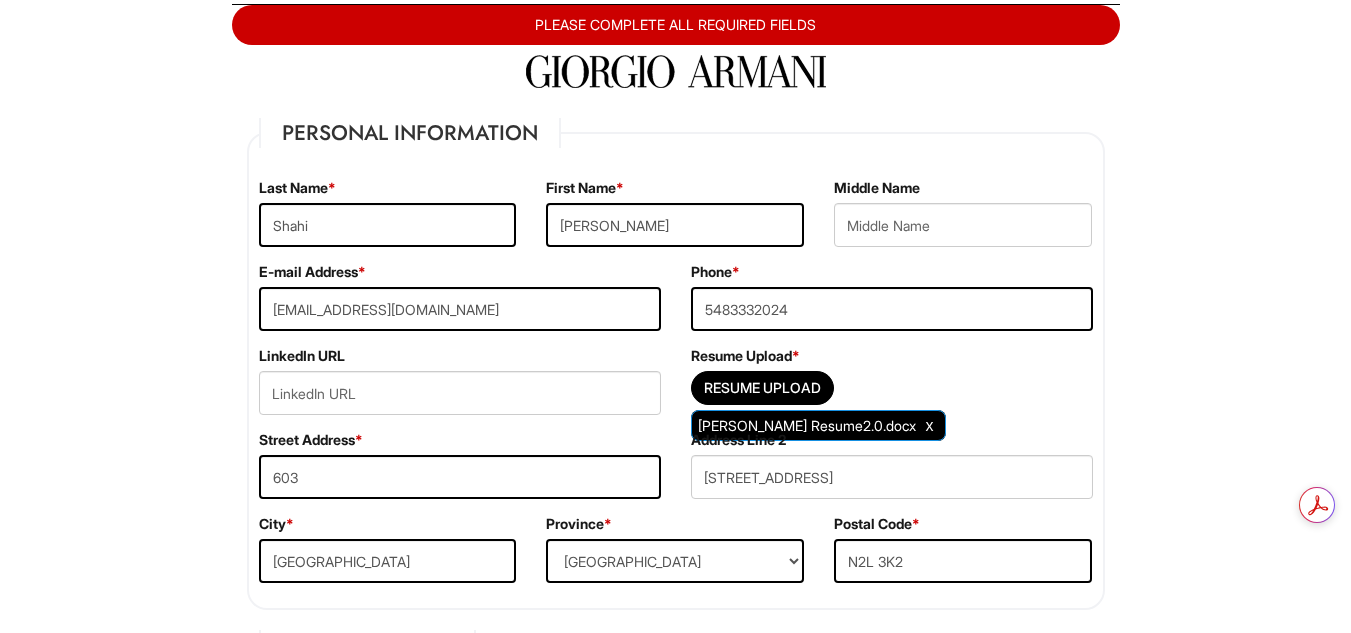 click on "Langue: FR
Please Complete This Form 1 2 3 Client Advisor (FT), AX Toronto Premium Outlet PLEASE COMPLETE ALL REQUIRED FIELDS
Personal Information
Last Name  *   [PERSON_NAME]
First Name  *   [PERSON_NAME]
Middle Name
E-mail Address  *   [EMAIL_ADDRESS][DOMAIN_NAME]
Phone  *   [PHONE_NUMBER]
LinkedIn URL
Resume Upload *   Resume Upload [PERSON_NAME] Resume2.0.docx
Street Address  *   603
Address Line [STREET_ADDRESS]
City  *   [GEOGRAPHIC_DATA]  *   Province [GEOGRAPHIC_DATA] [GEOGRAPHIC_DATA] [GEOGRAPHIC_DATA] [GEOGRAPHIC_DATA] [GEOGRAPHIC_DATA] [GEOGRAPHIC_DATA] NORTHWEST TERRITORIES [GEOGRAPHIC_DATA] [GEOGRAPHIC_DATA] [PERSON_NAME][GEOGRAPHIC_DATA] [GEOGRAPHIC_DATA] [GEOGRAPHIC_DATA] [GEOGRAPHIC_DATA] TERRITORY [US_STATE] [US_STATE] [US_STATE] [US_STATE] [US_STATE] [US_STATE] [US_STATE] [US_STATE] [US_STATE][GEOGRAPHIC_DATA] [US_STATE] [US_STATE] [US_STATE] [US_STATE] [US_STATE] [US_STATE] [US_STATE] [US_STATE] [US_STATE] [US_STATE] [US_STATE] [US_STATE] [US_STATE] [US_STATE] [US_STATE] [US_STATE] [US_STATE] [US_STATE] [US_STATE] [US_STATE] [US_STATE] [US_STATE] [US_STATE] [US_STATE] [US_STATE] [US_STATE] [US_STATE] [US_STATE]" at bounding box center (675, 1868) 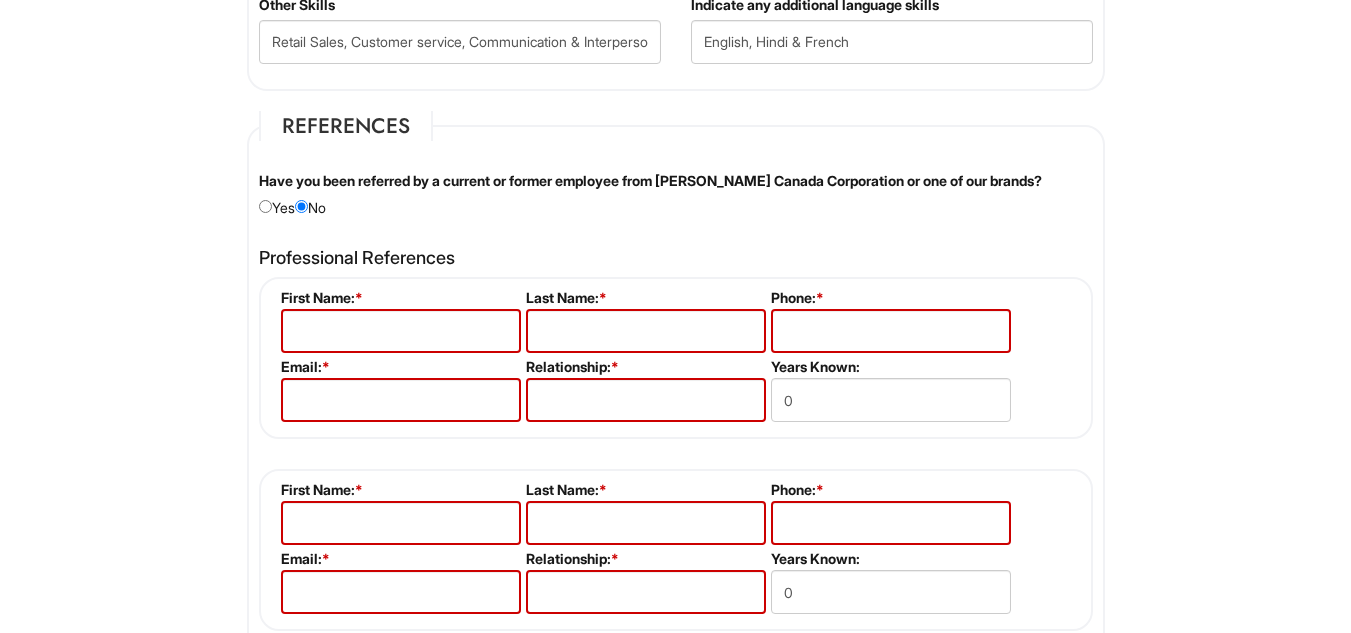 scroll, scrollTop: 1897, scrollLeft: 0, axis: vertical 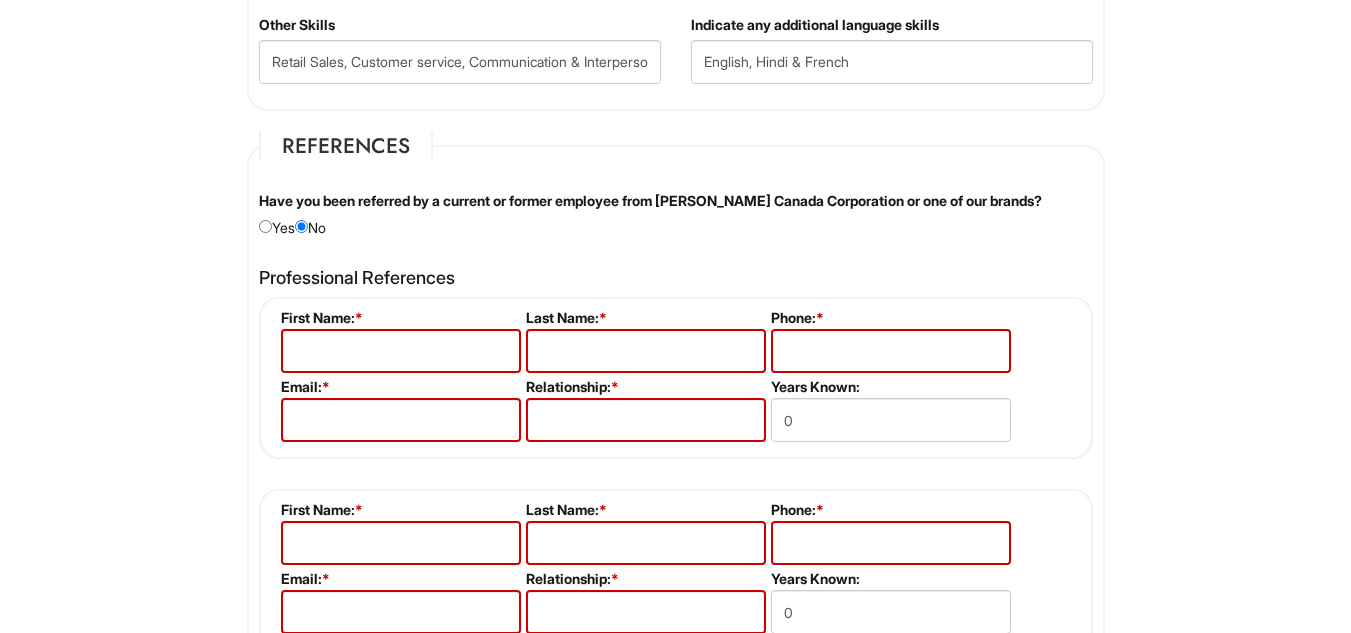 click on "References
Have you been referred by a current or former employee from [PERSON_NAME] Canada Corporation or one of our brands?    Yes   No
Please provide the name of the employee:
Professional References
Please complete this section.
First Name:
*
Last Name:
*
Phone:
*
Email:
*
Relationship:
*
Years Known:
0
Please complete this section.
First Name:
*
Last Name:
*
Phone:
*
Email:
*
Relationship:
*
Years Known:
0
Please complete this section.
First Name:
*
Last Name:
*
Phone:
*
Email:
*
Relationship:
*
Years Known:
0
Add References
First Name:
Last Name:
Phone:
Email:
Relationship:
Years Known:
0" at bounding box center (676, 508) 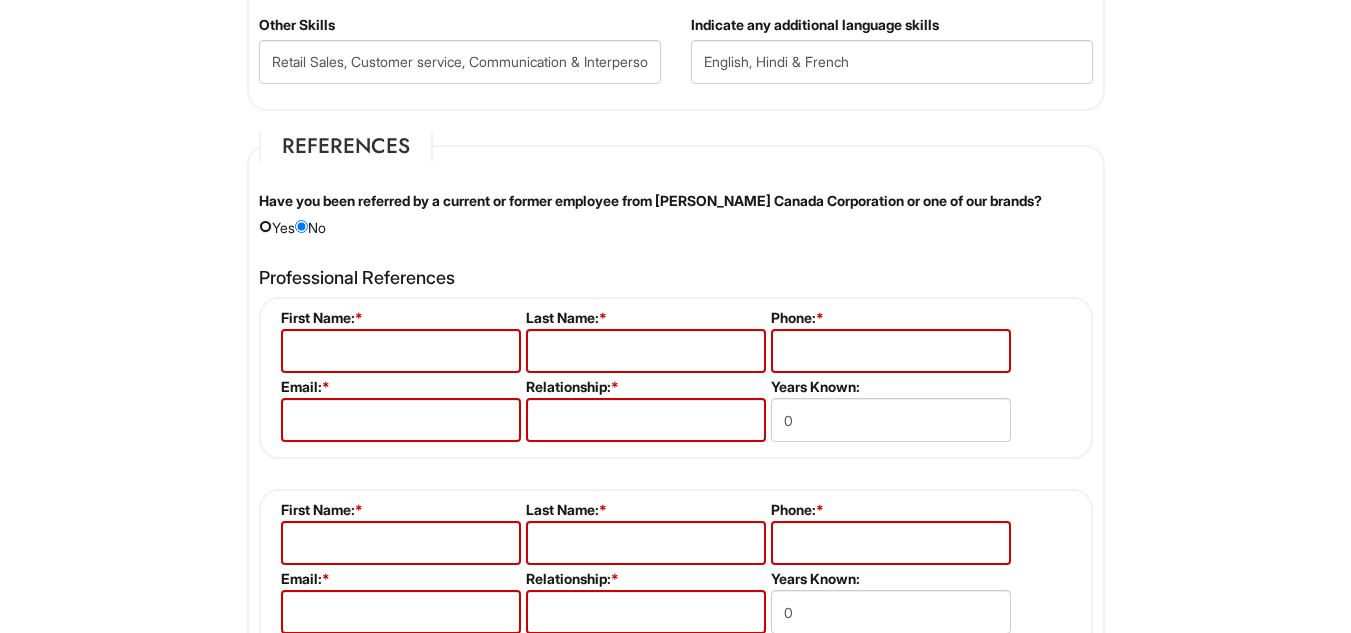 click at bounding box center (265, 226) 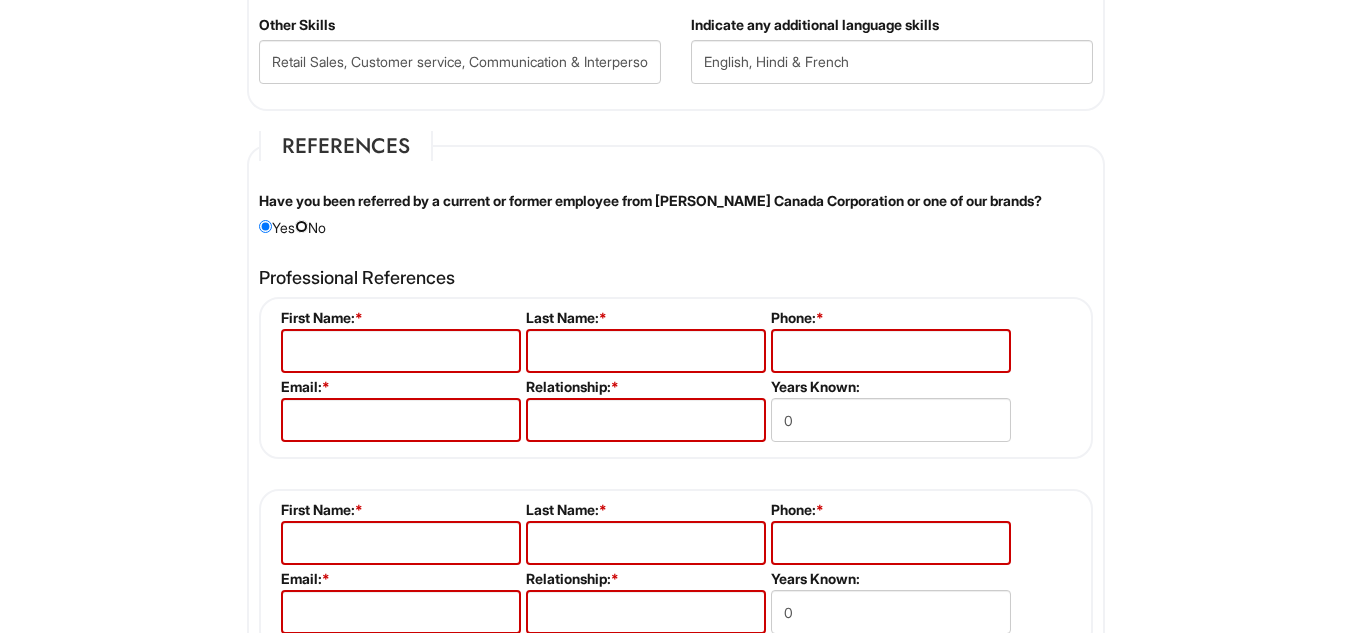 click at bounding box center (301, 226) 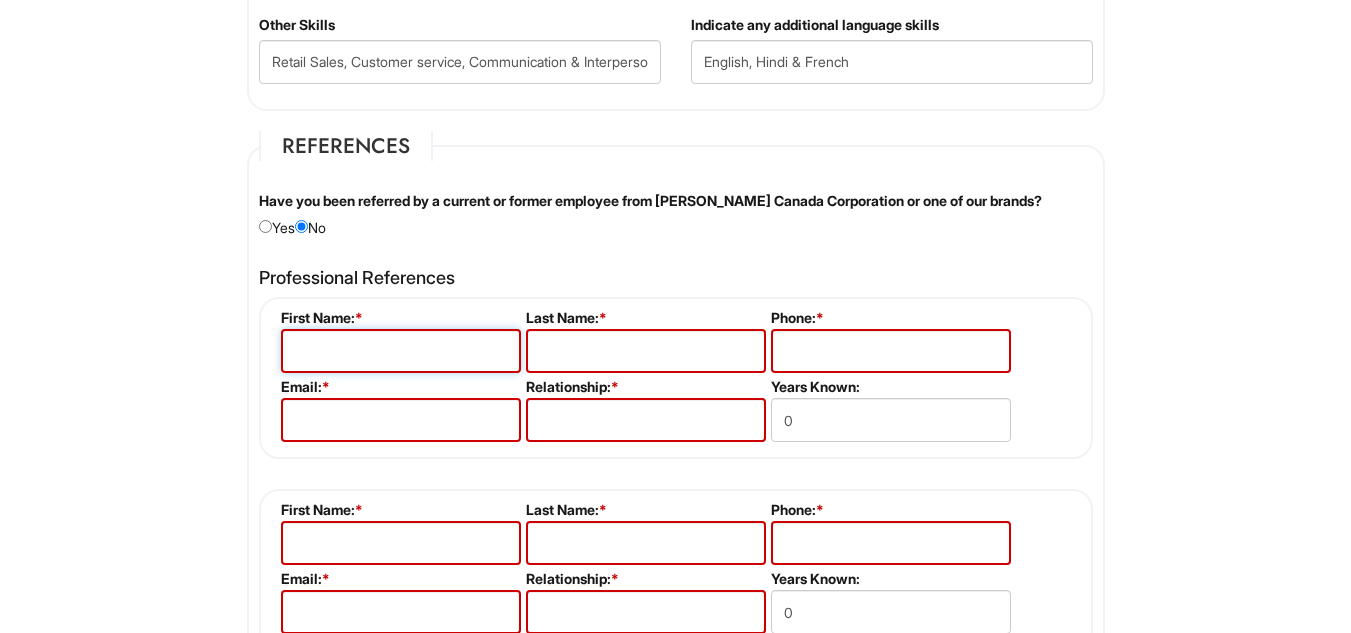 click at bounding box center (401, 351) 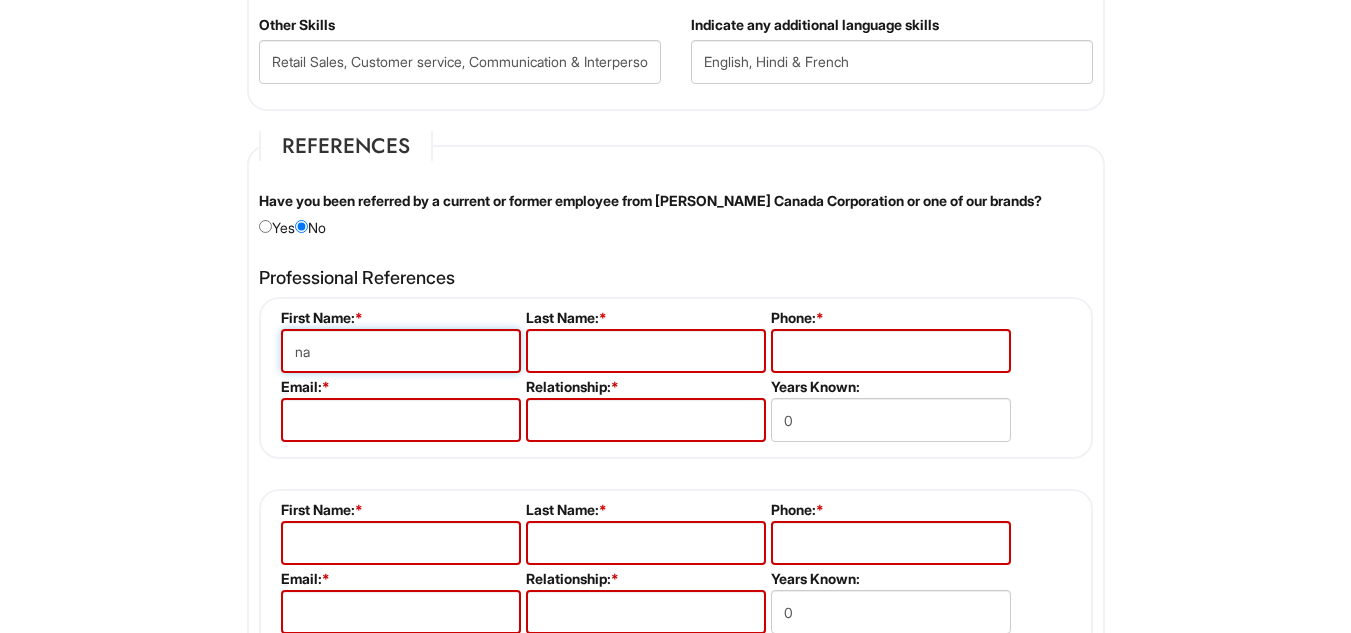 type on "n" 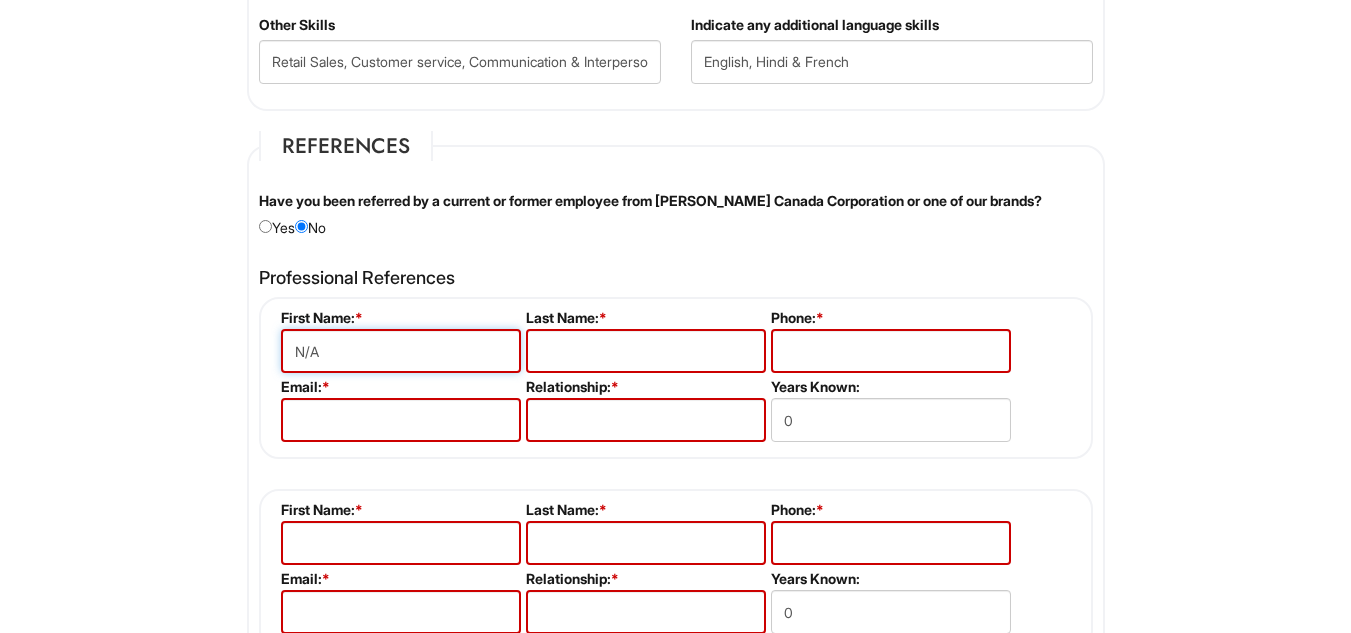 type on "N/A" 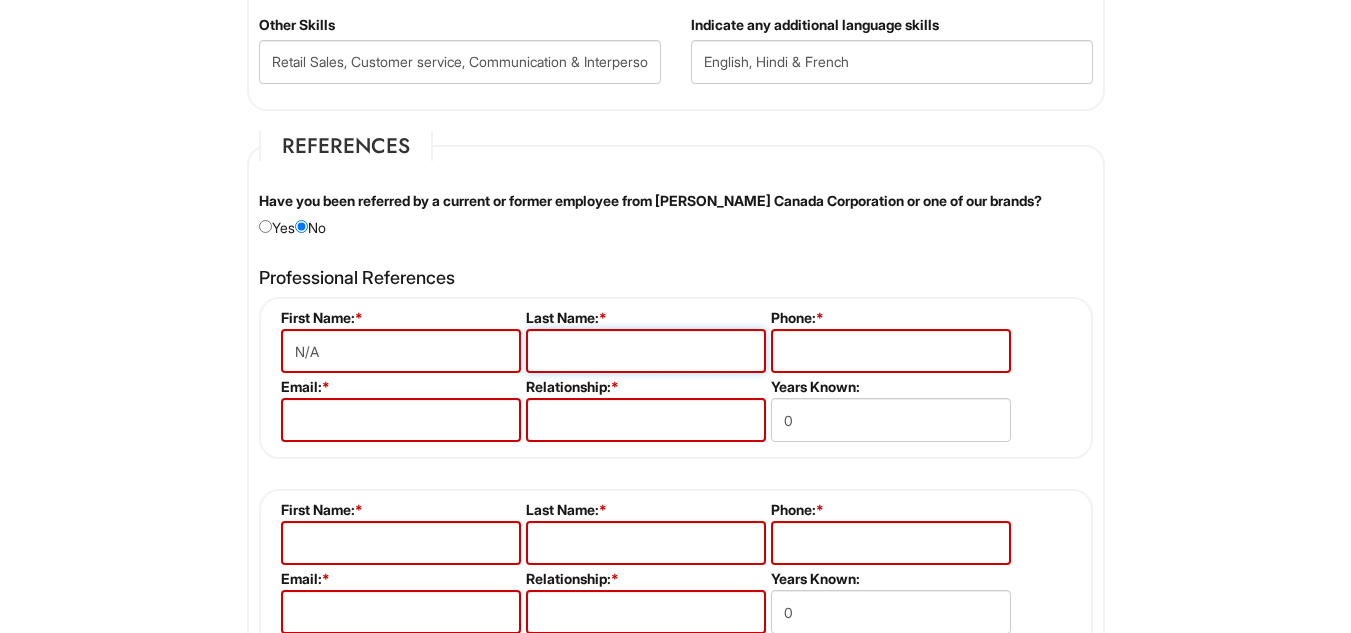 click at bounding box center (646, 351) 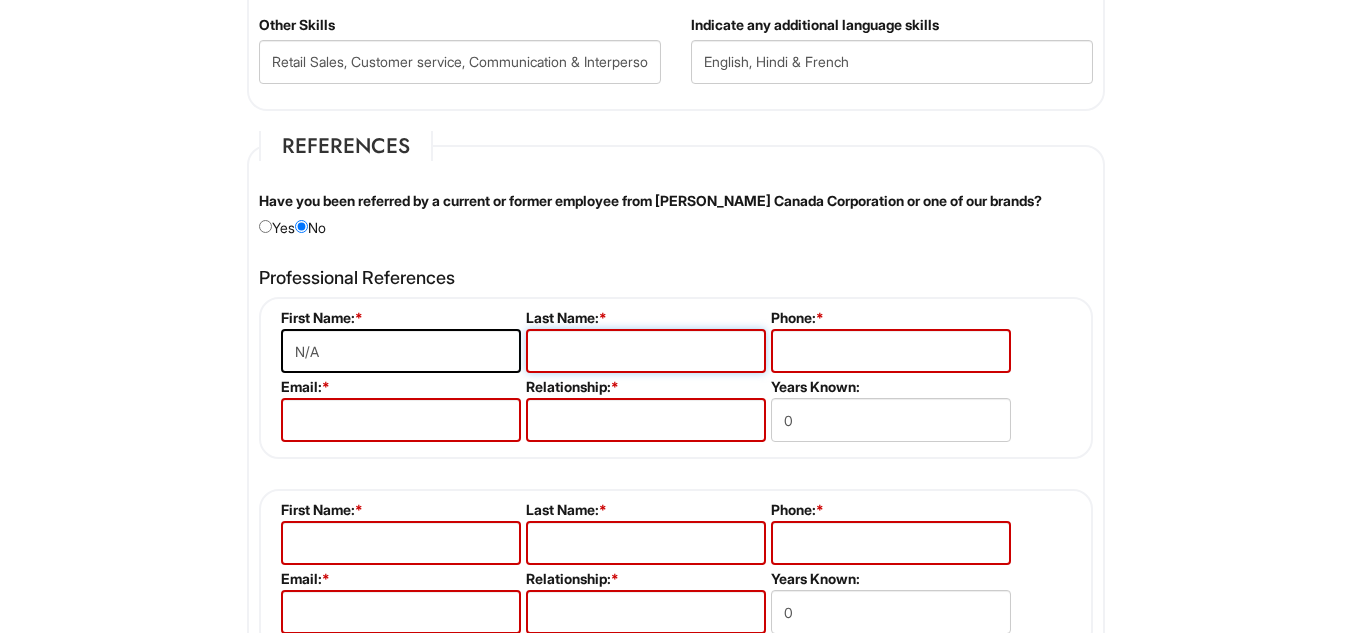 paste on "N/A" 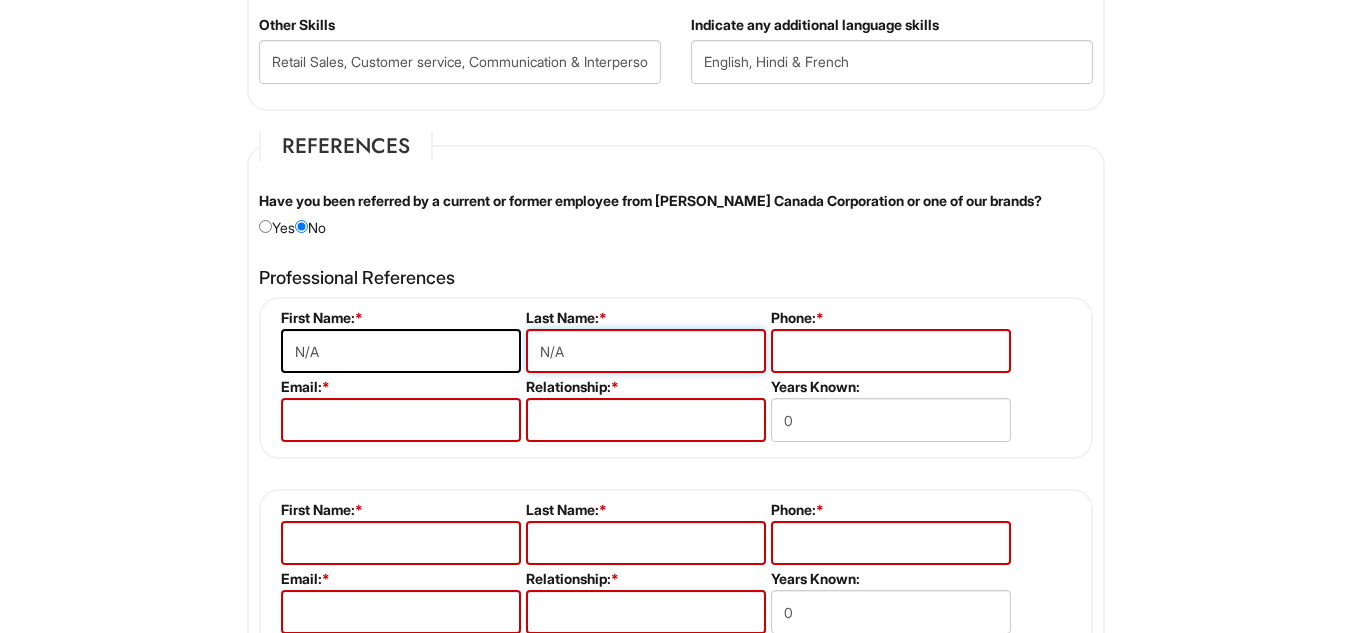 type on "N/A" 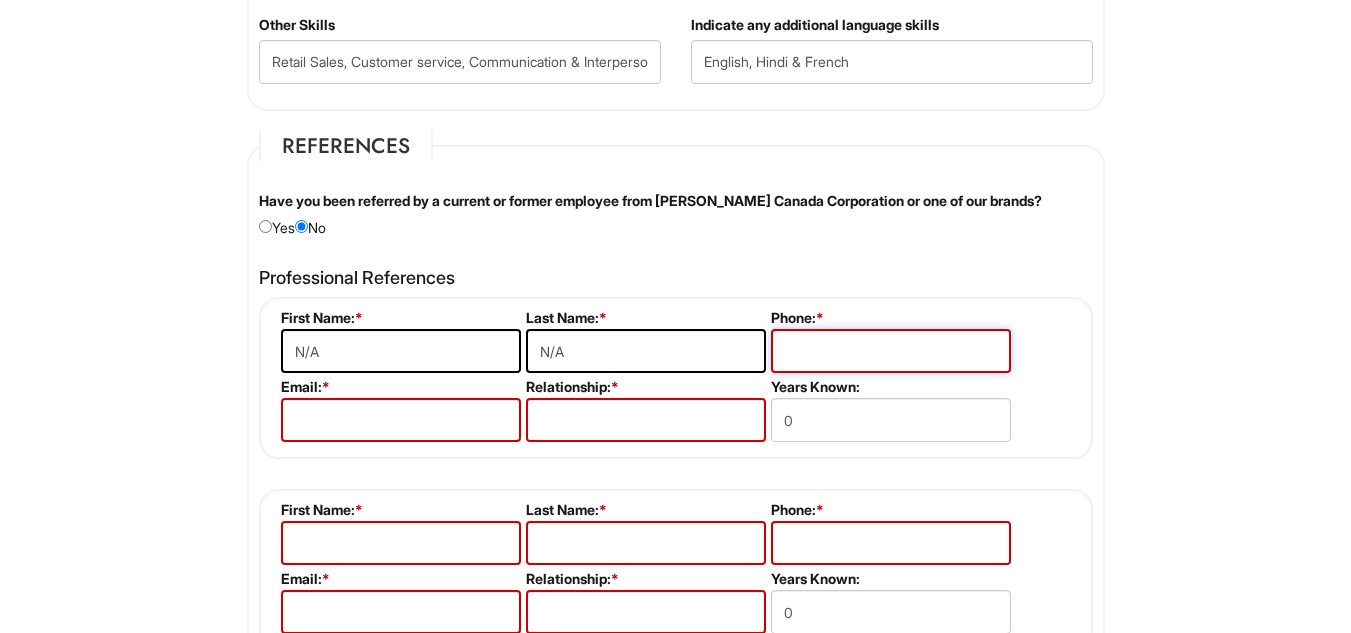 click at bounding box center (891, 351) 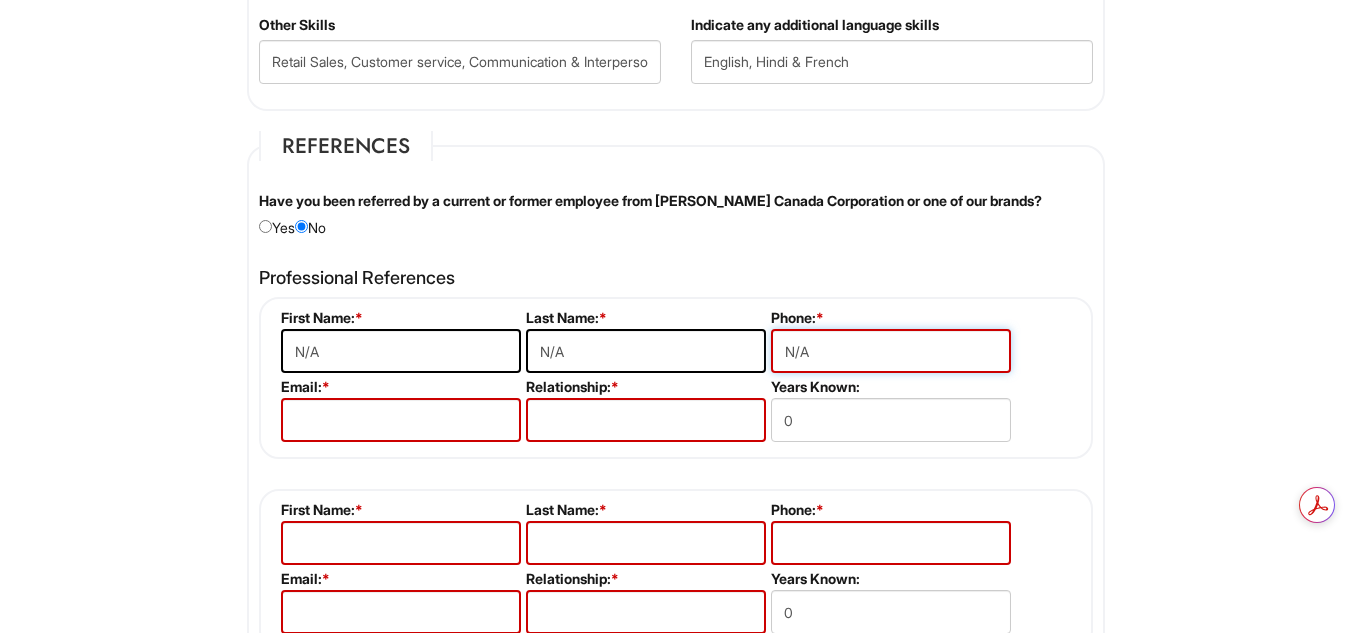 type on "N/A" 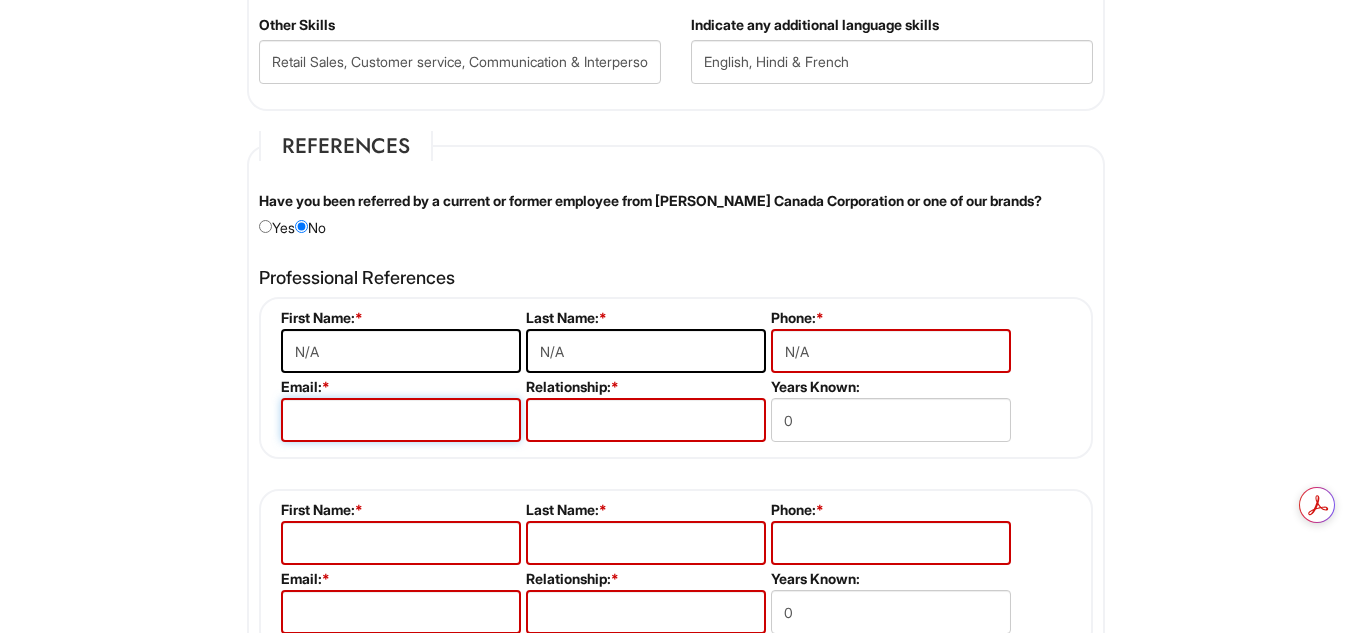 click at bounding box center (401, 420) 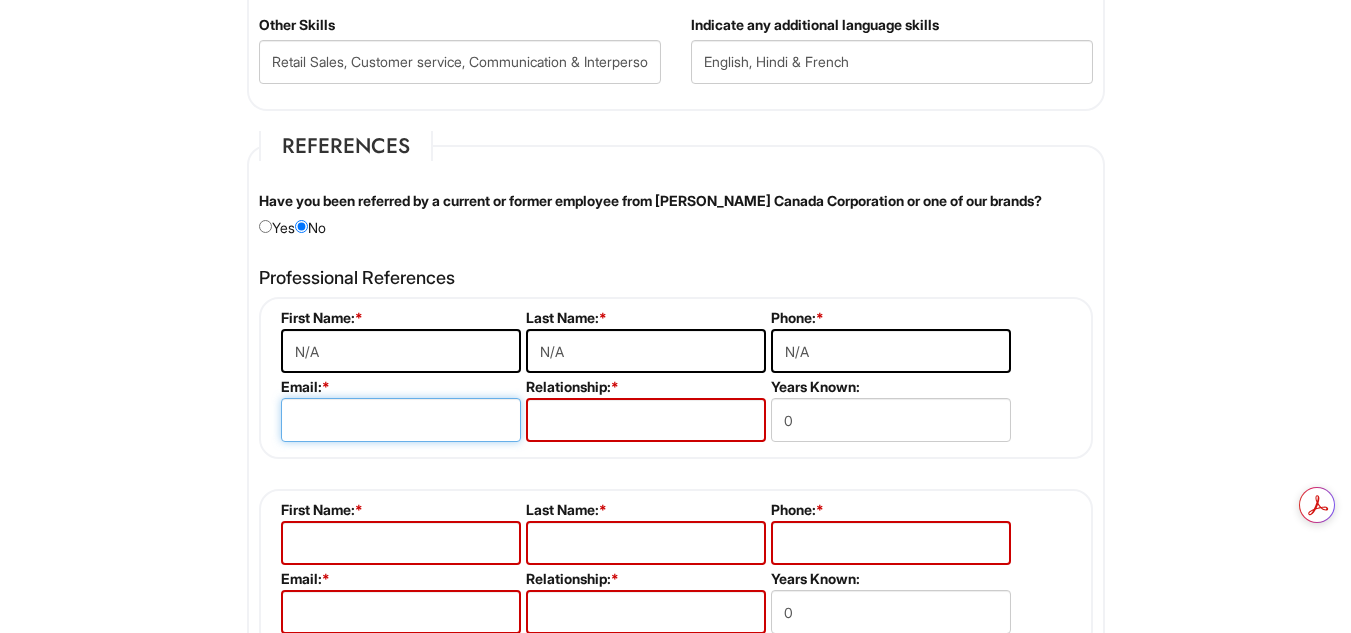 paste on "N/A" 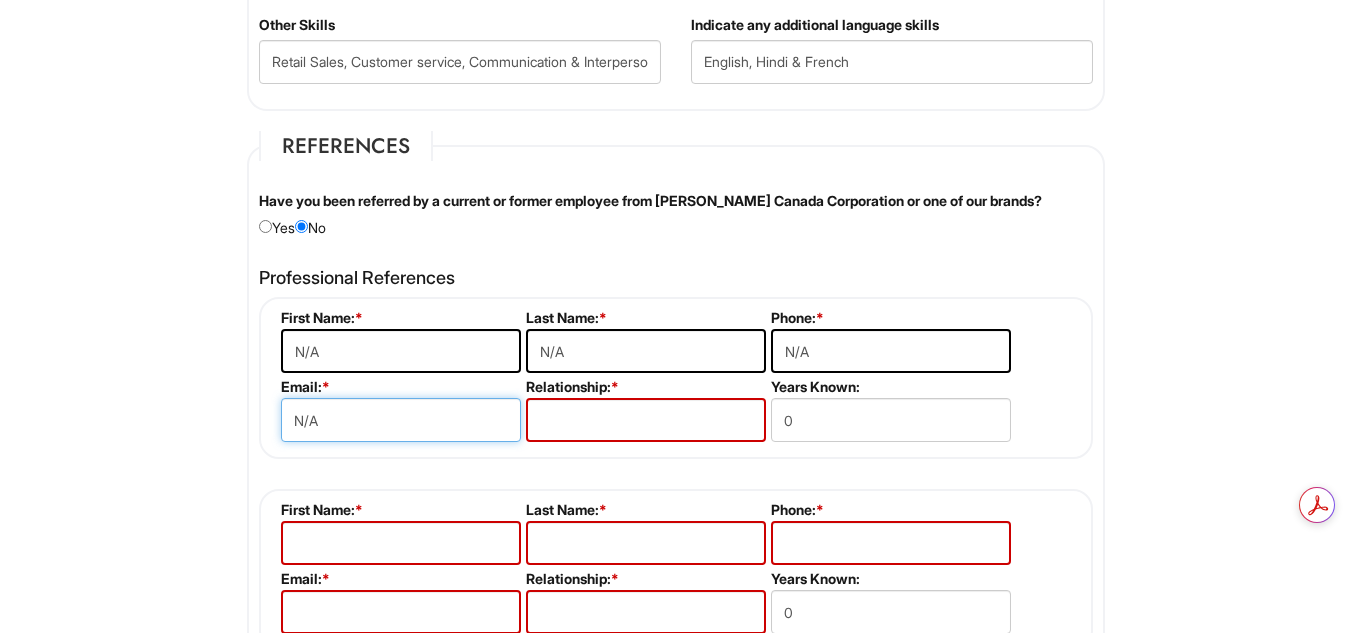 type on "N/A" 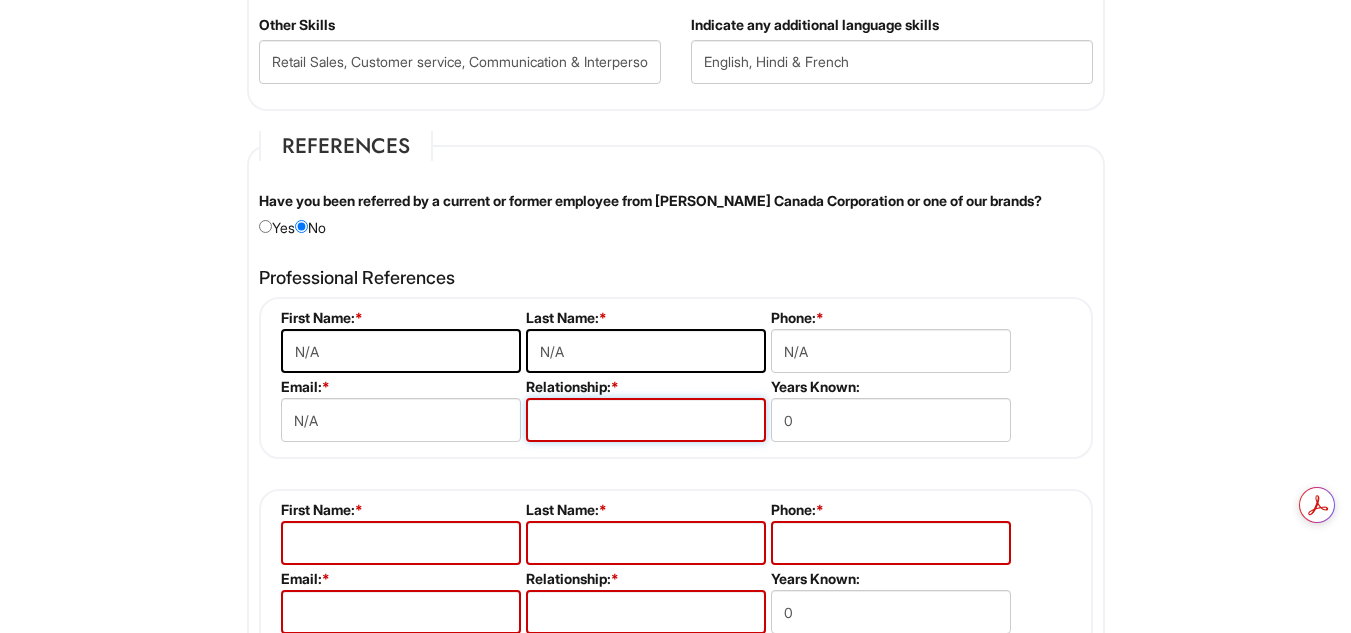 click at bounding box center [646, 420] 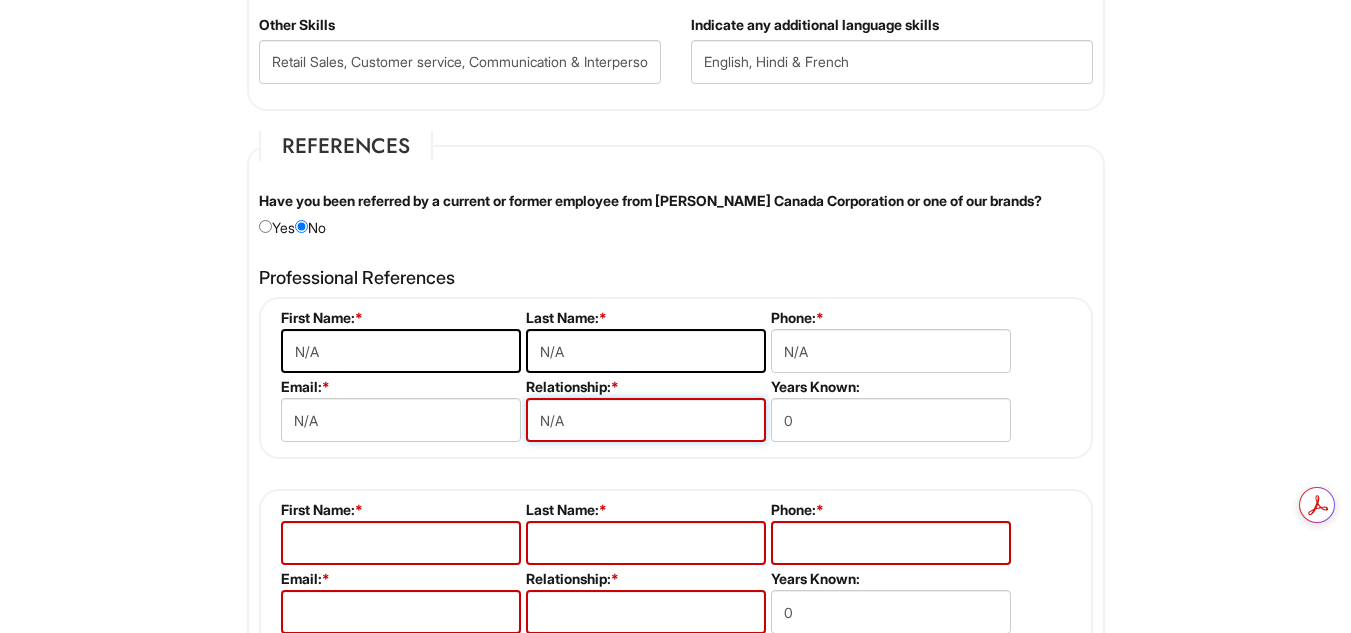type on "N/A" 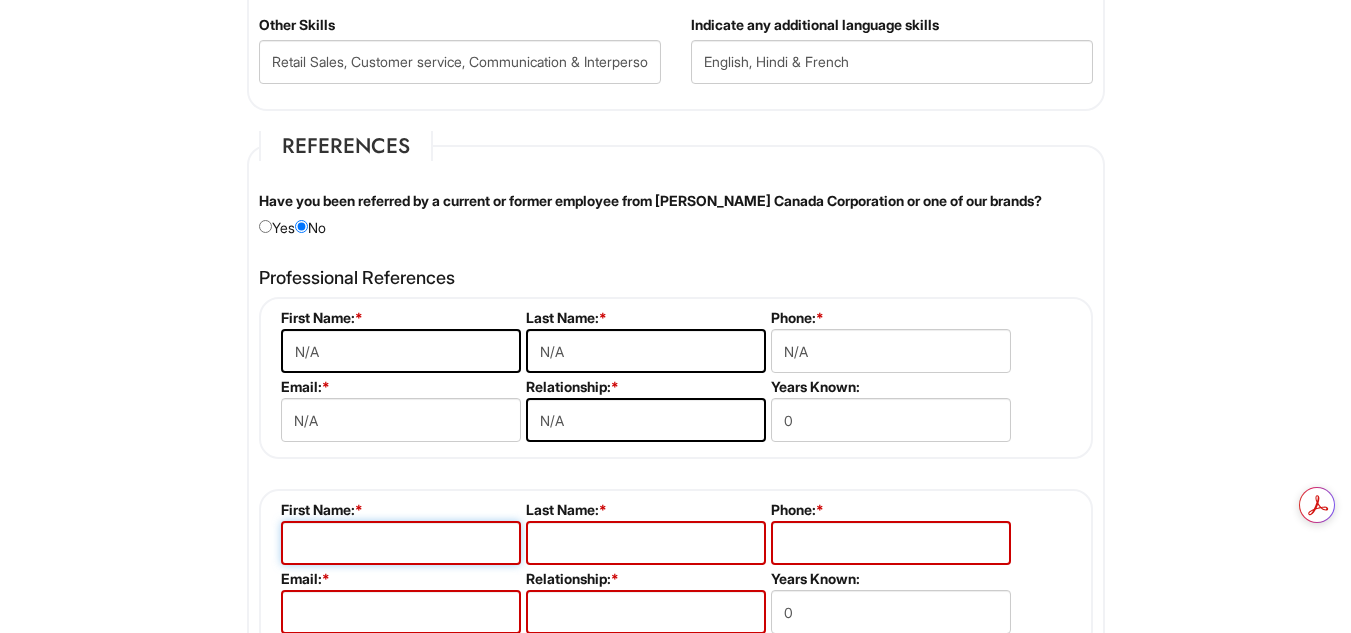 click at bounding box center (401, 543) 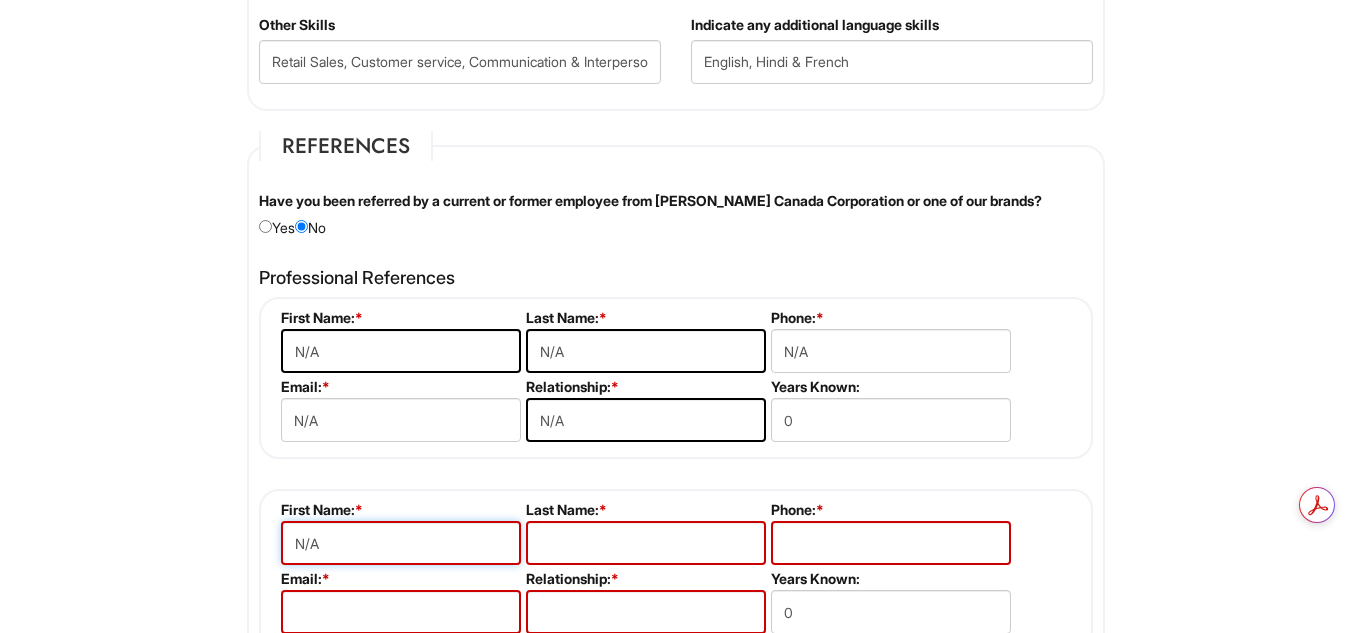 type on "N/A" 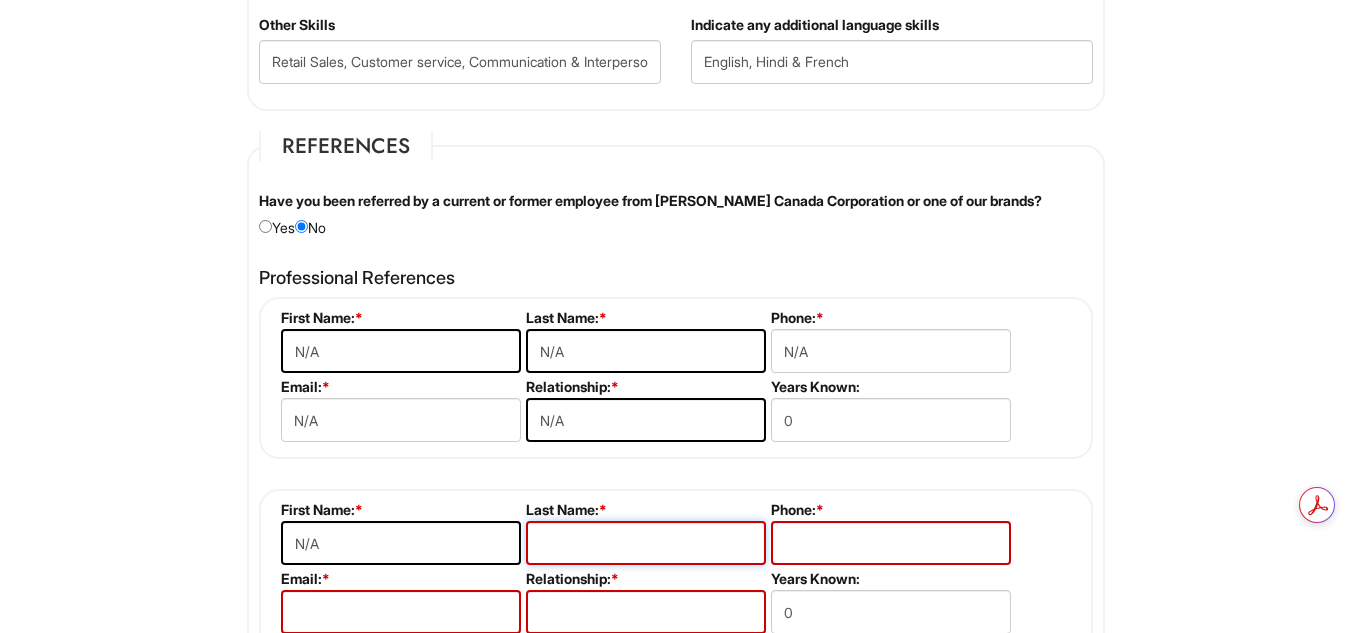 click at bounding box center [646, 543] 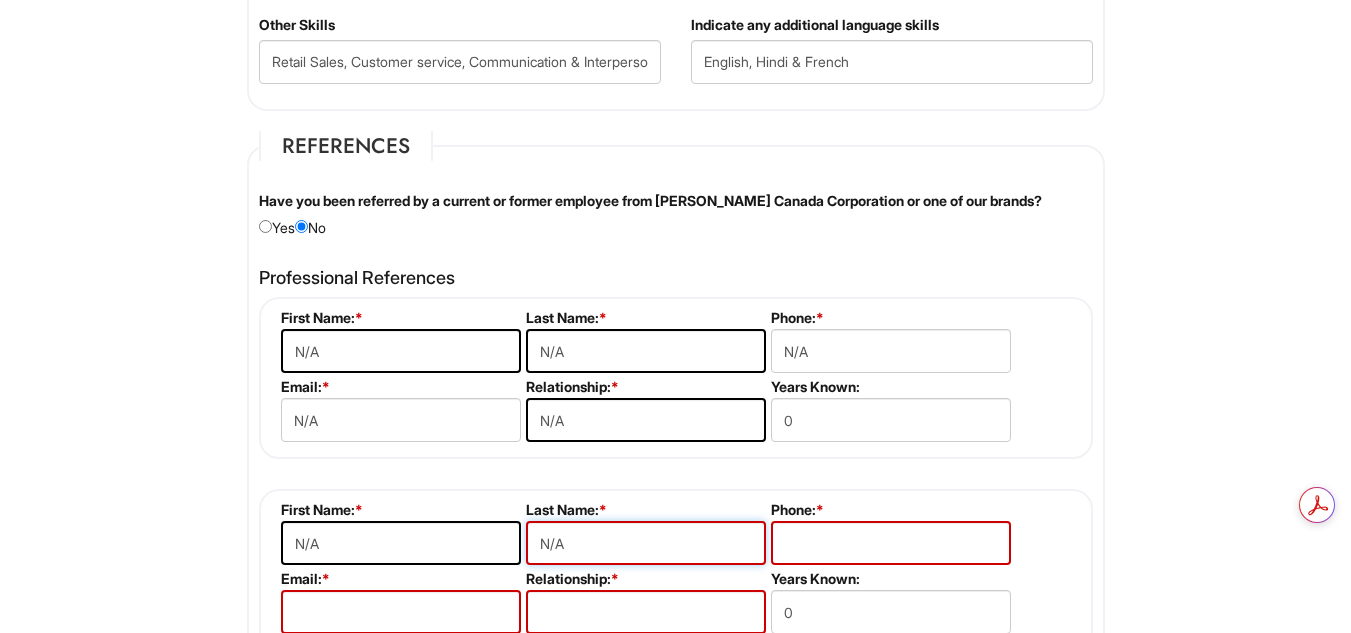 type on "N/A" 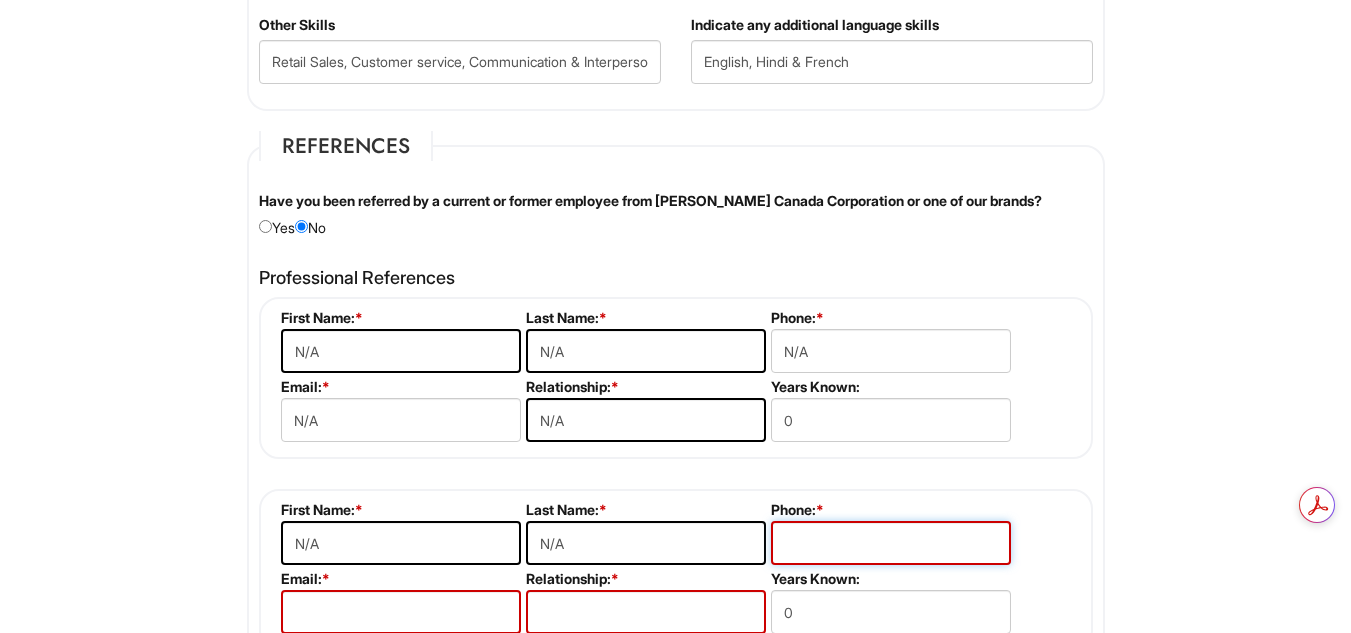 click at bounding box center (891, 543) 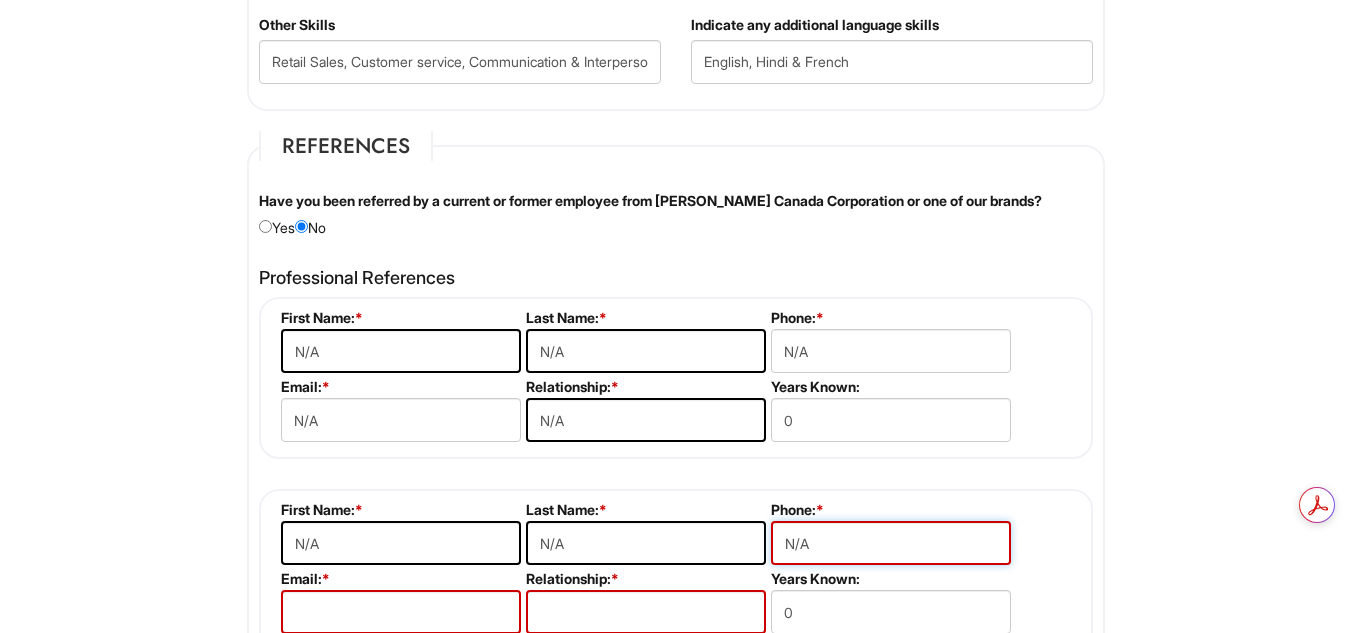 type on "N/A" 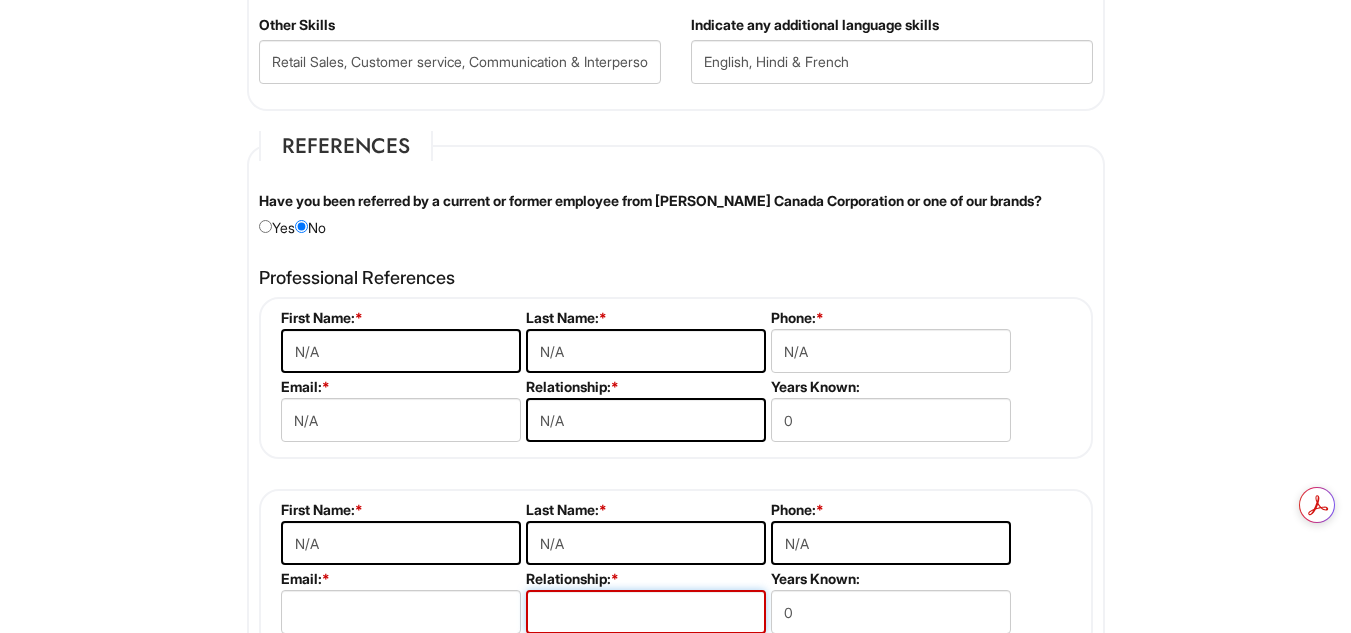 click at bounding box center (646, 612) 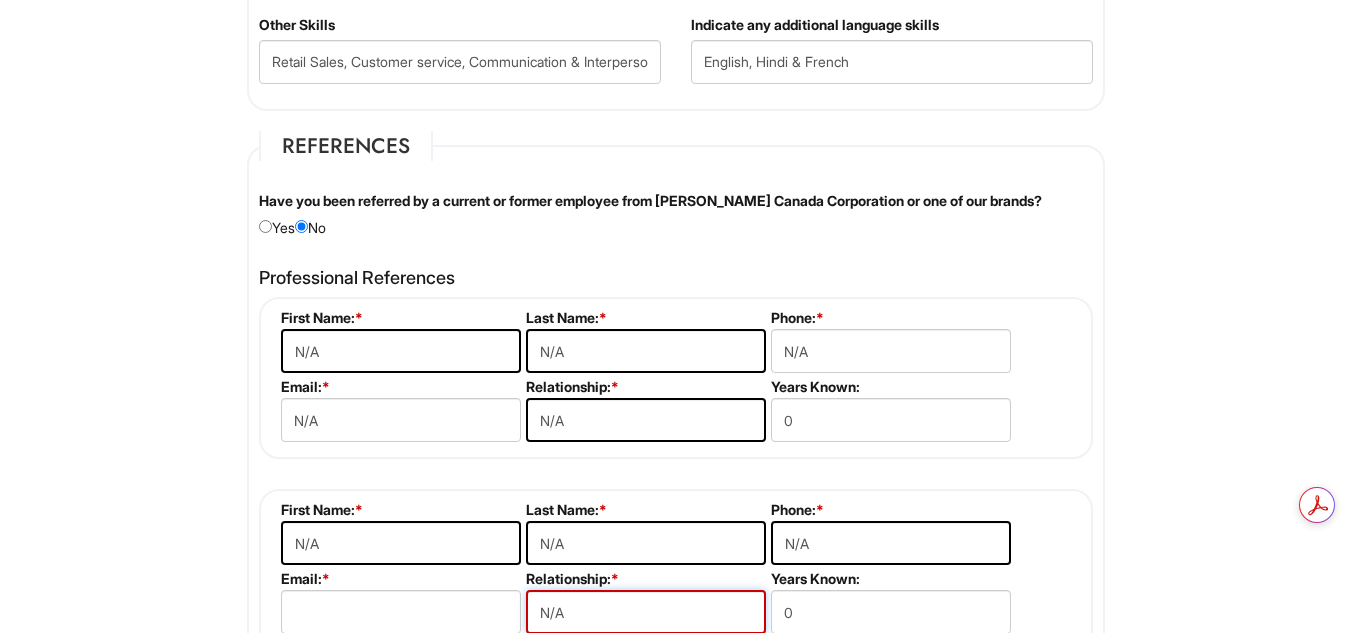 type on "N/A" 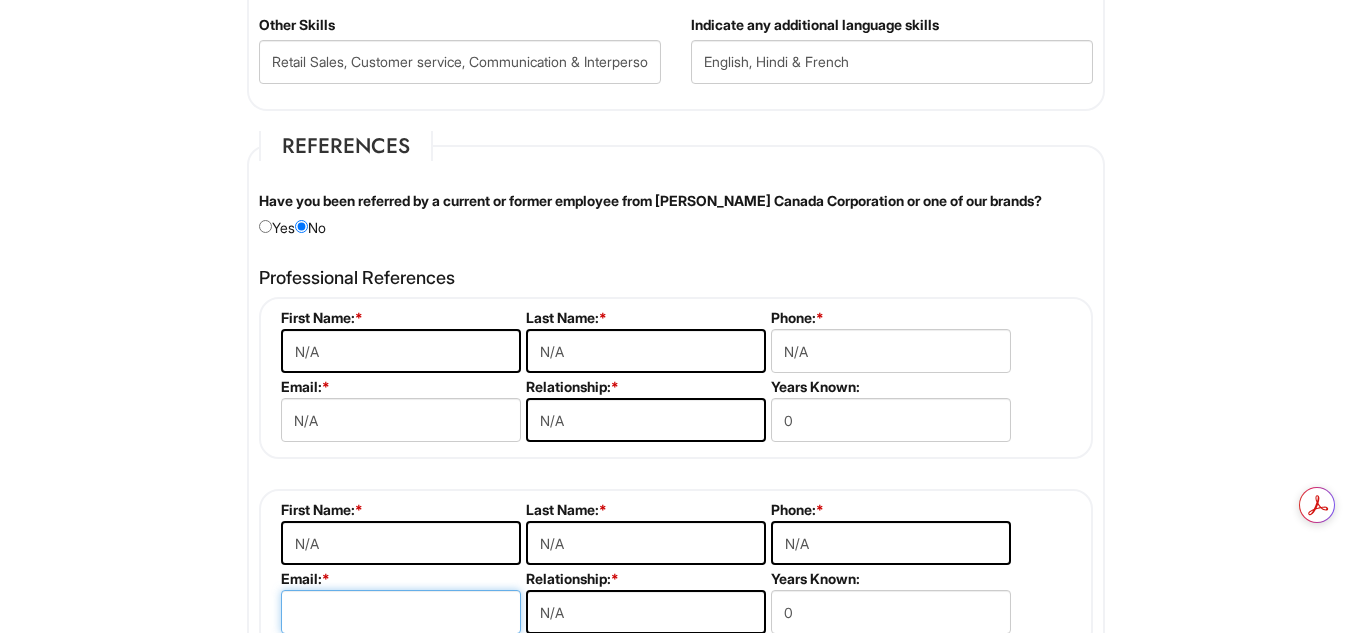 click at bounding box center [401, 612] 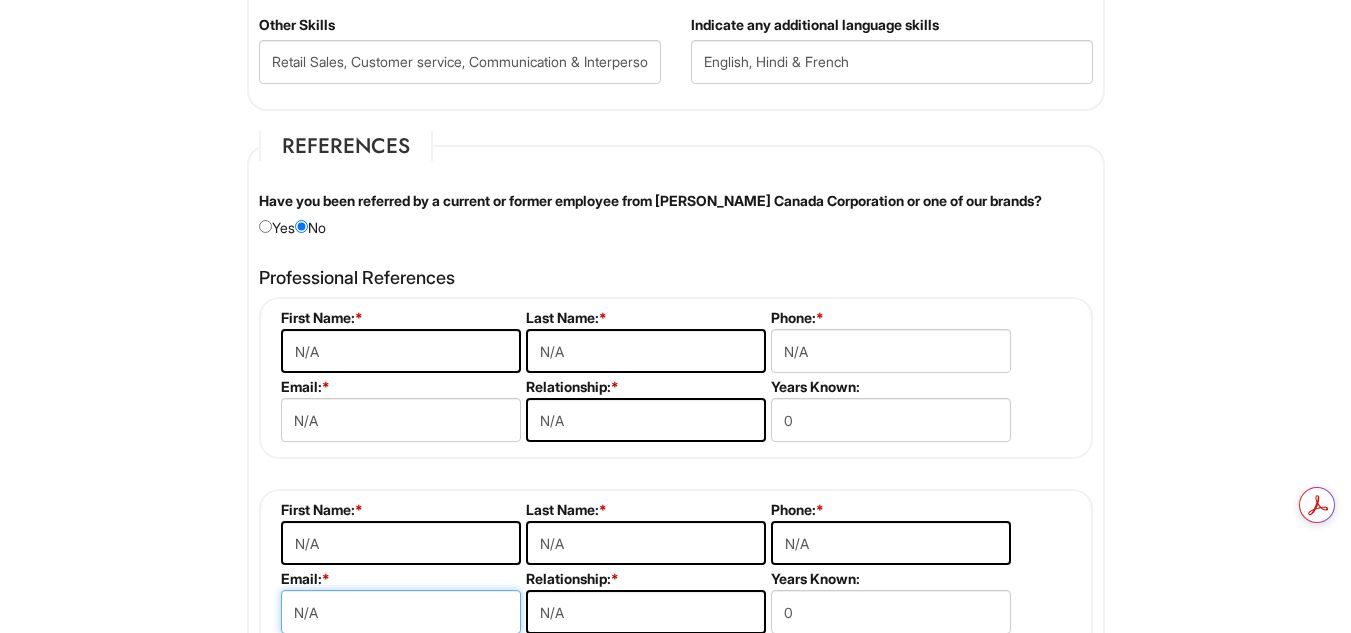 scroll, scrollTop: 2450, scrollLeft: 0, axis: vertical 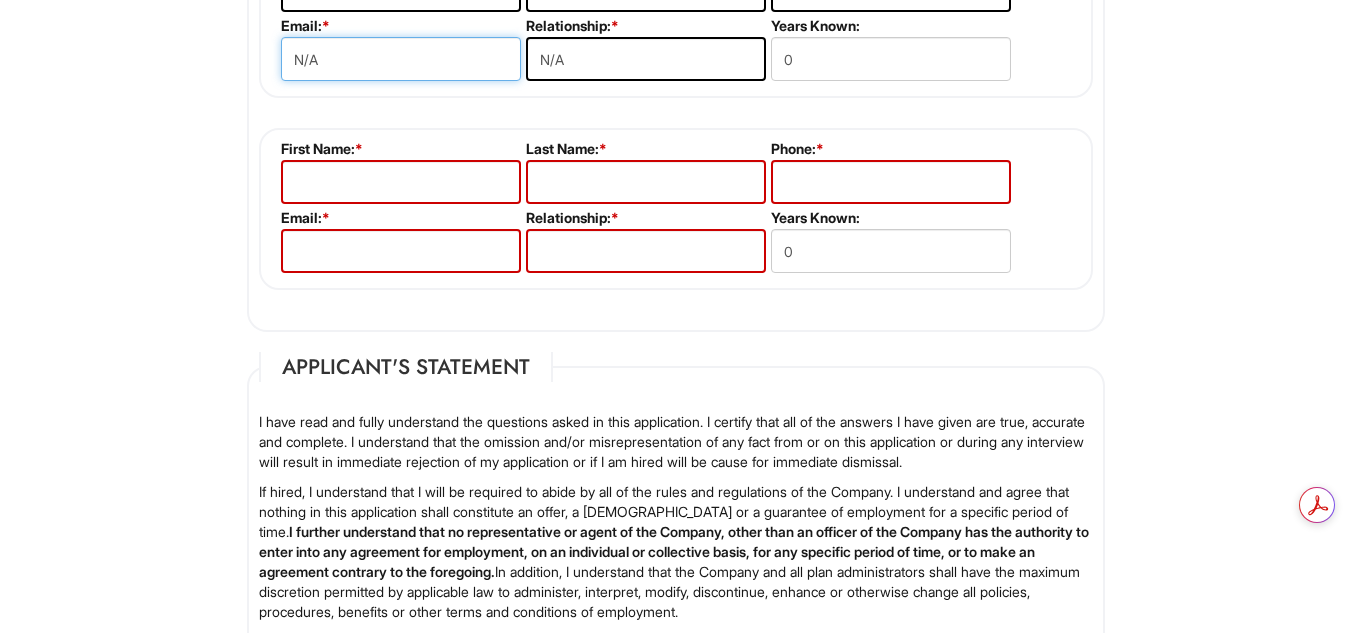 type on "N/A" 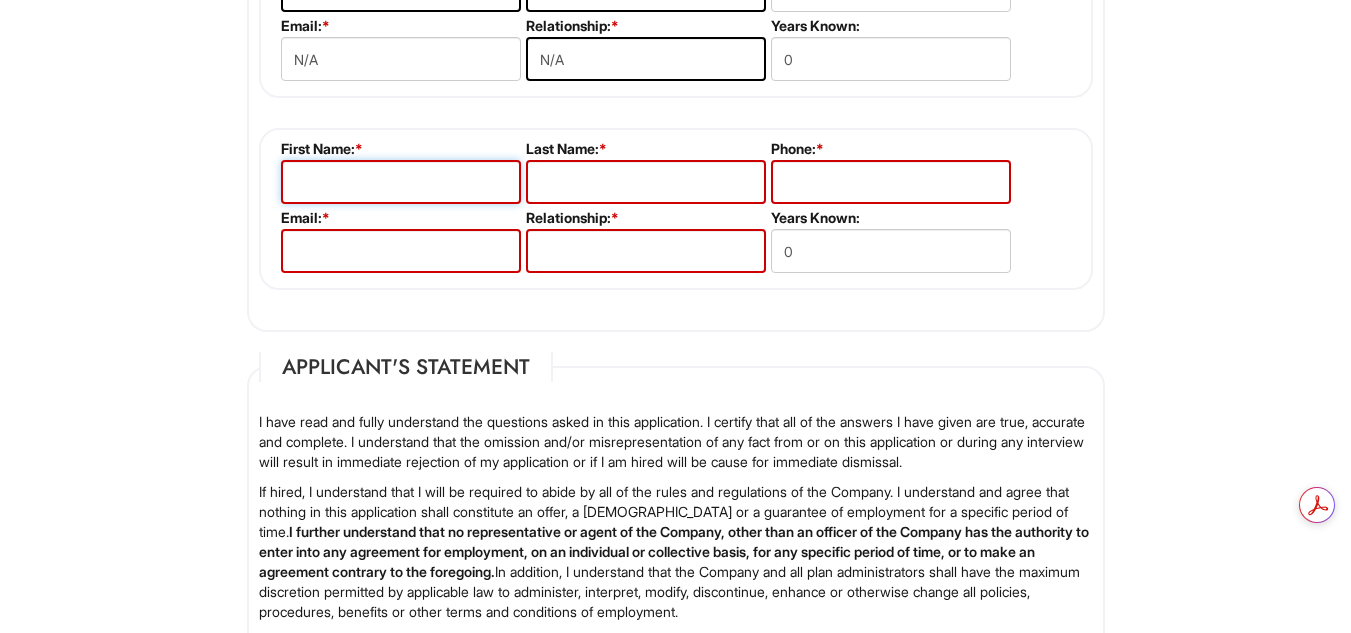 click at bounding box center (401, 182) 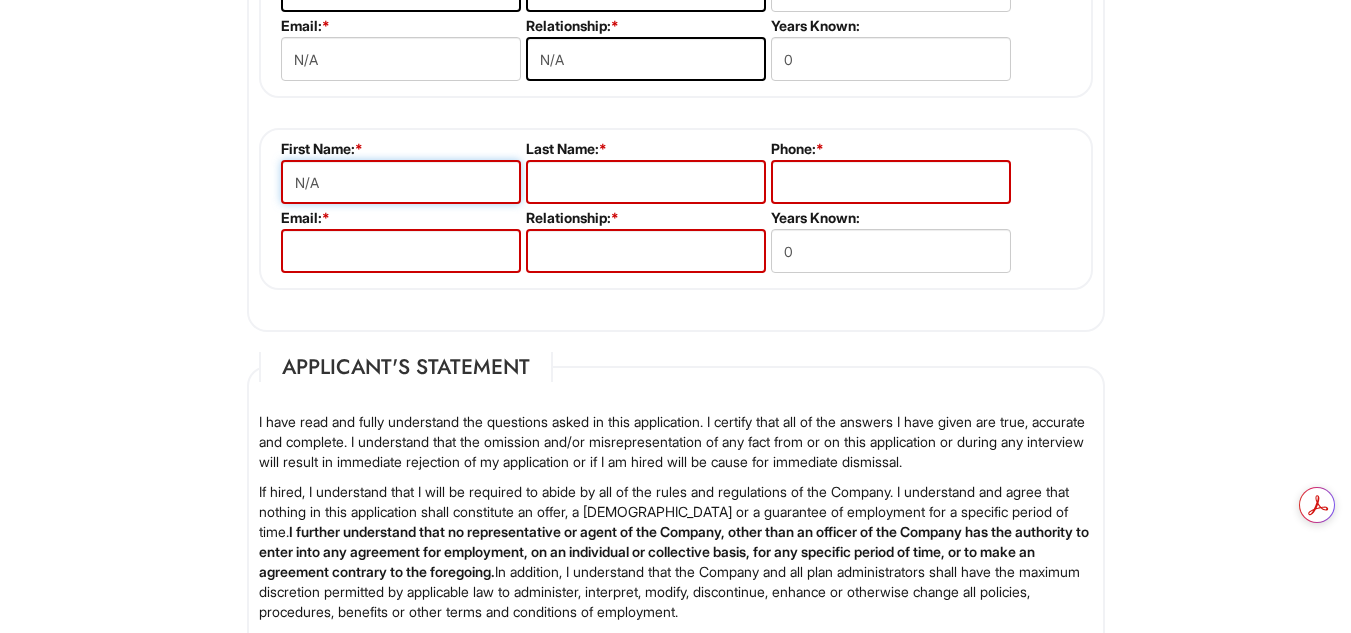 type on "N/A" 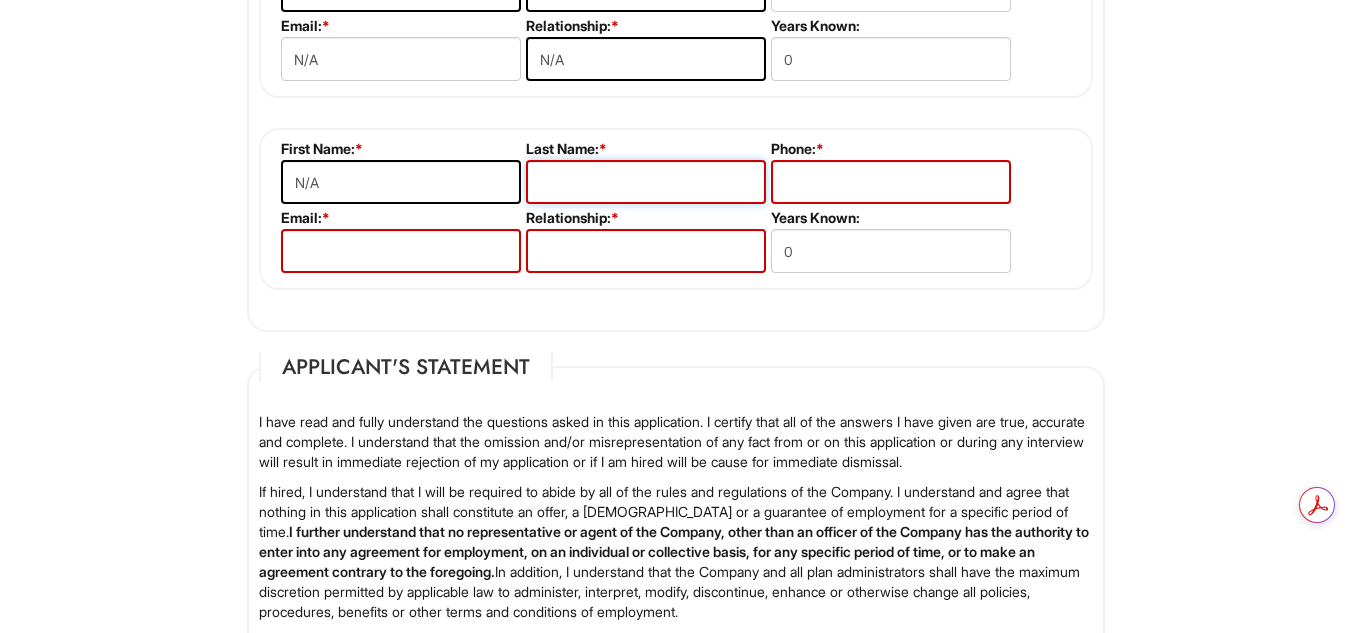 click at bounding box center (646, 182) 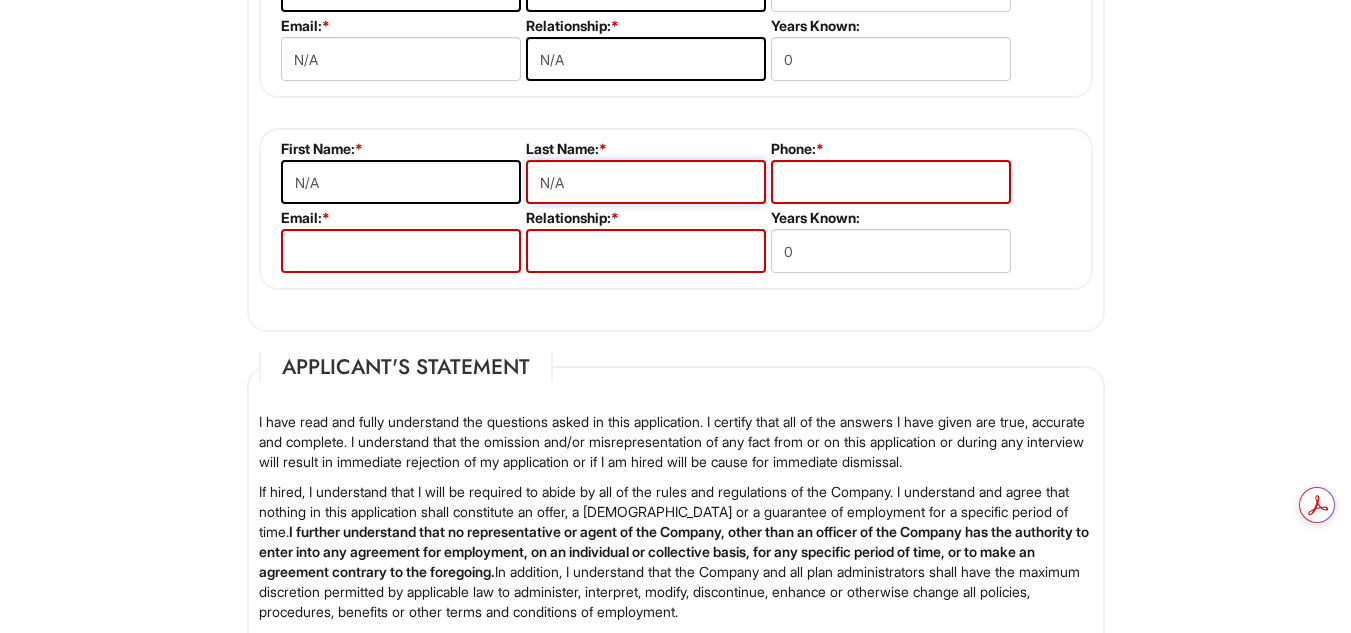 type on "N/A" 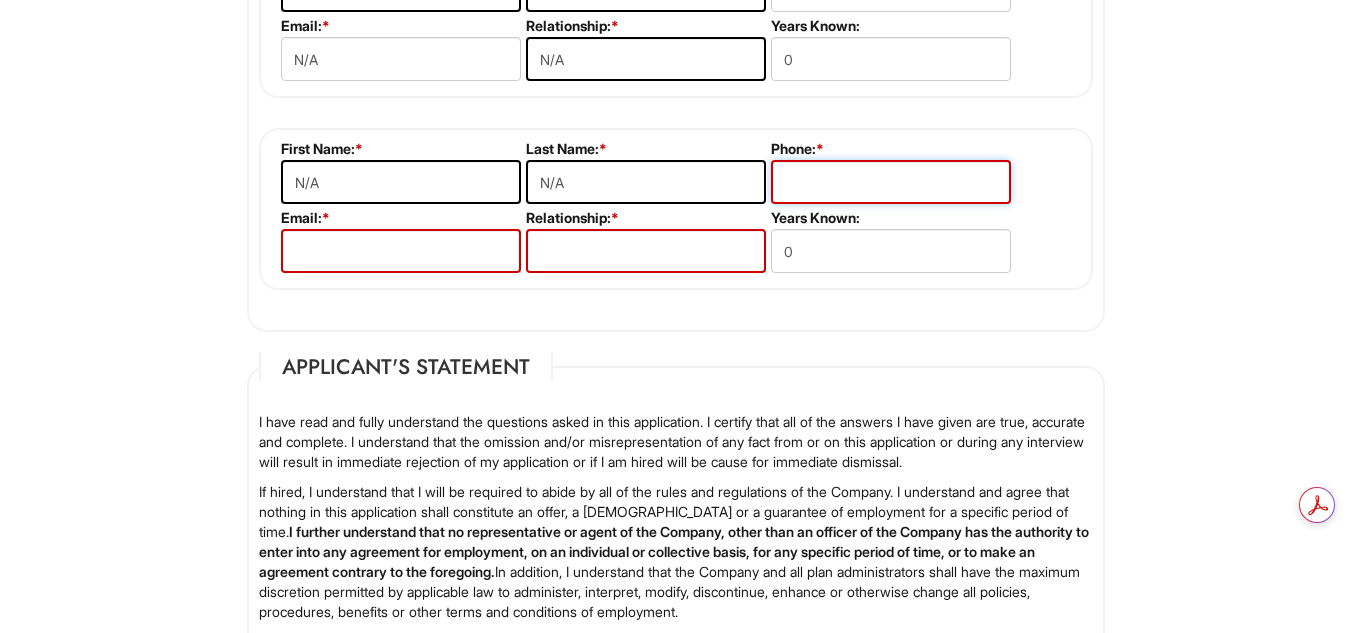 click at bounding box center (891, 182) 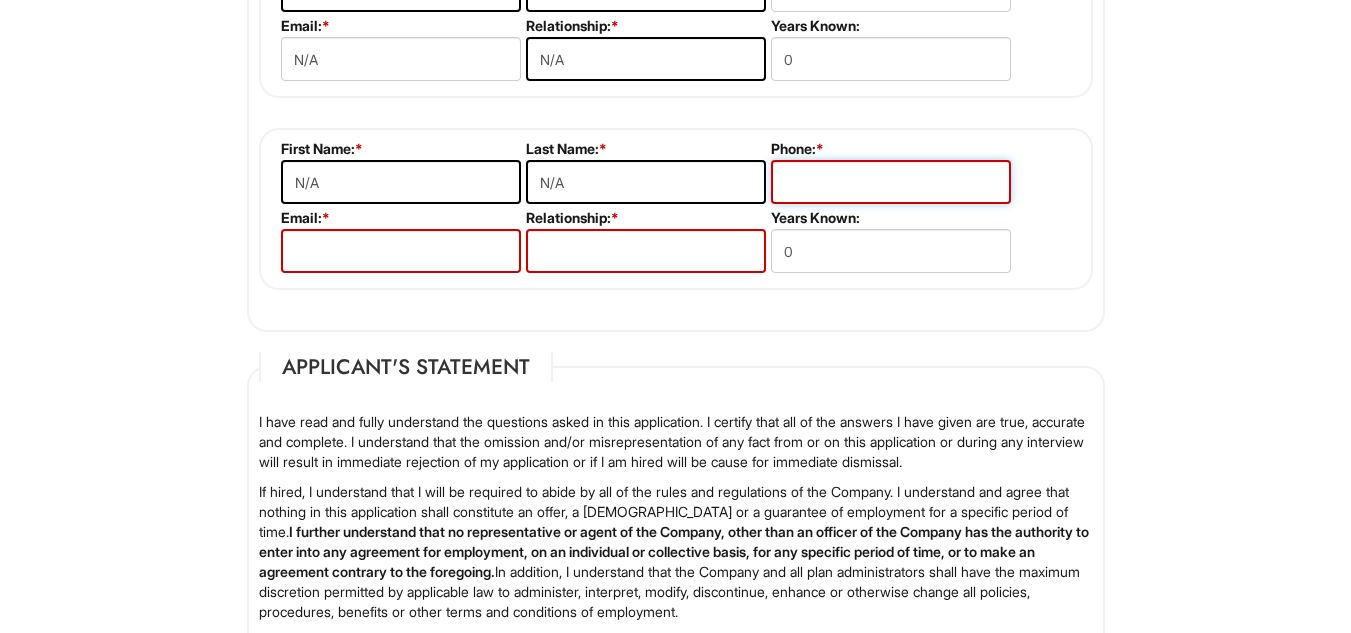 scroll, scrollTop: 1897, scrollLeft: 0, axis: vertical 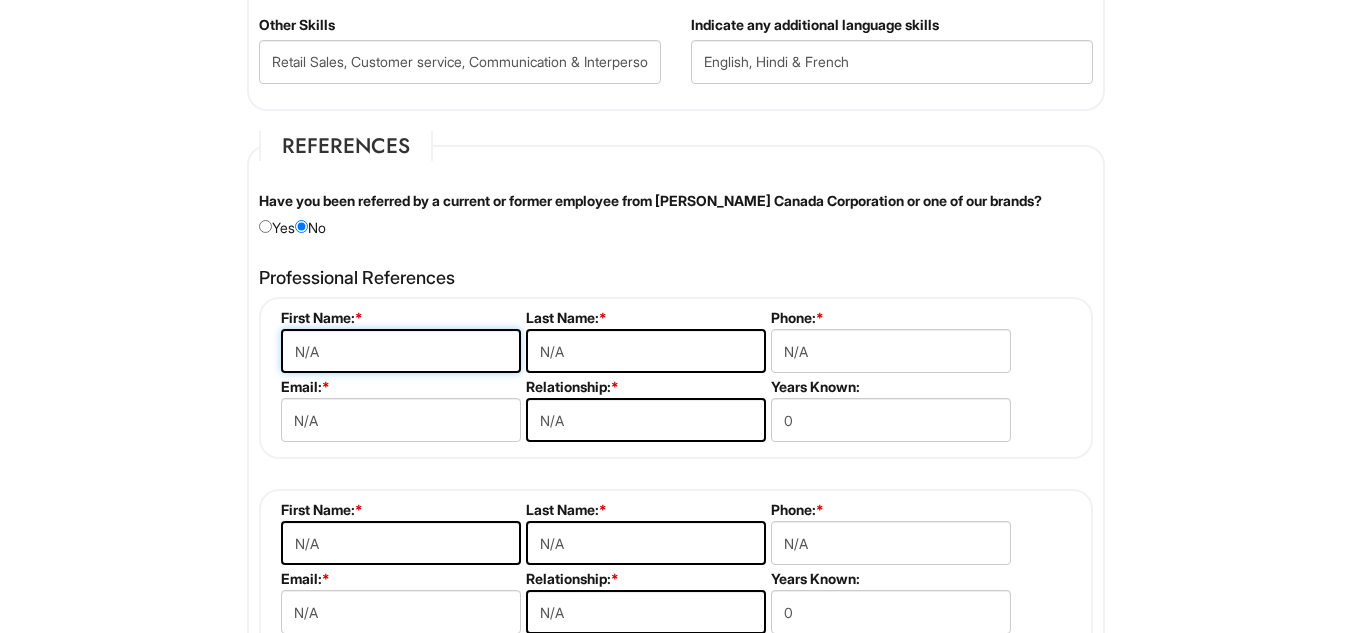 click on "N/A" at bounding box center (401, 351) 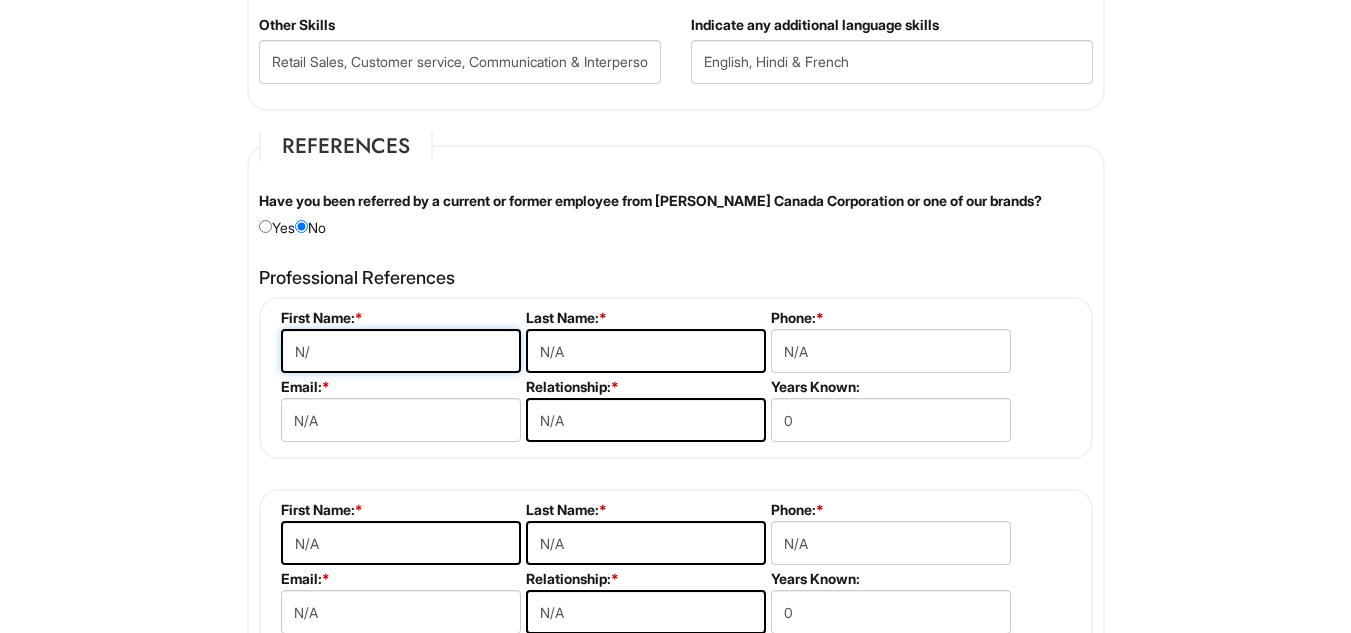 type on "N" 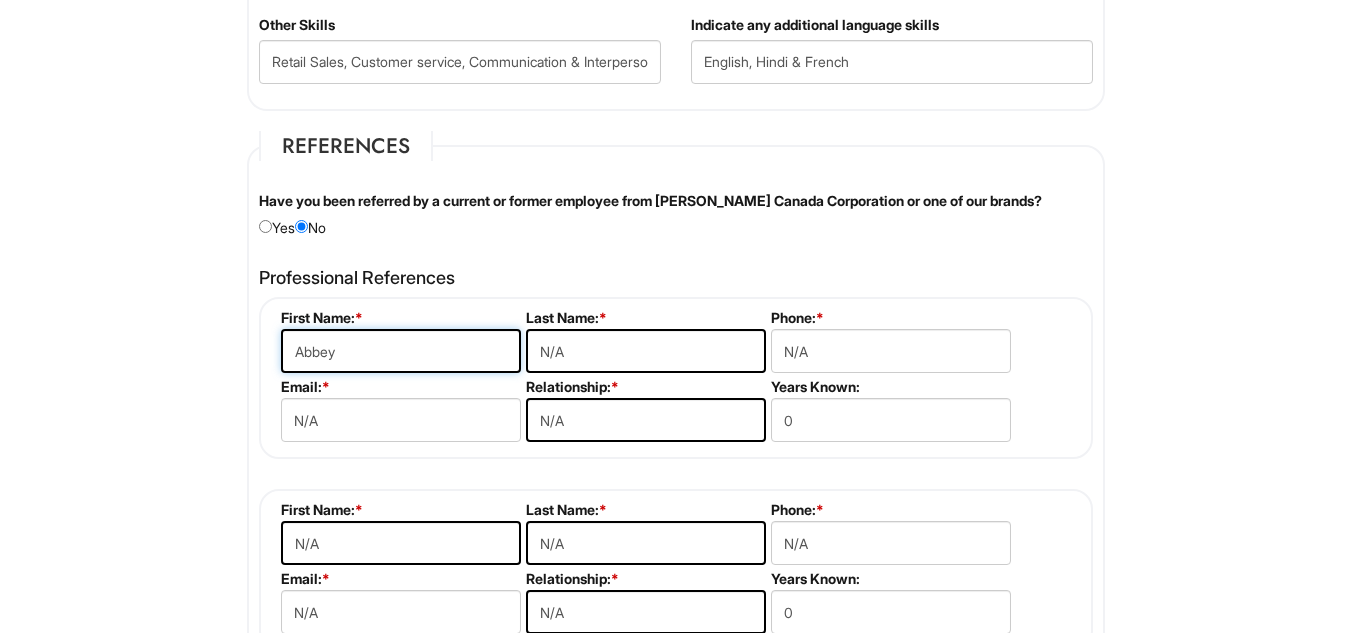 type on "Abbey" 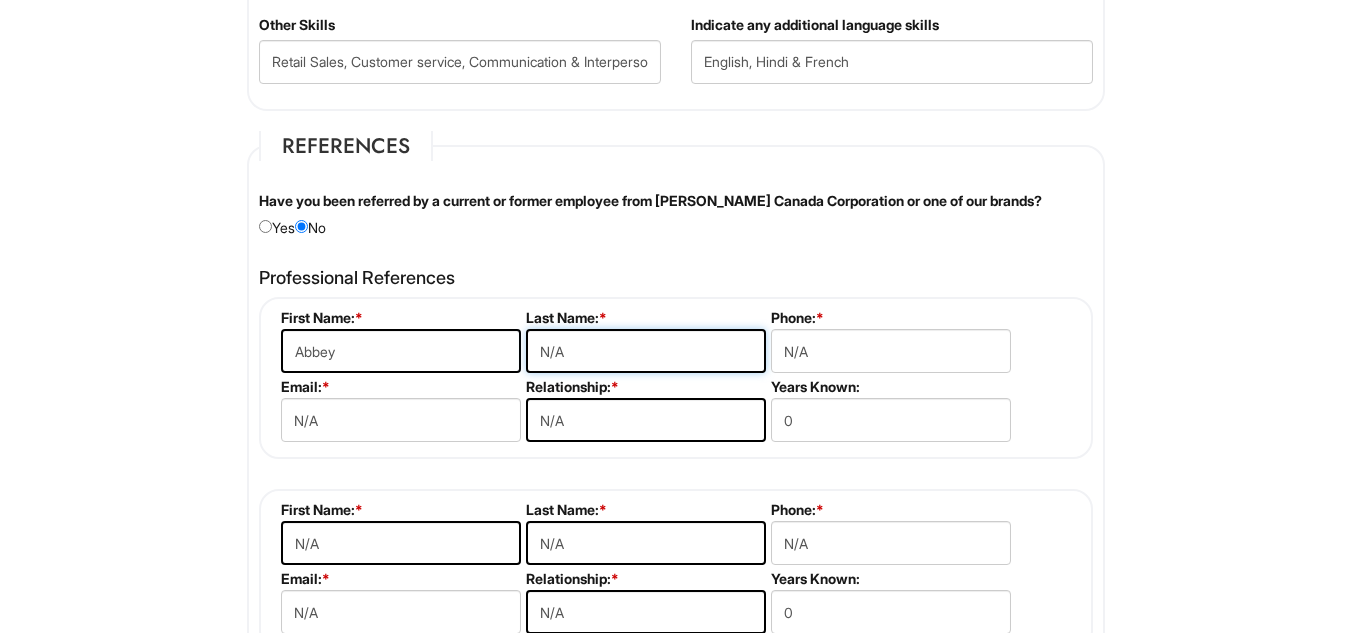 click on "N/A" at bounding box center [646, 351] 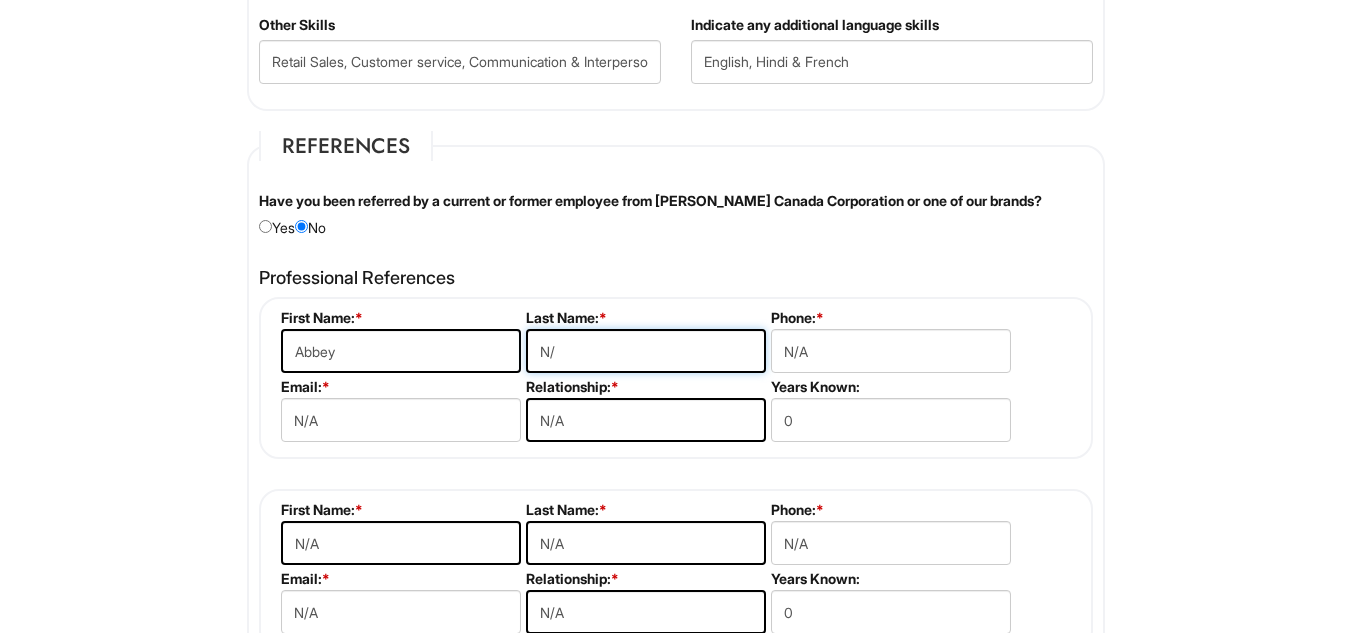 type on "N" 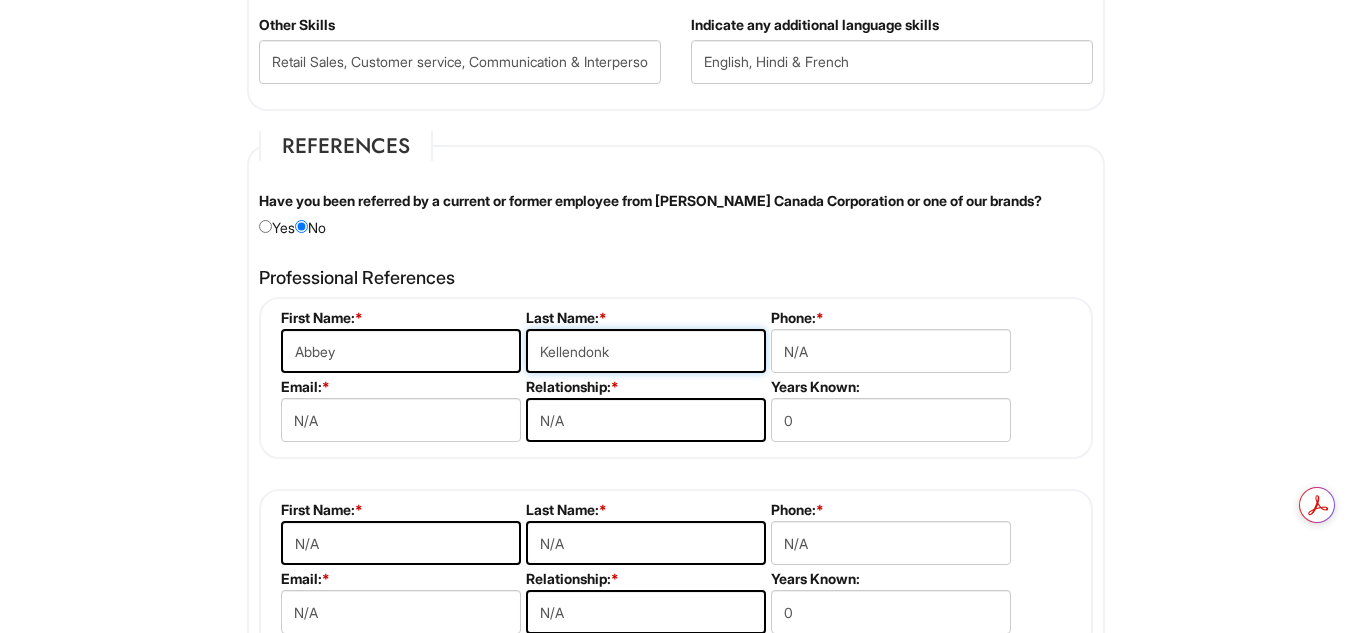 type on "Kellendonk" 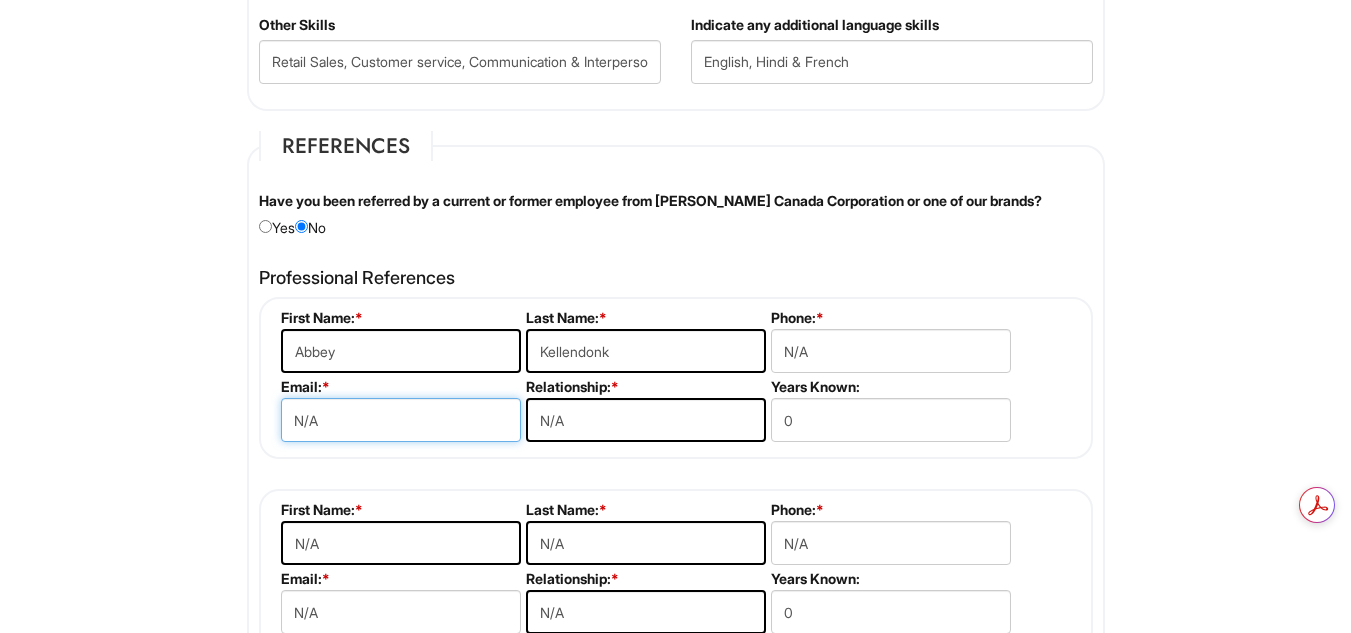 click on "N/A" at bounding box center (401, 420) 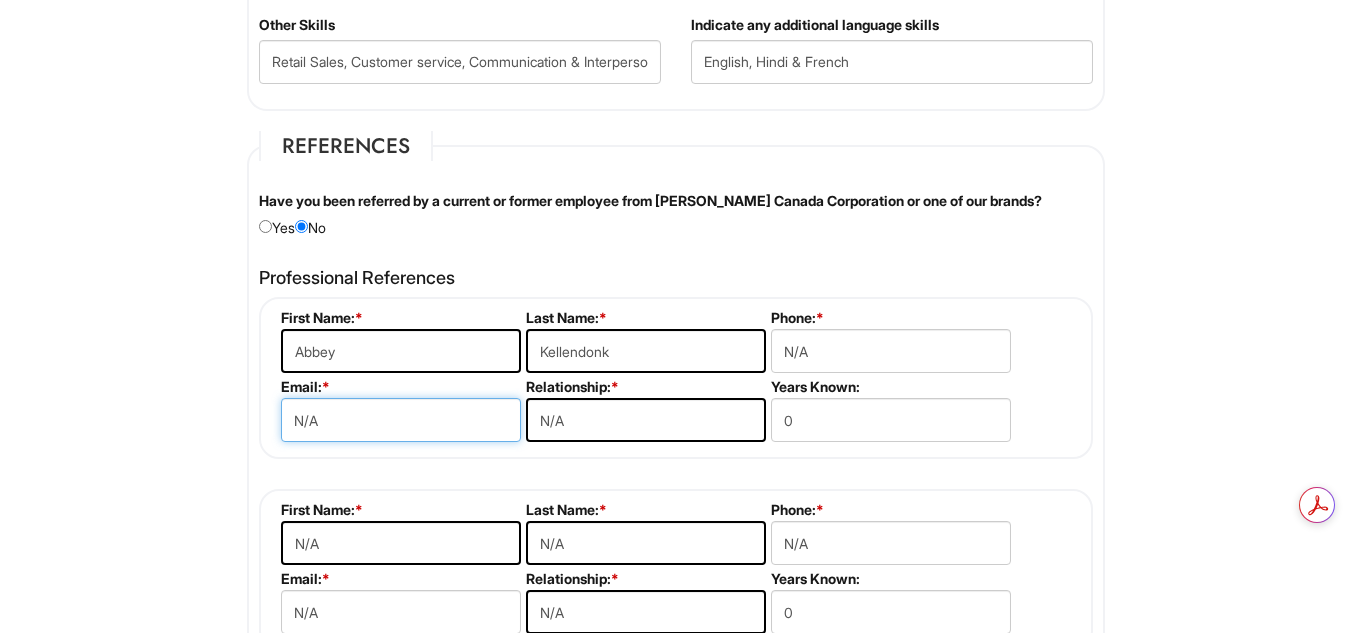 scroll, scrollTop: 2450, scrollLeft: 0, axis: vertical 